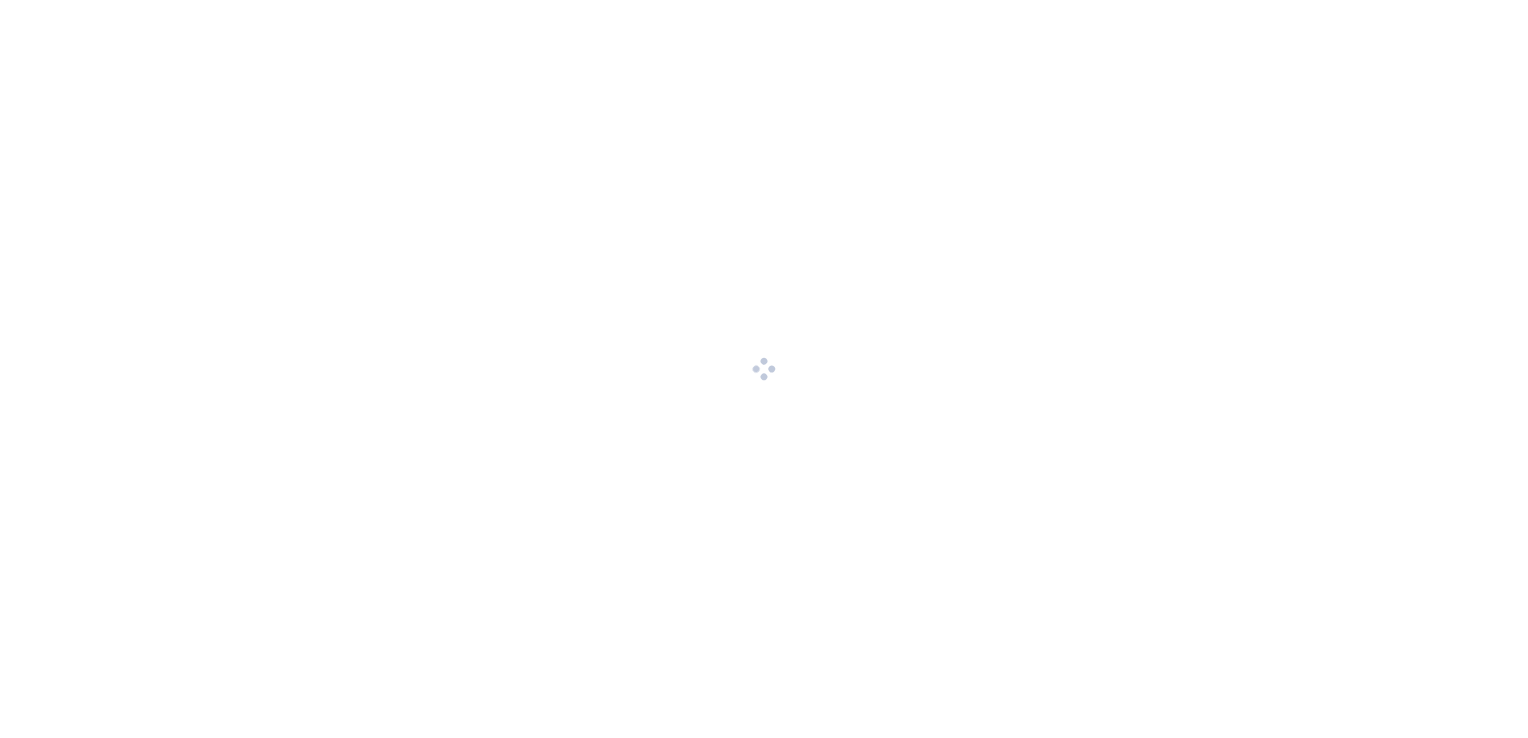scroll, scrollTop: 0, scrollLeft: 0, axis: both 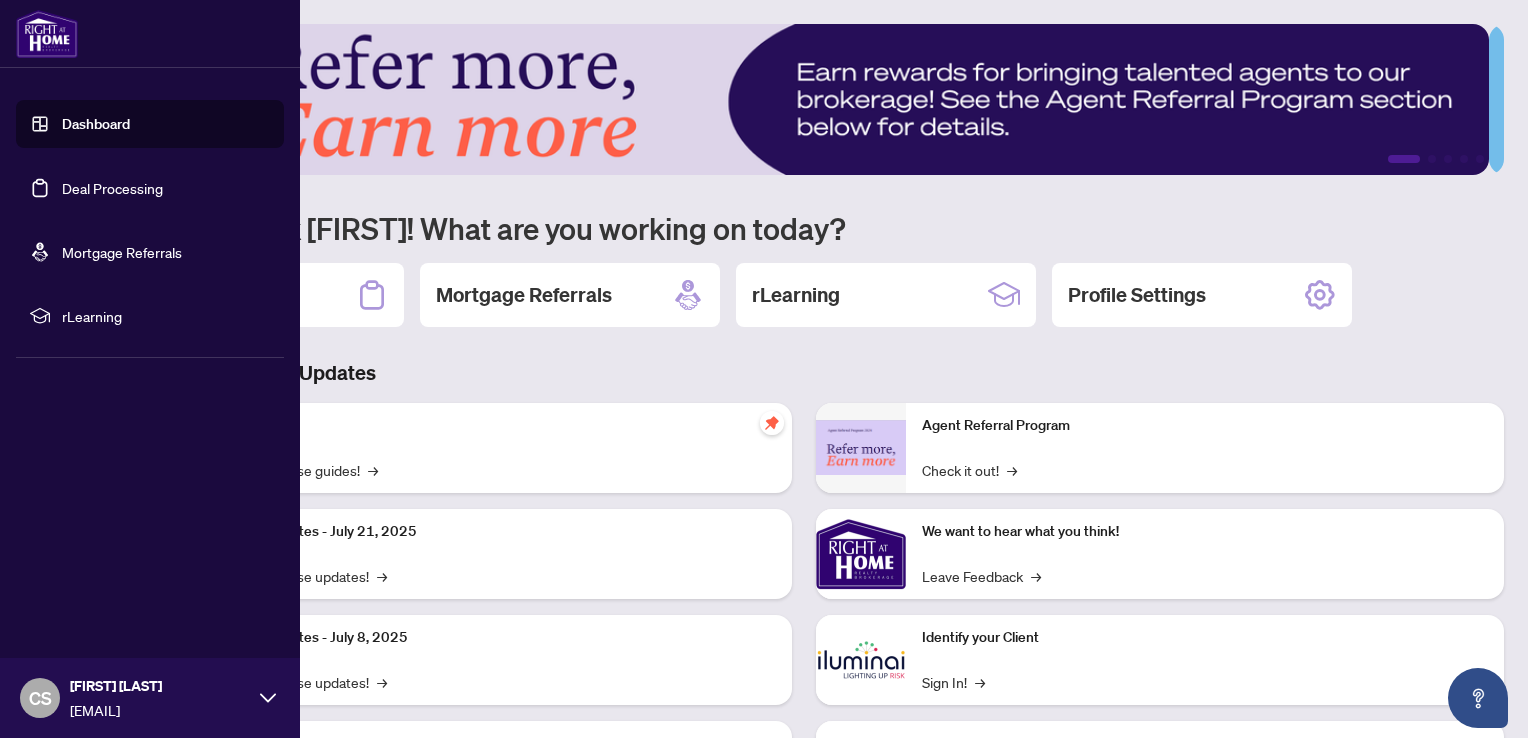 click on "Deal Processing" at bounding box center [112, 188] 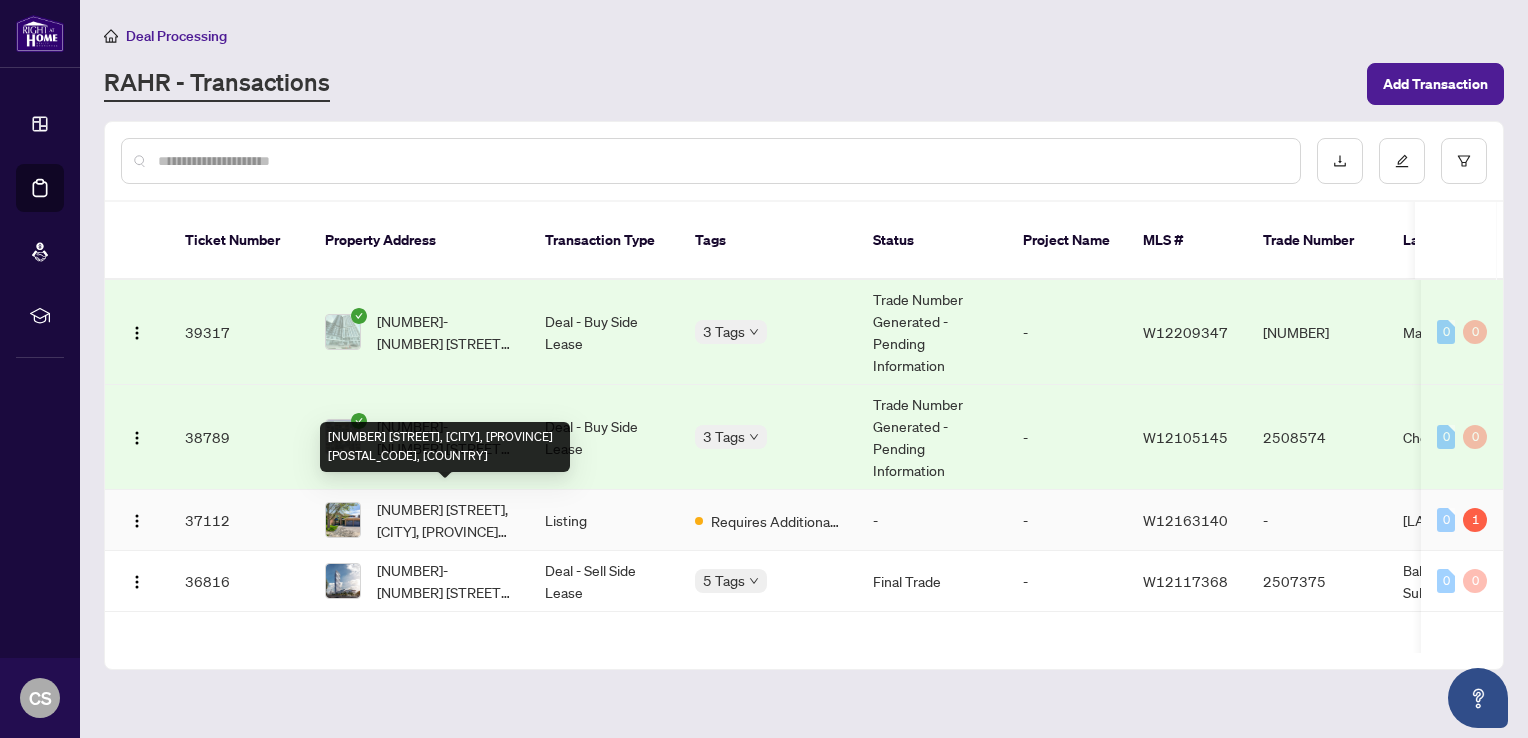 click on "[NUMBER] [STREET], [CITY], [PROVINCE] [POSTAL_CODE], [COUNTRY]" at bounding box center [445, 520] 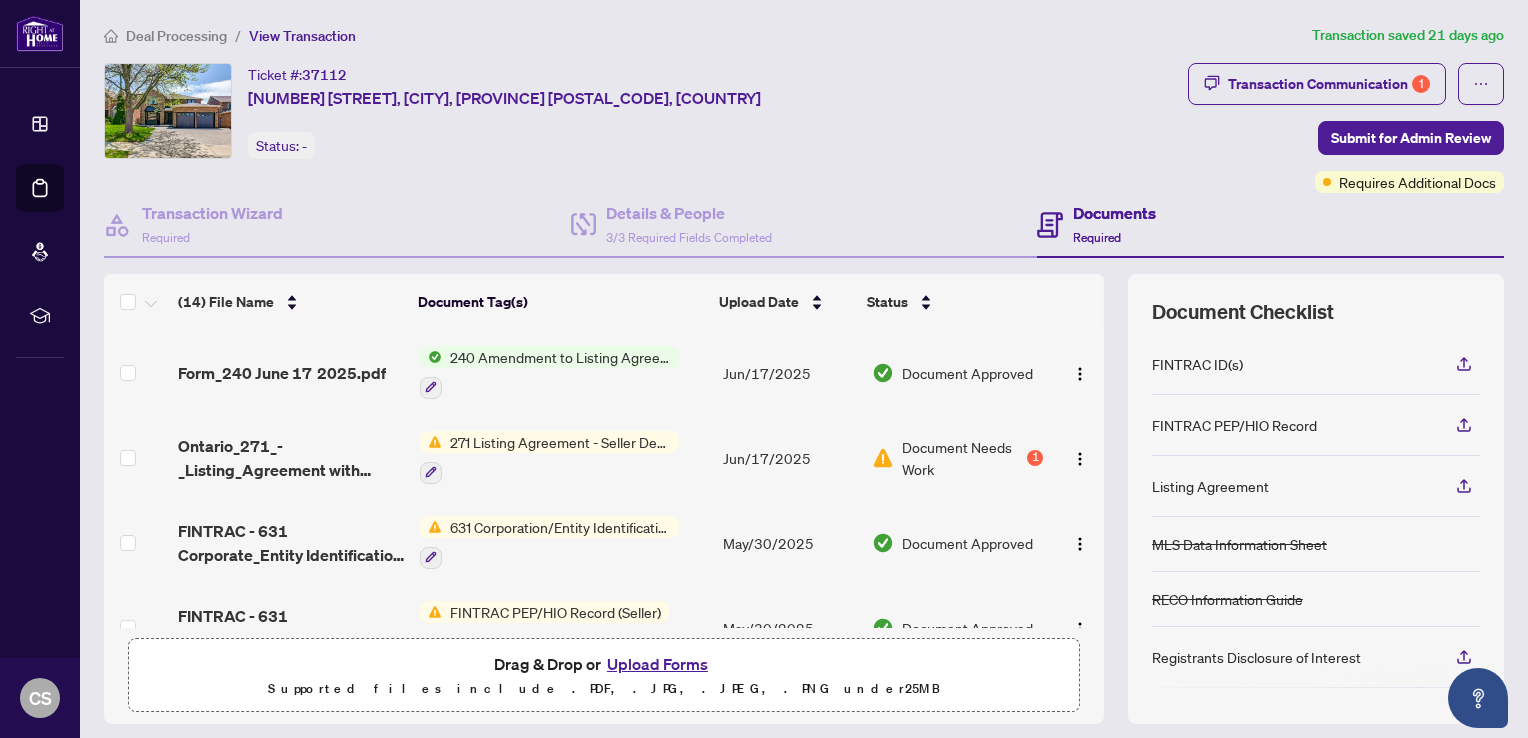 click on "Upload Forms" at bounding box center [657, 664] 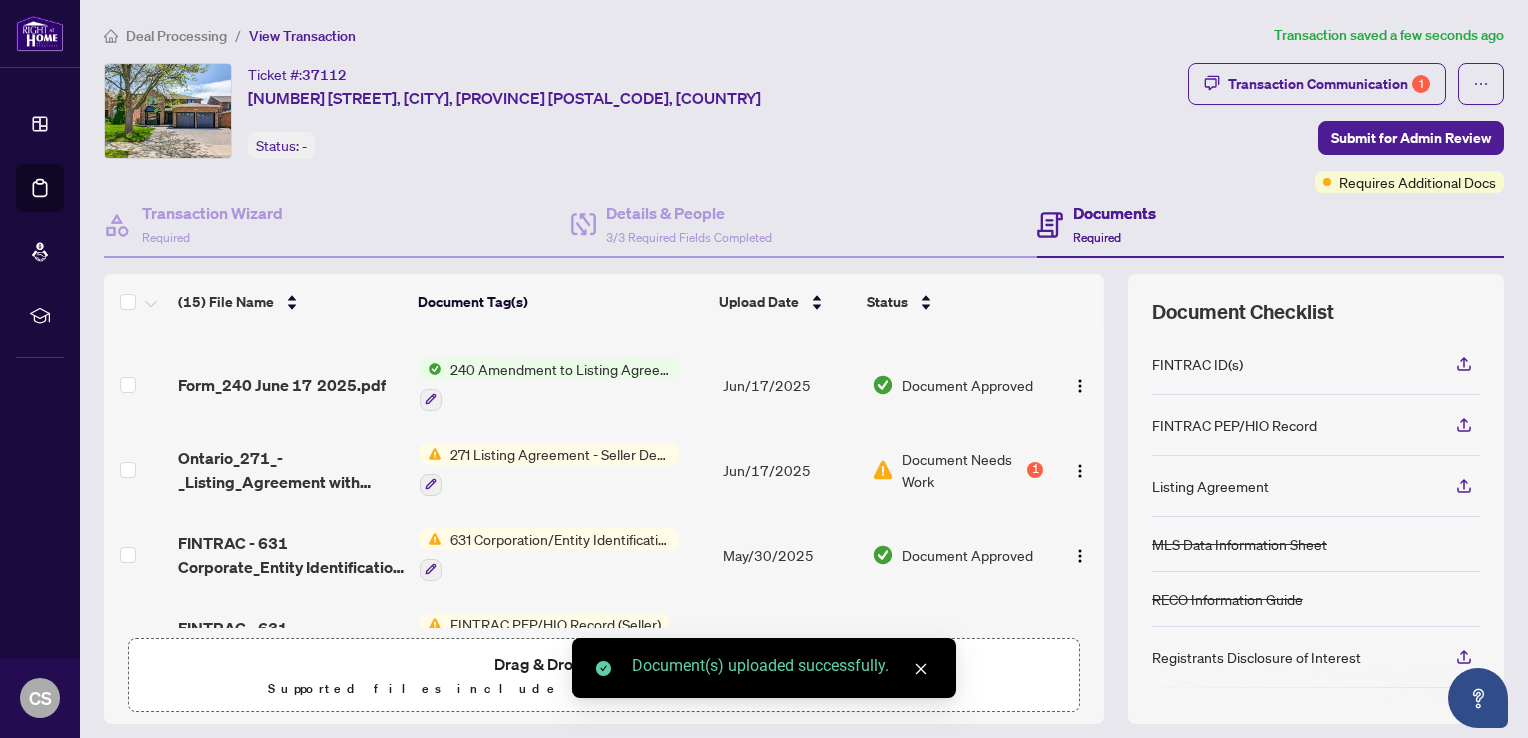 scroll, scrollTop: 100, scrollLeft: 0, axis: vertical 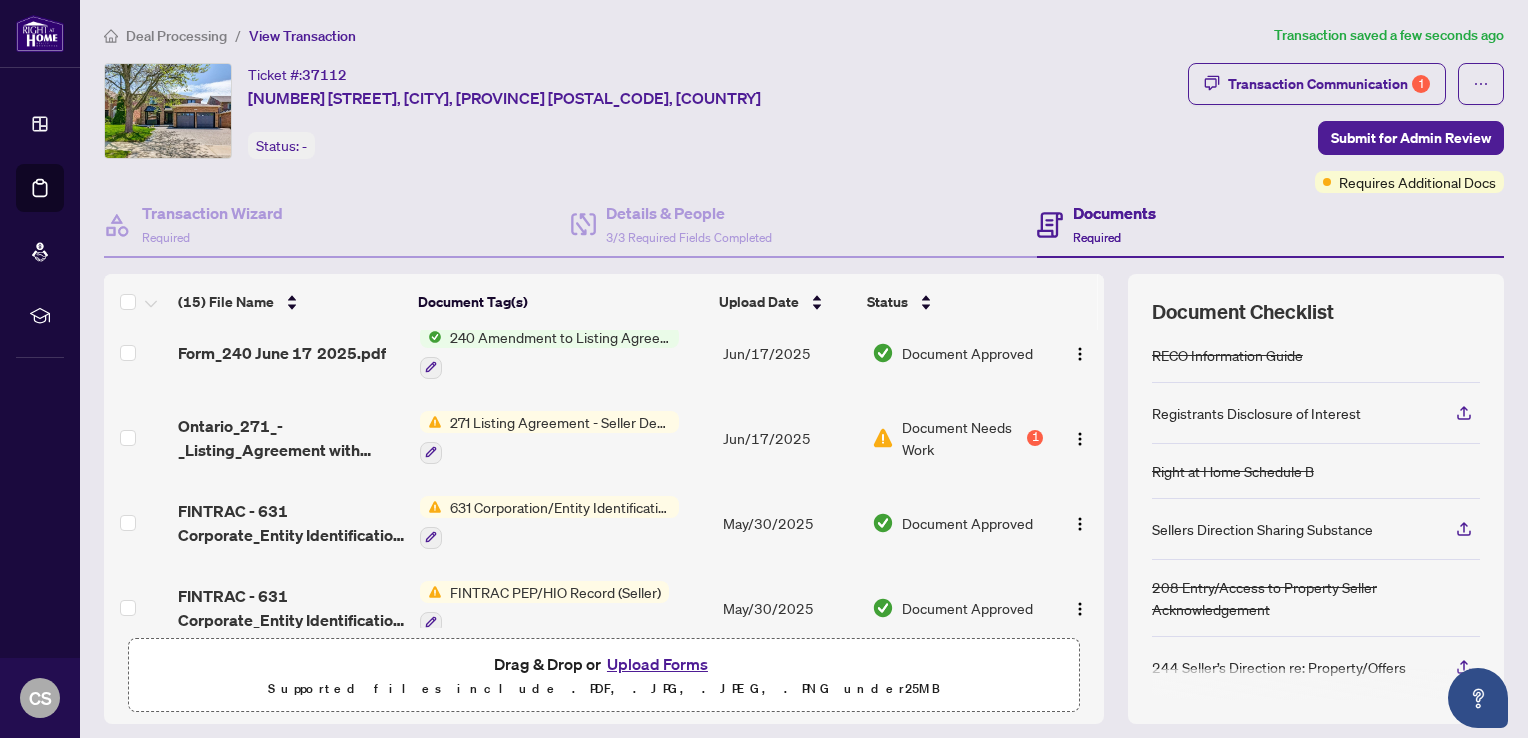 click on "Upload Forms" at bounding box center [657, 664] 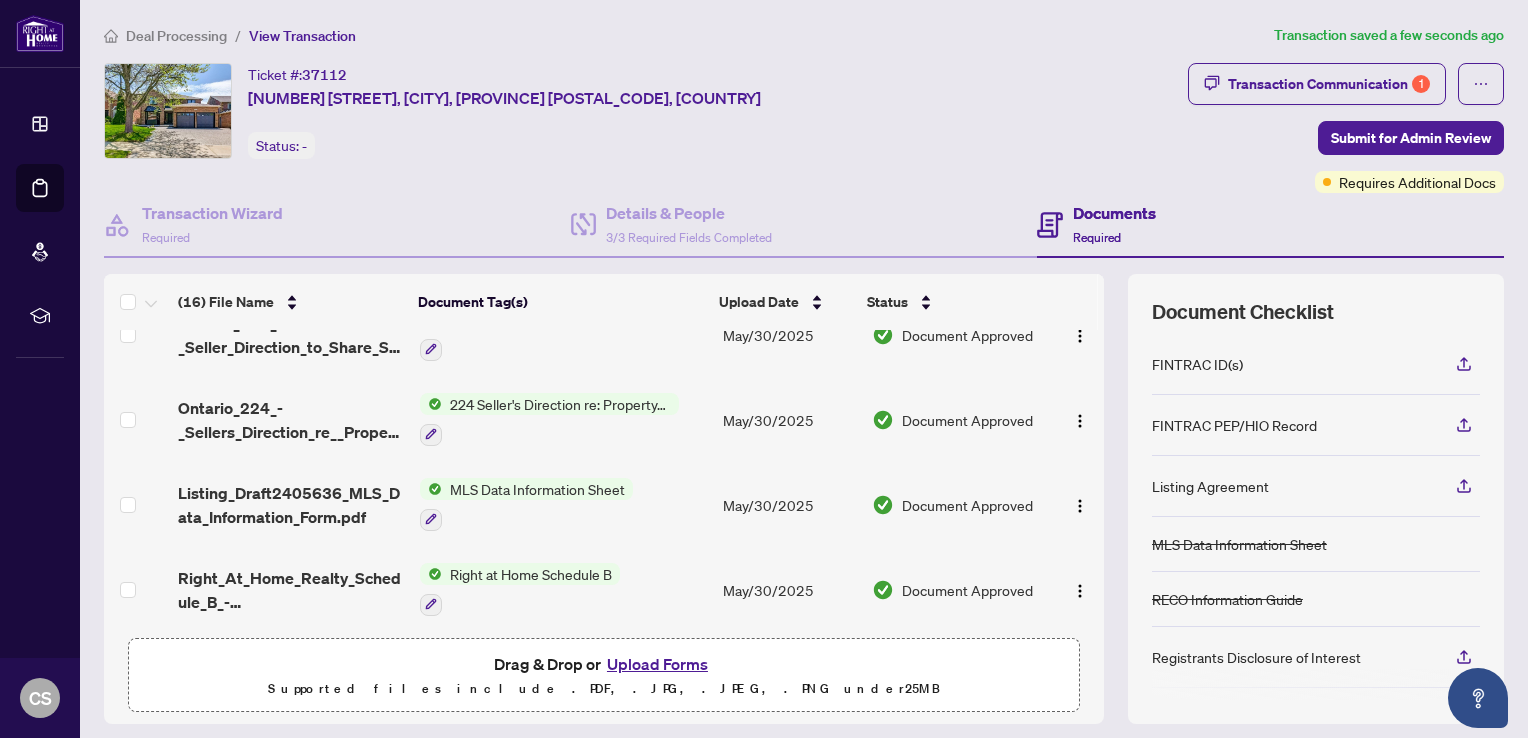 scroll, scrollTop: 1049, scrollLeft: 0, axis: vertical 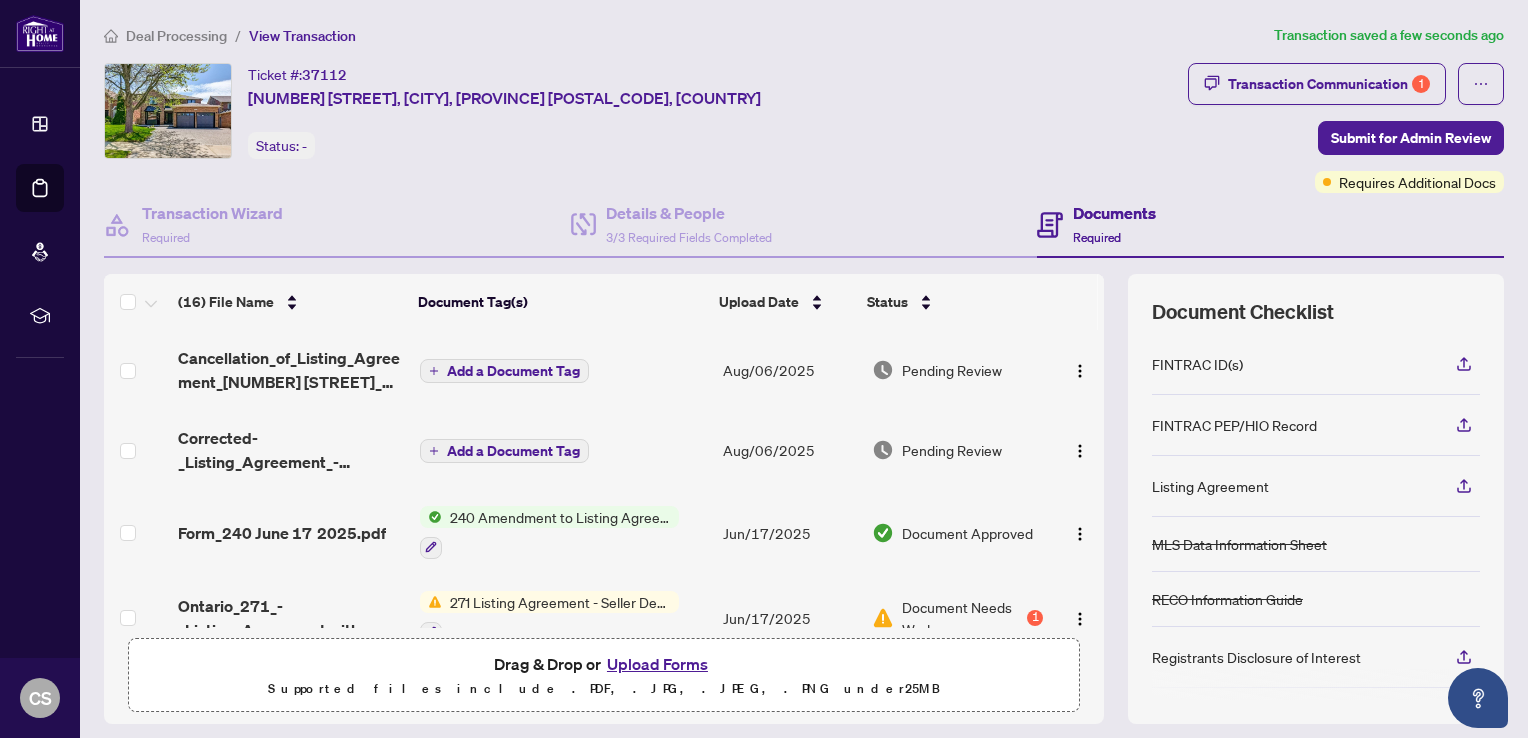 click on "Add a Document Tag" at bounding box center [513, 451] 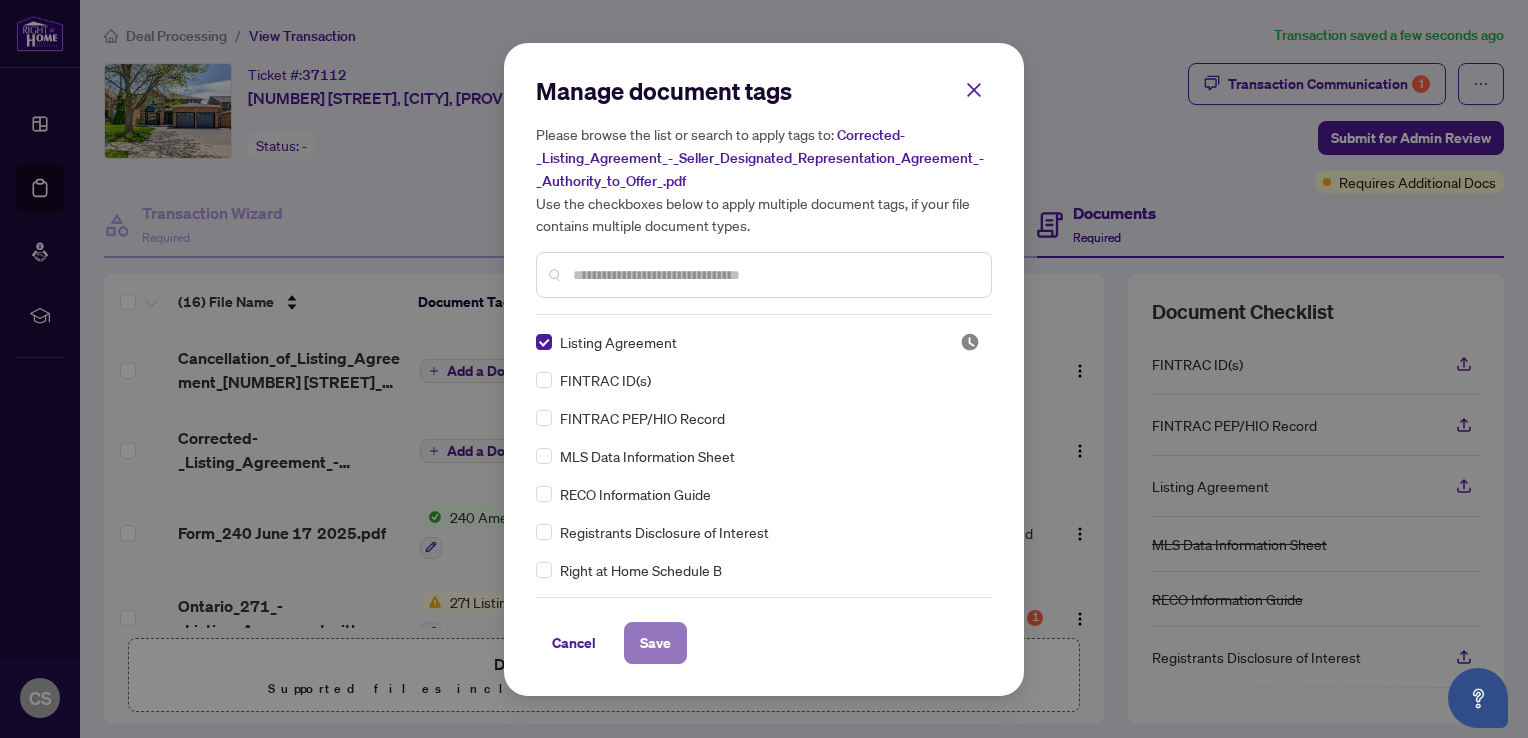 click on "Save" at bounding box center [655, 643] 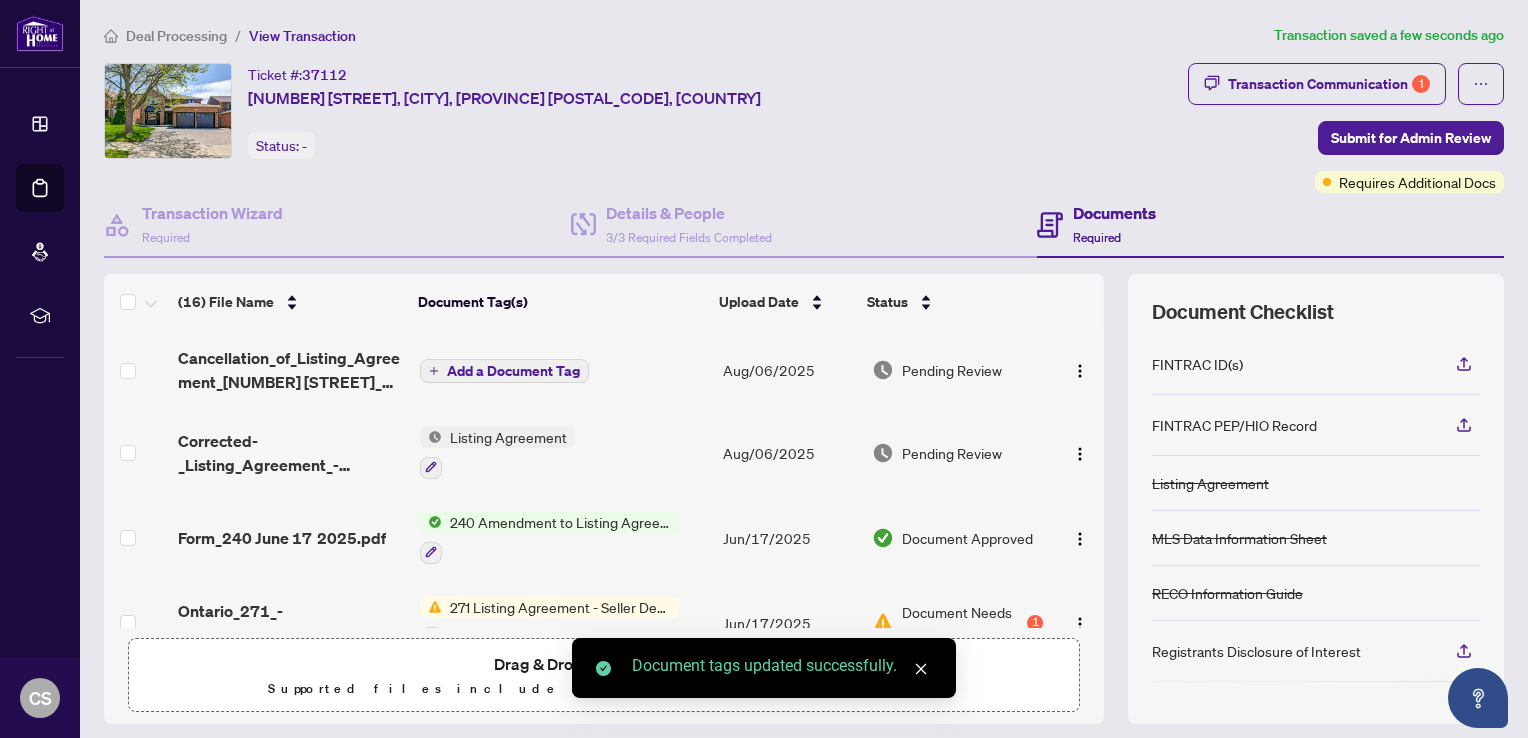 click on "Add a Document Tag" at bounding box center [513, 371] 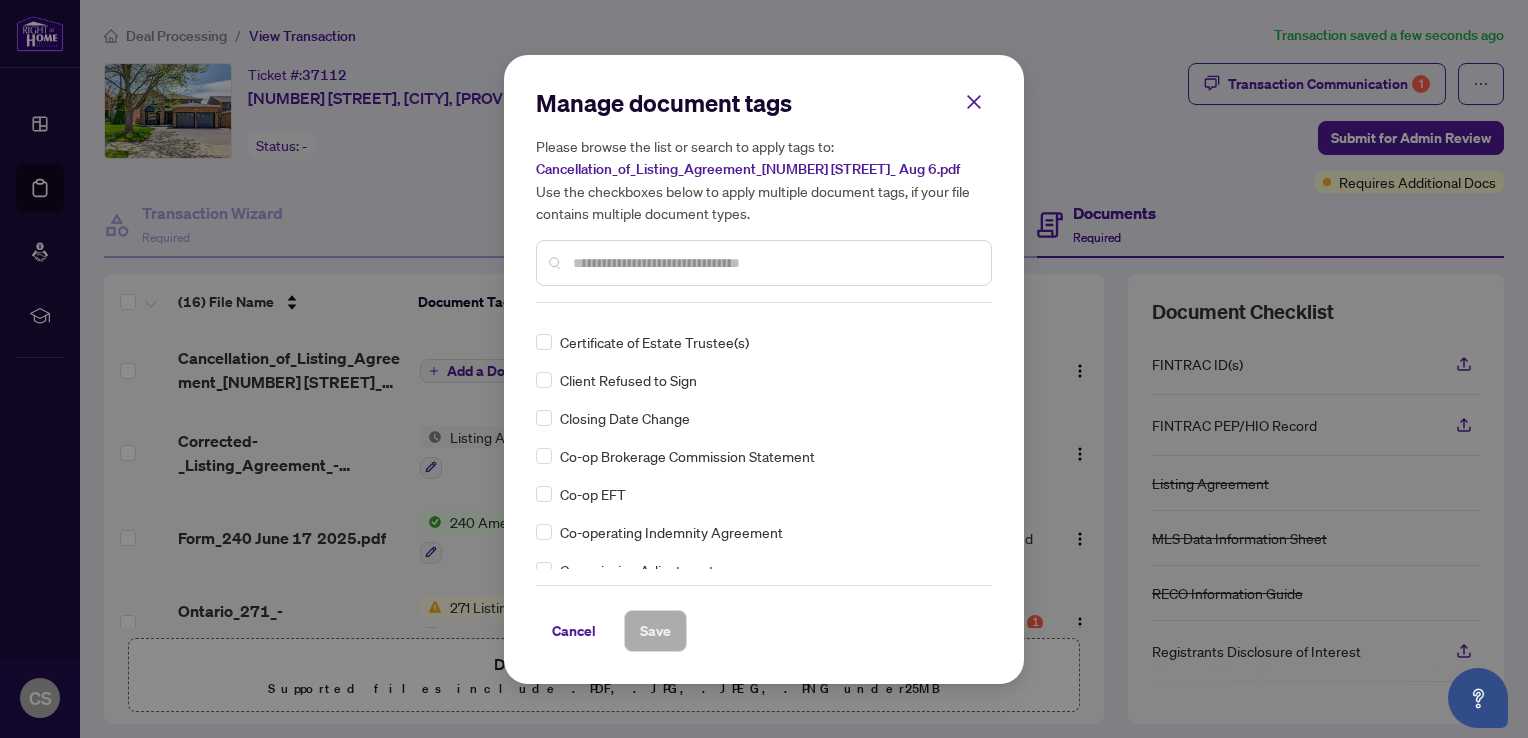 scroll, scrollTop: 800, scrollLeft: 0, axis: vertical 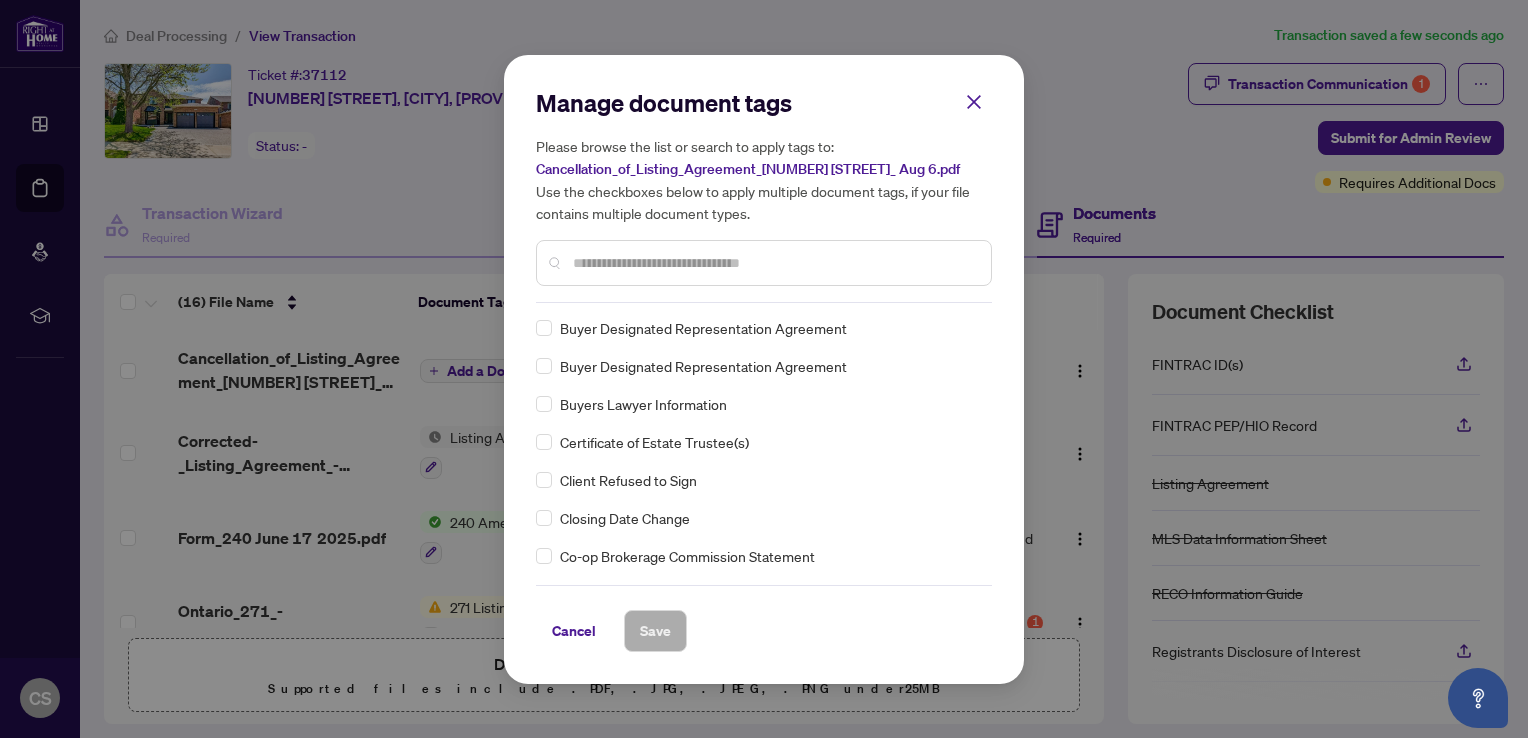 click at bounding box center (774, 263) 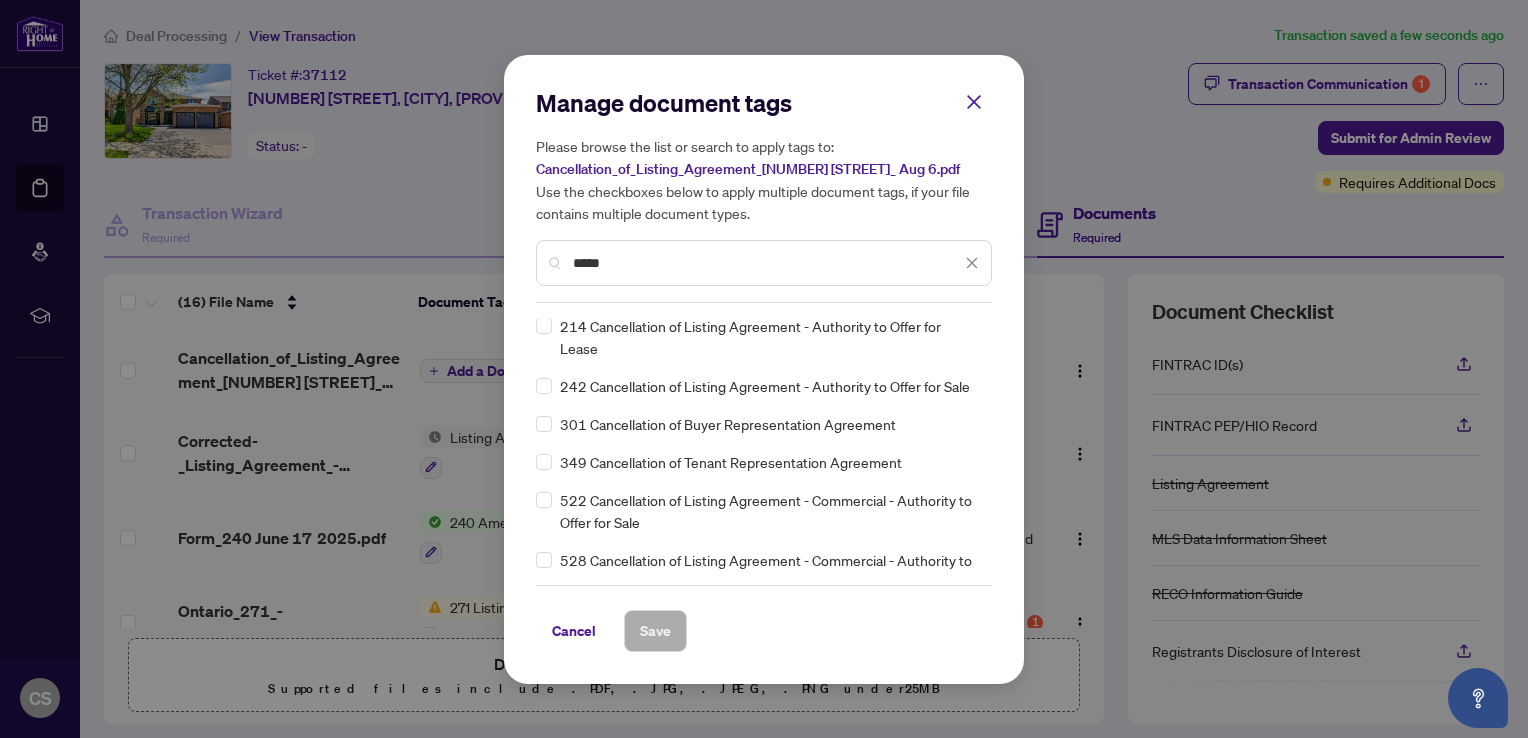 scroll, scrollTop: 0, scrollLeft: 0, axis: both 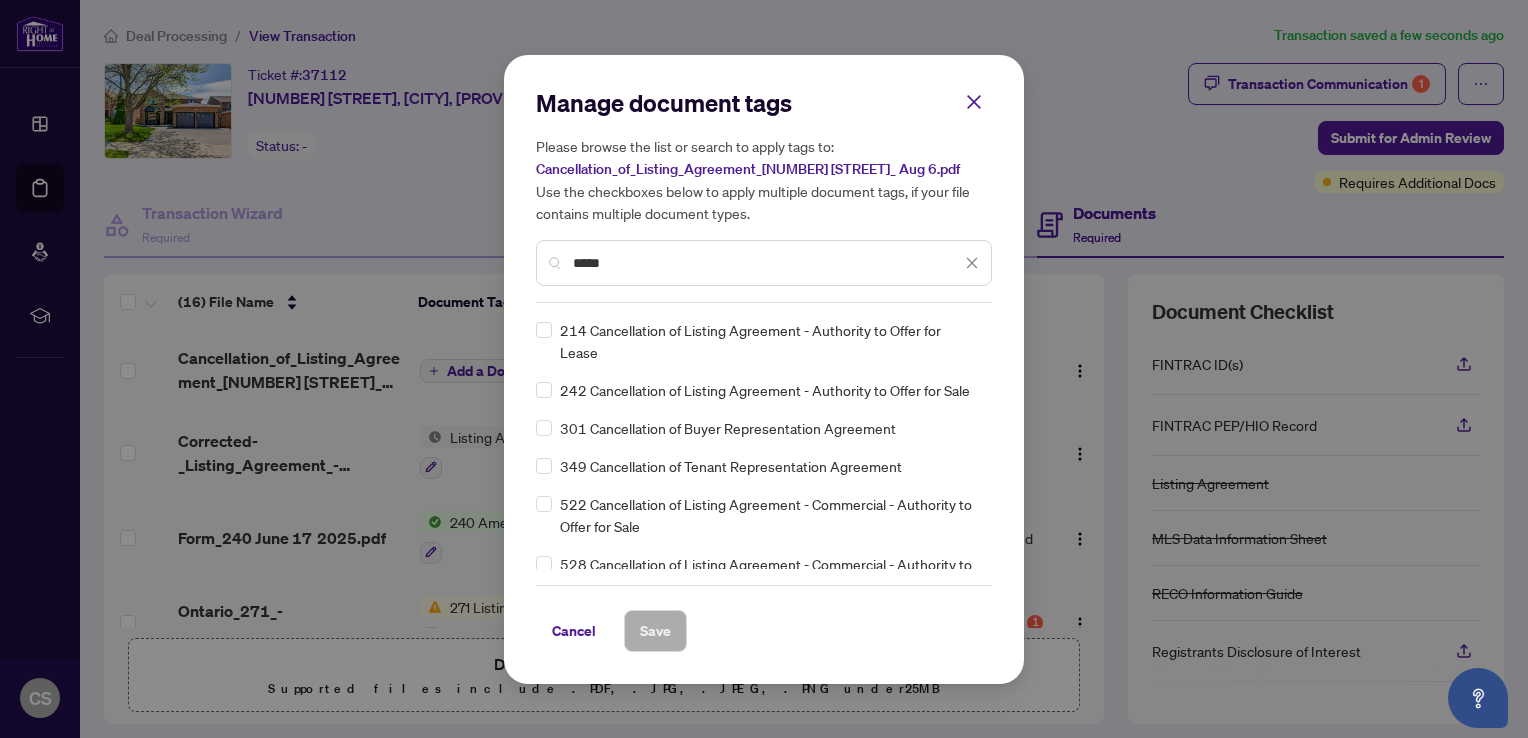 type on "*****" 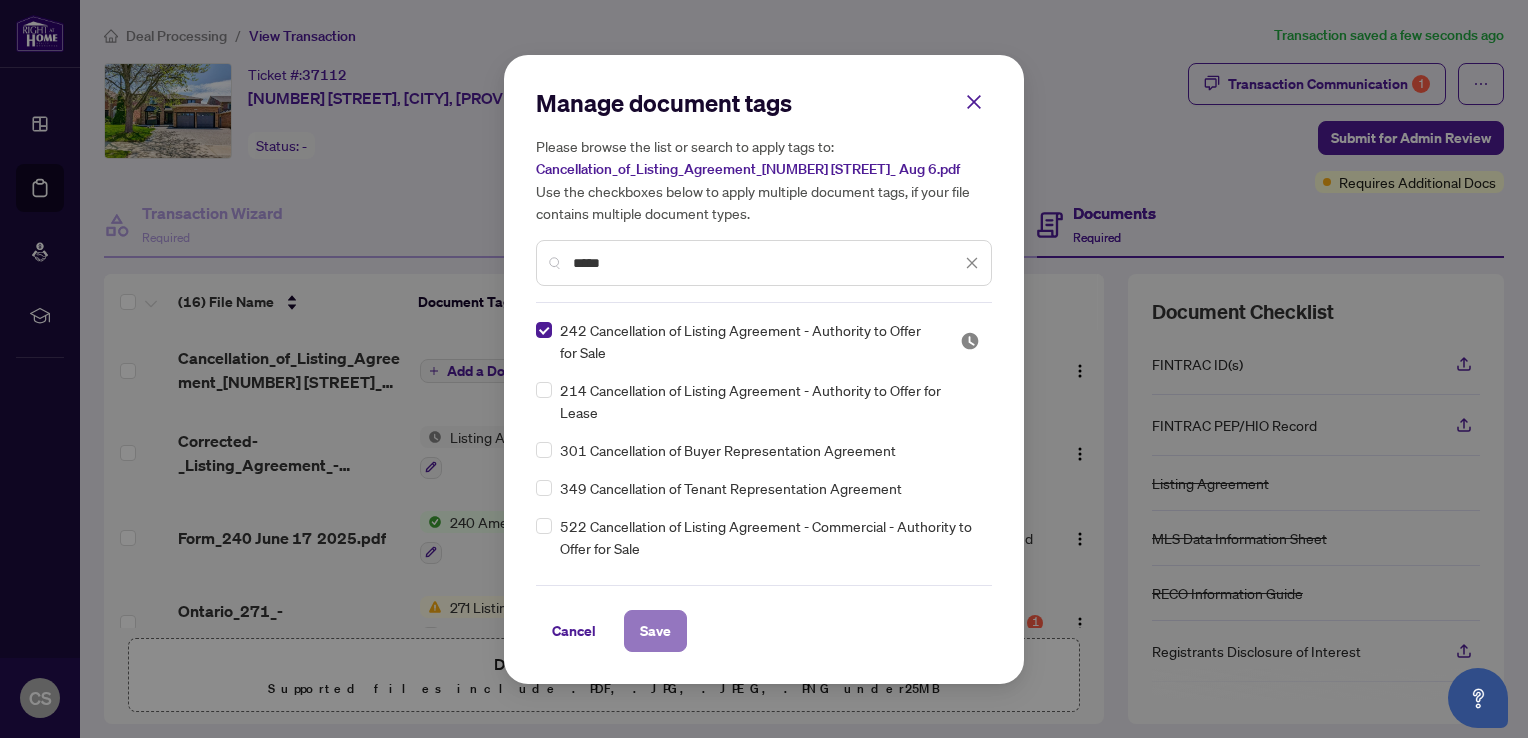 click on "Save" at bounding box center (655, 631) 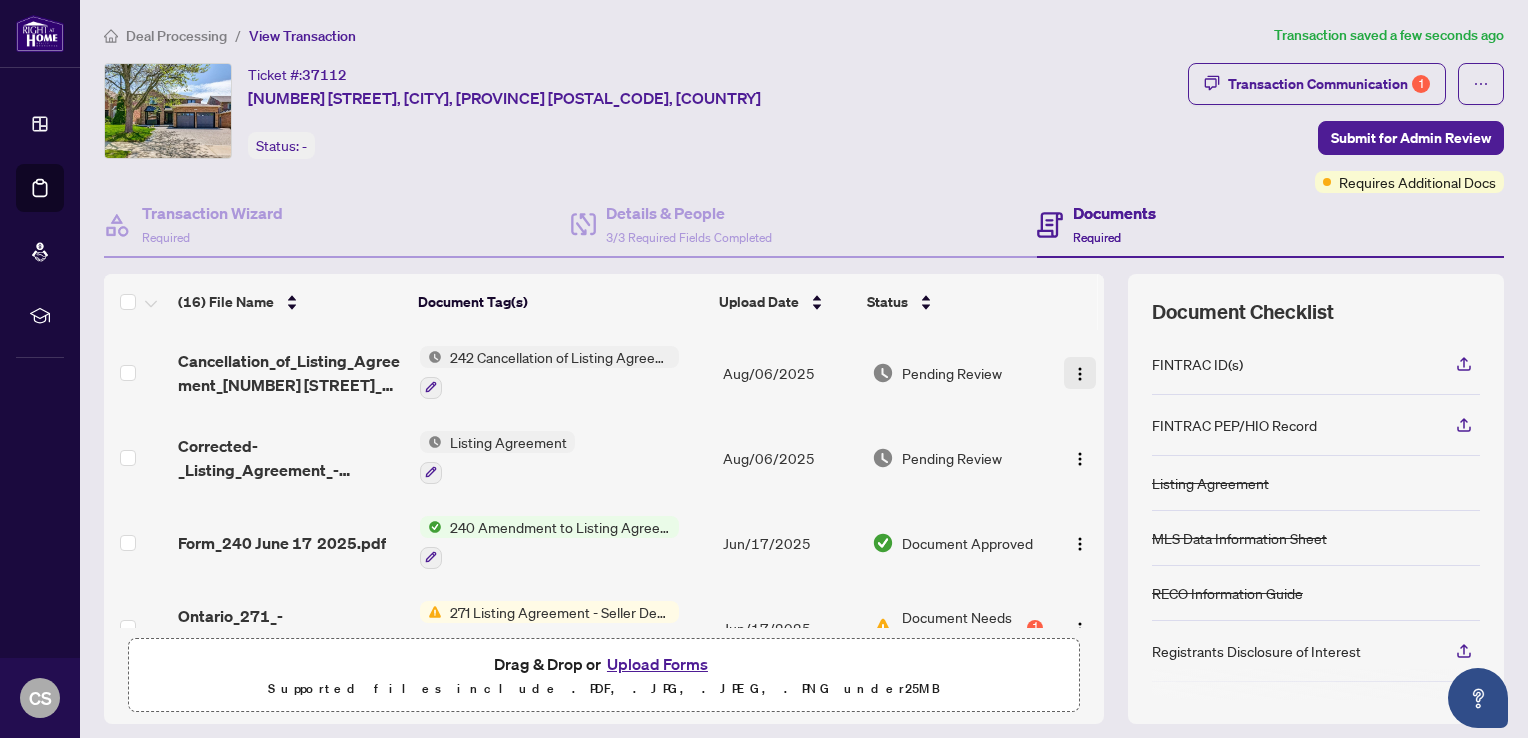 click at bounding box center (1080, 374) 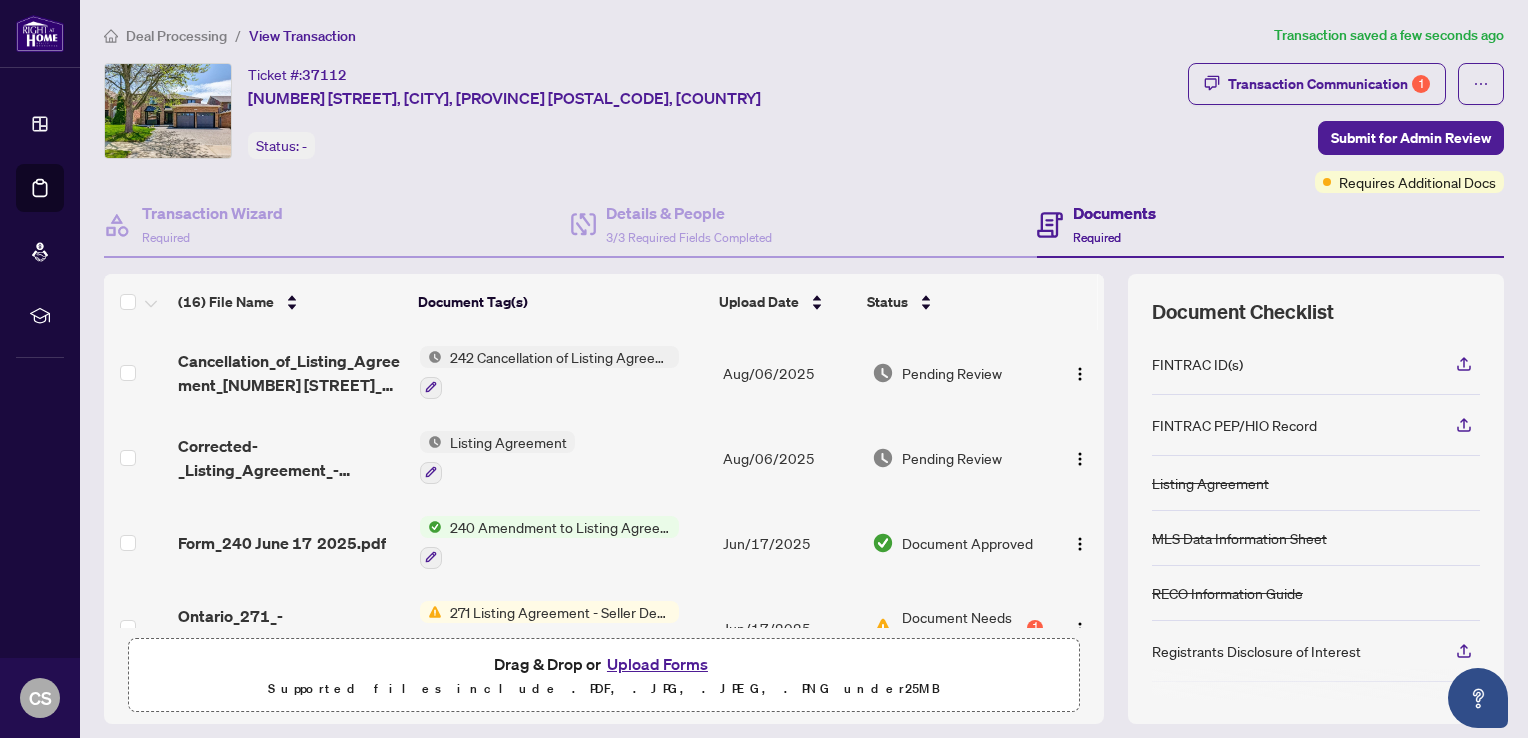 click on "Pending Review" at bounding box center (957, 372) 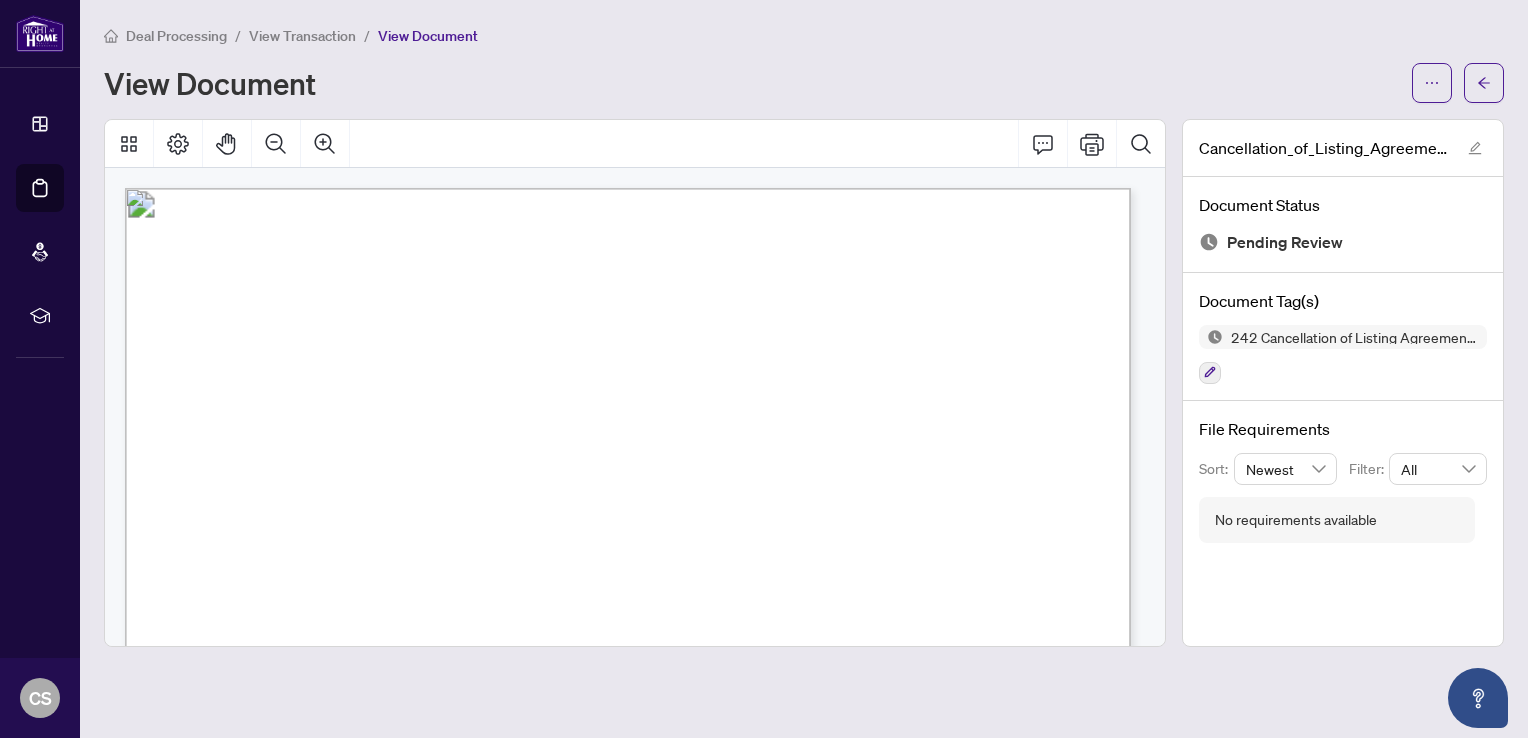 click on "View Transaction" at bounding box center (302, 36) 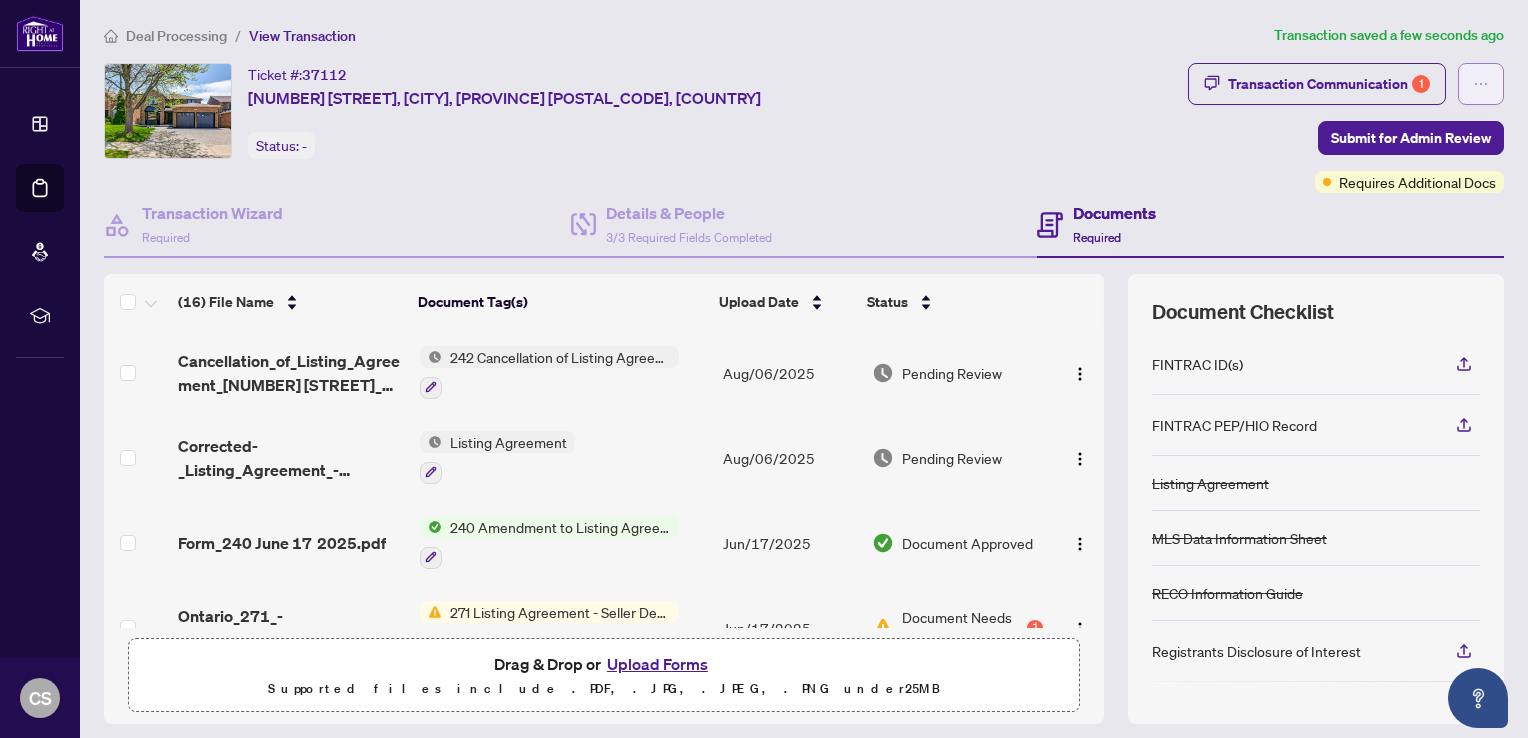click 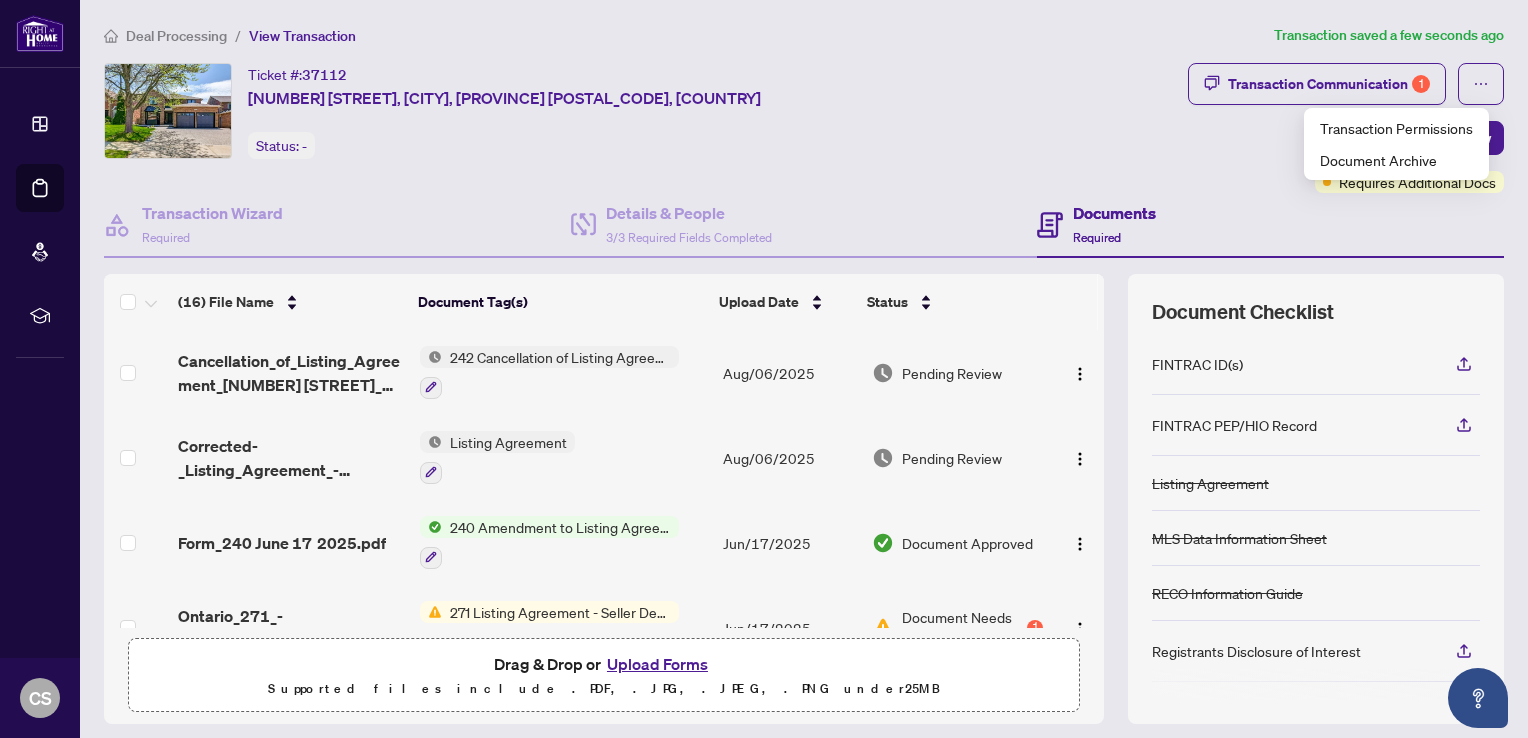 click on "Documents Required" at bounding box center (1270, 225) 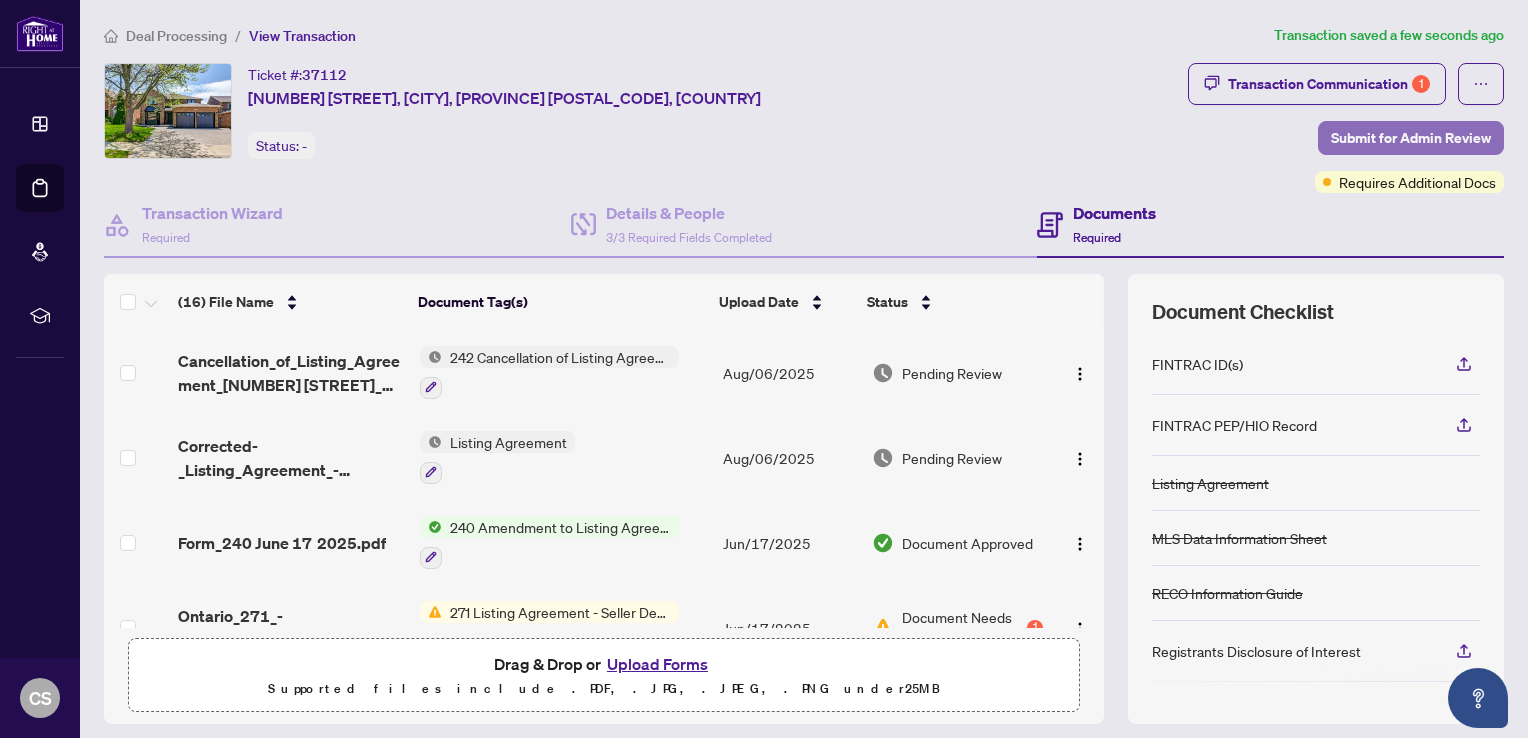 click on "Submit for Admin Review" at bounding box center (1411, 138) 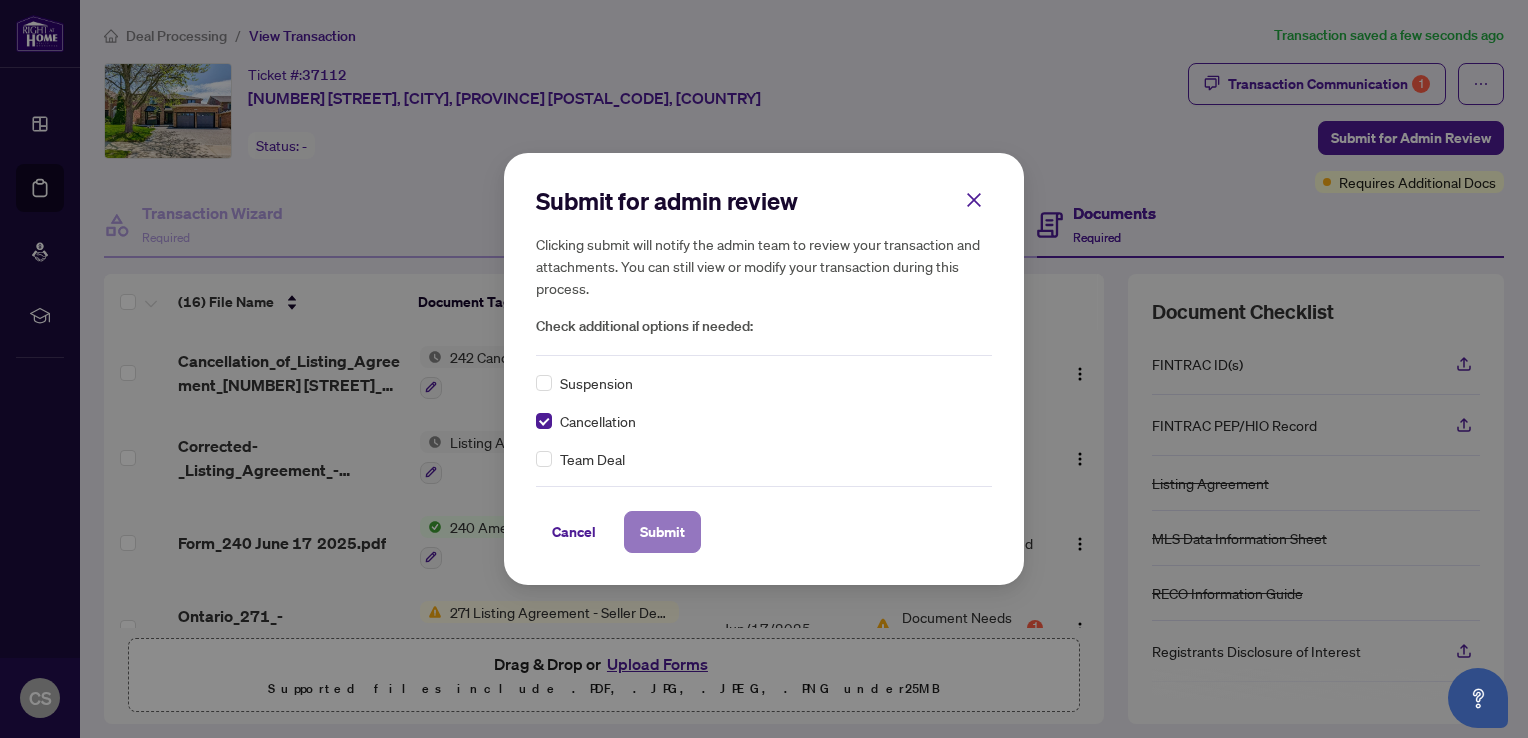 click on "Submit" at bounding box center [662, 532] 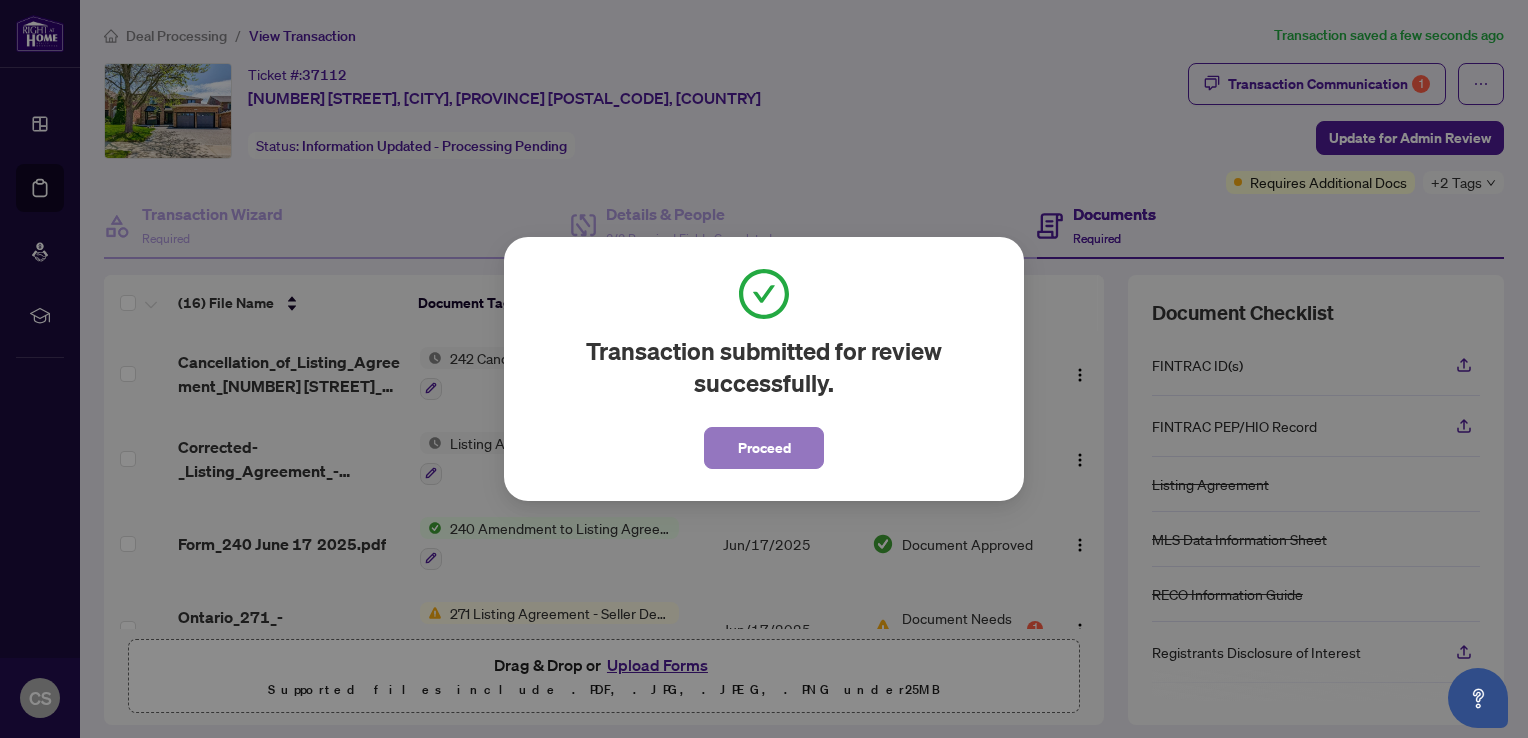 click on "Proceed" at bounding box center [764, 448] 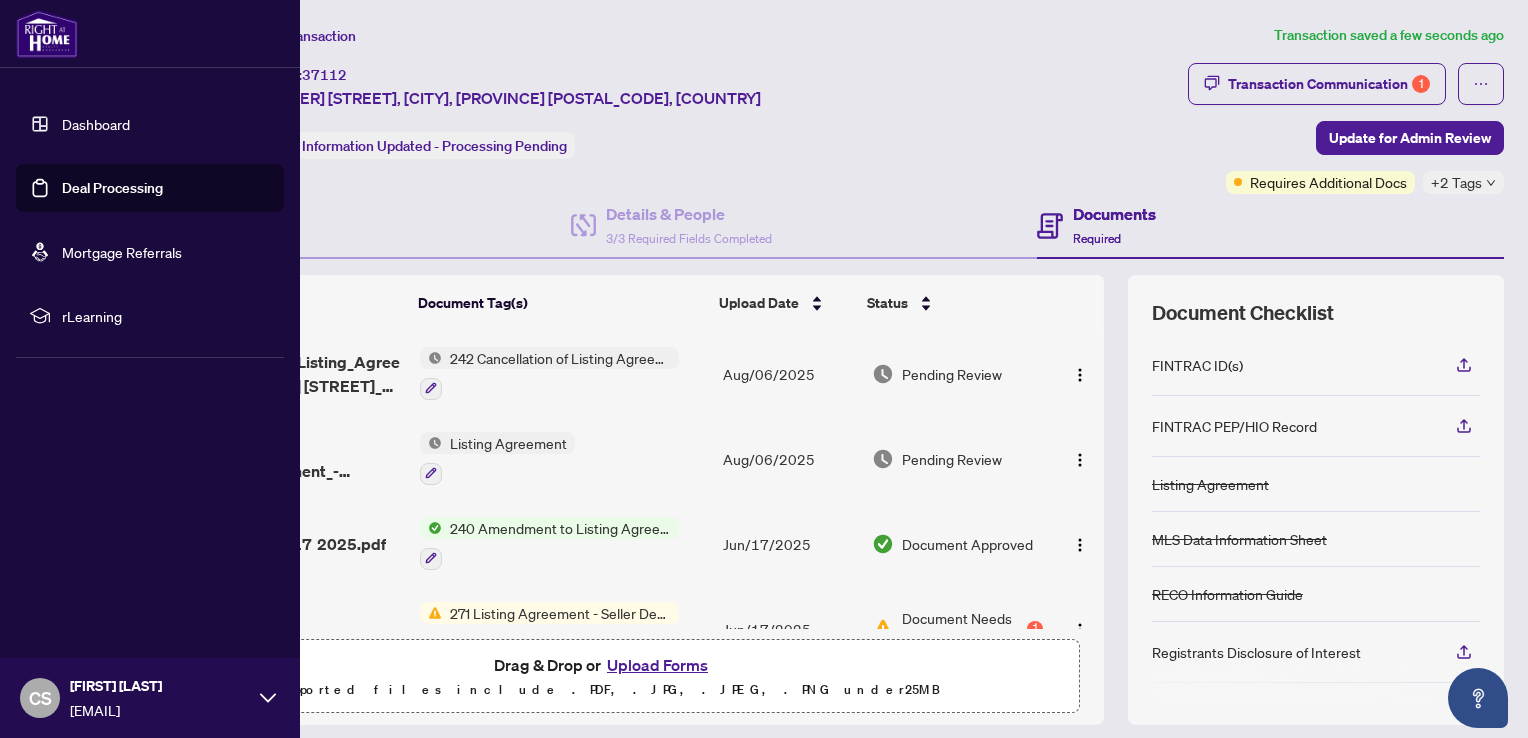 click on "Deal Processing" at bounding box center [112, 188] 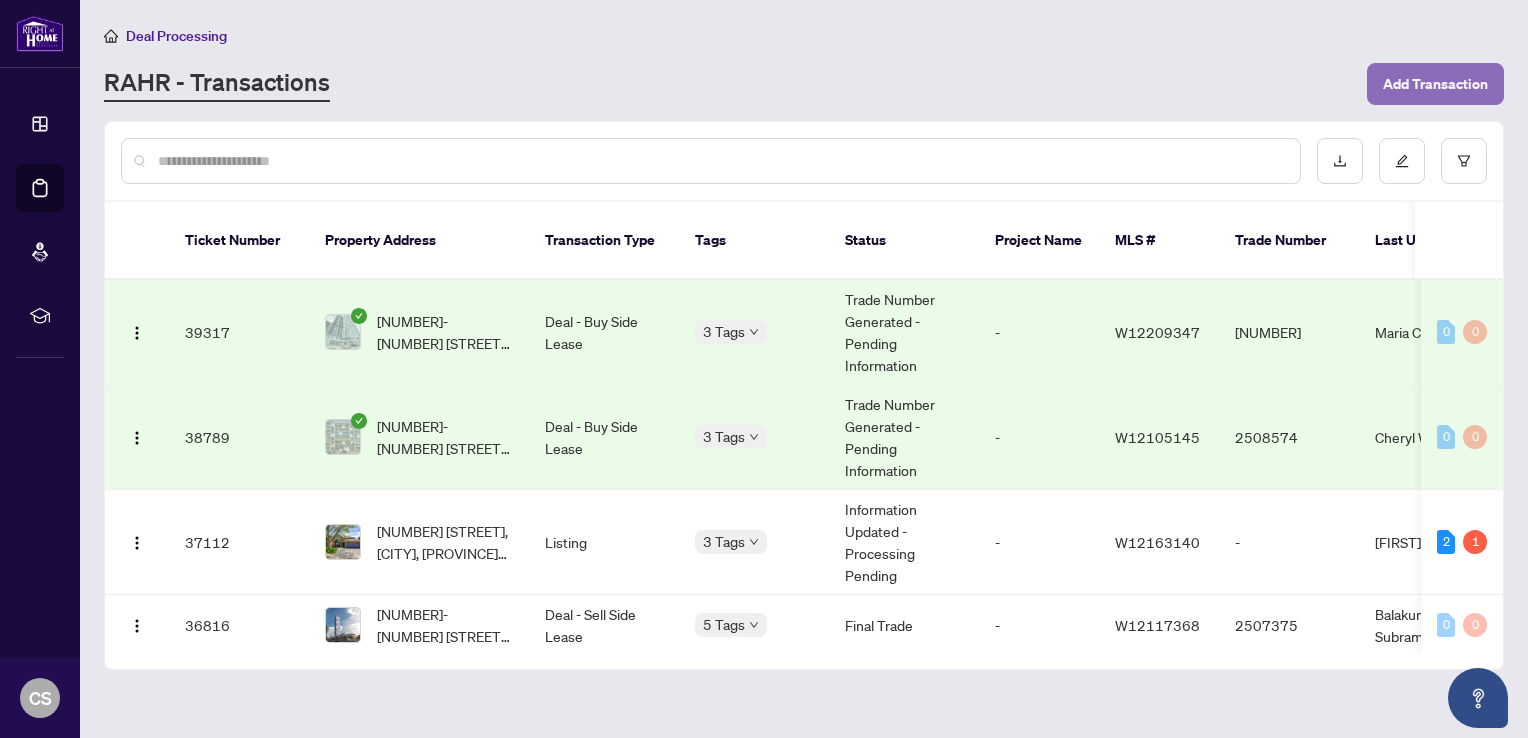 click on "Add Transaction" at bounding box center (1435, 84) 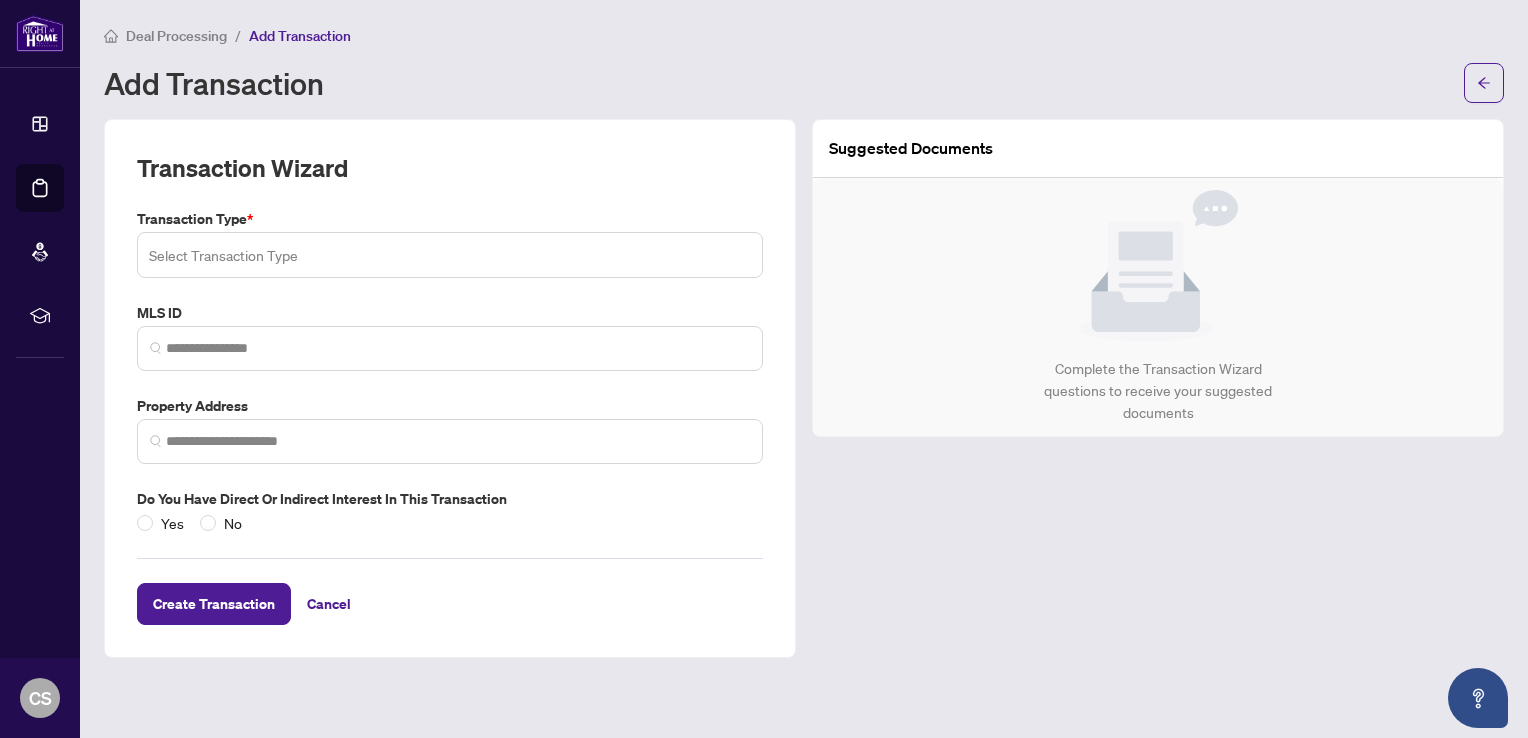 click at bounding box center (450, 255) 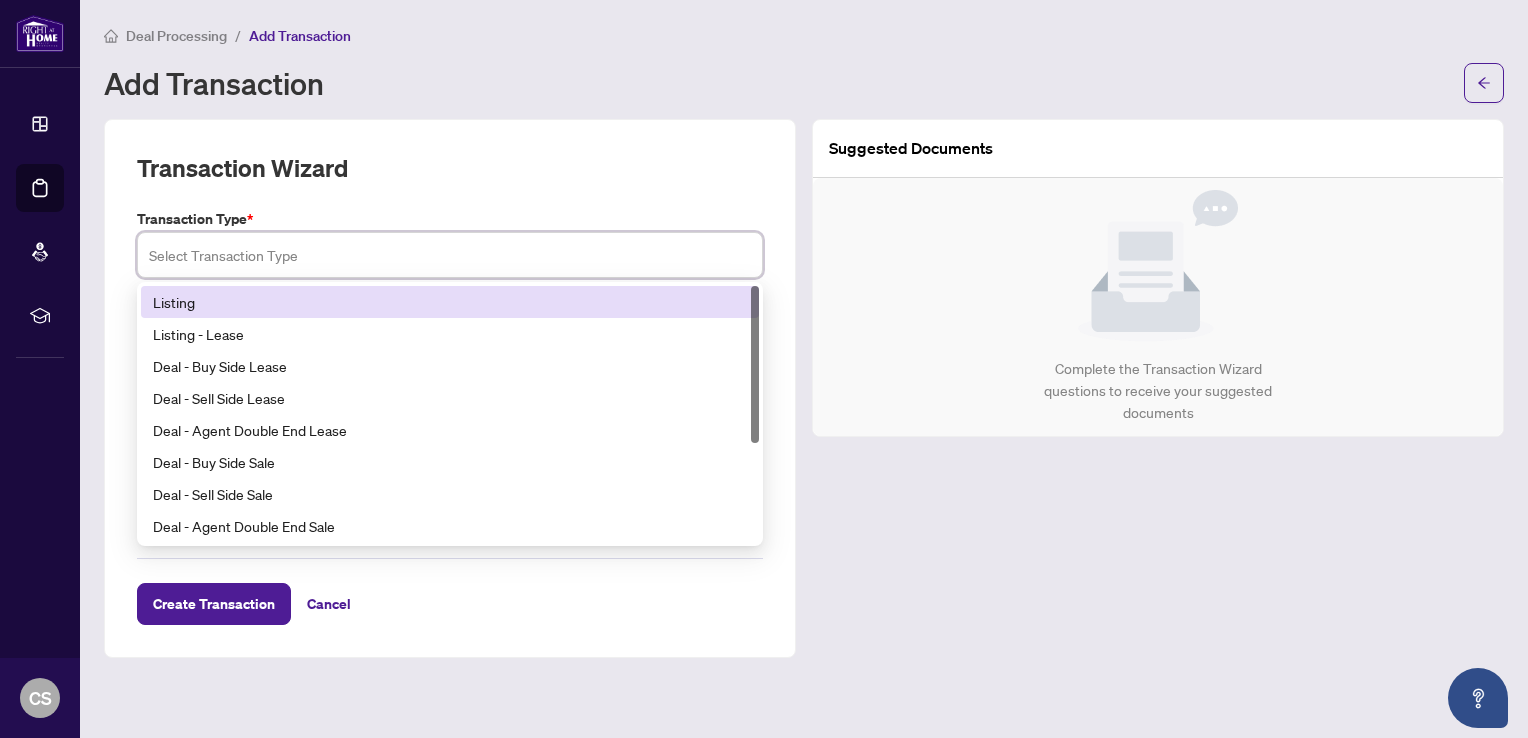click on "Listing" at bounding box center (450, 302) 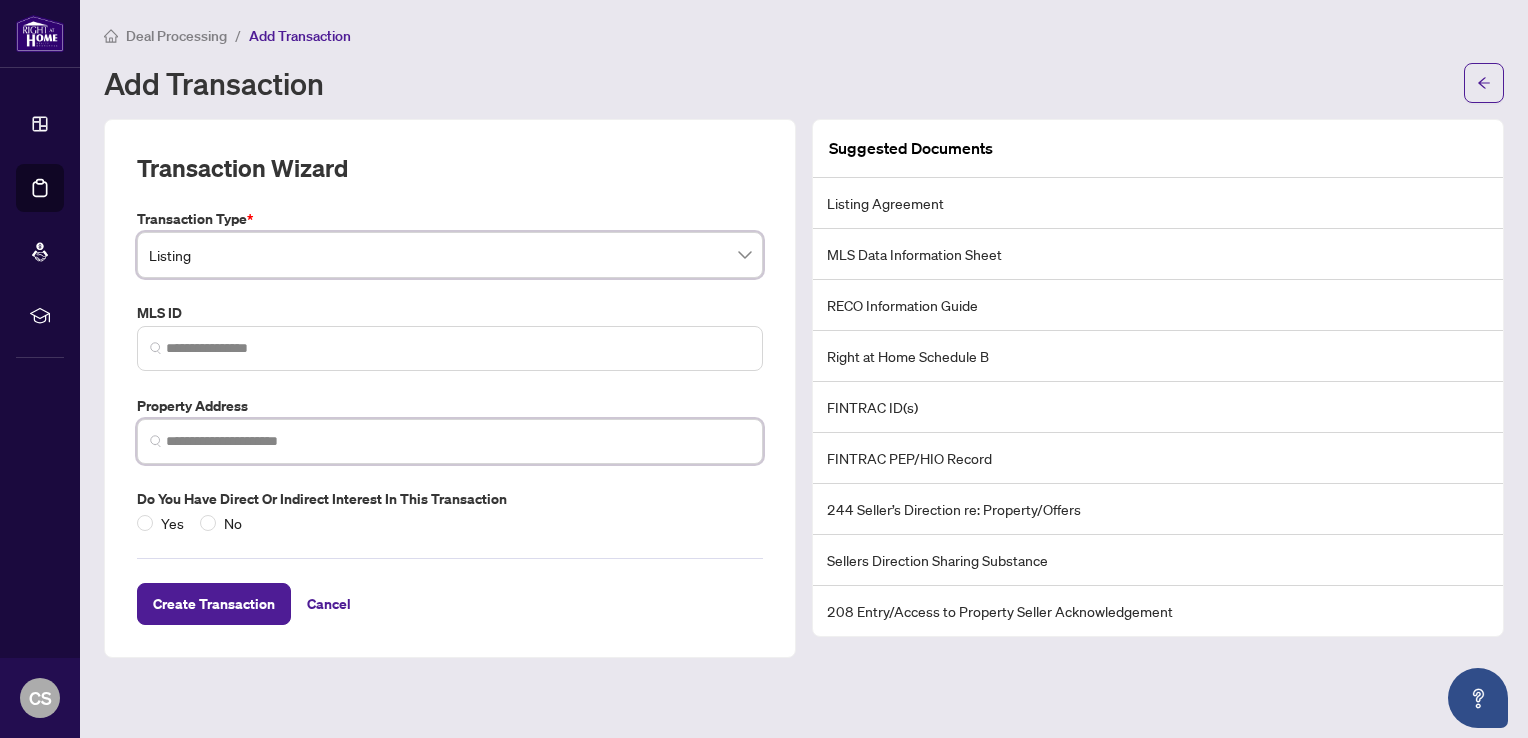click at bounding box center (458, 441) 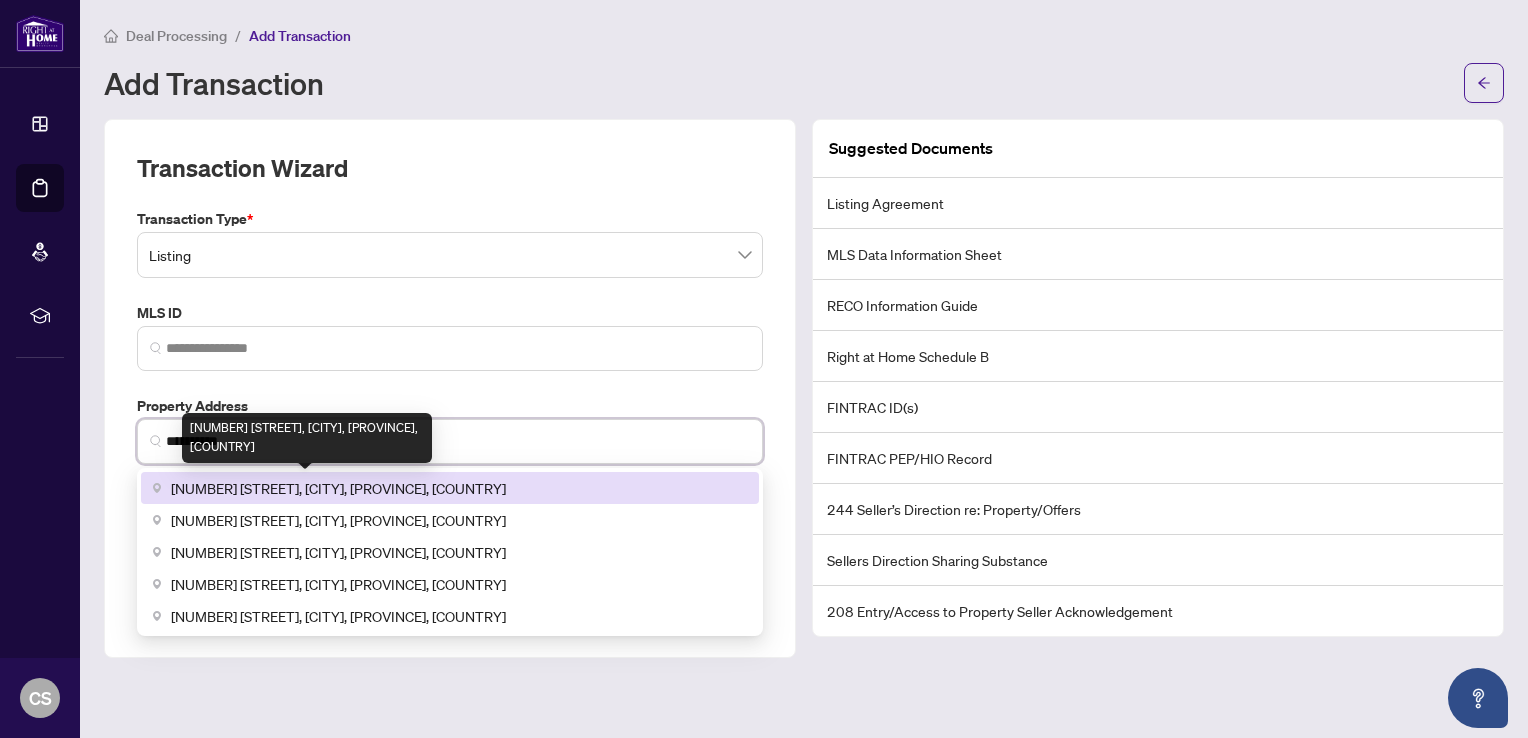 click on "[NUMBER] [STREET], [CITY], [PROVINCE], [COUNTRY]" at bounding box center (338, 488) 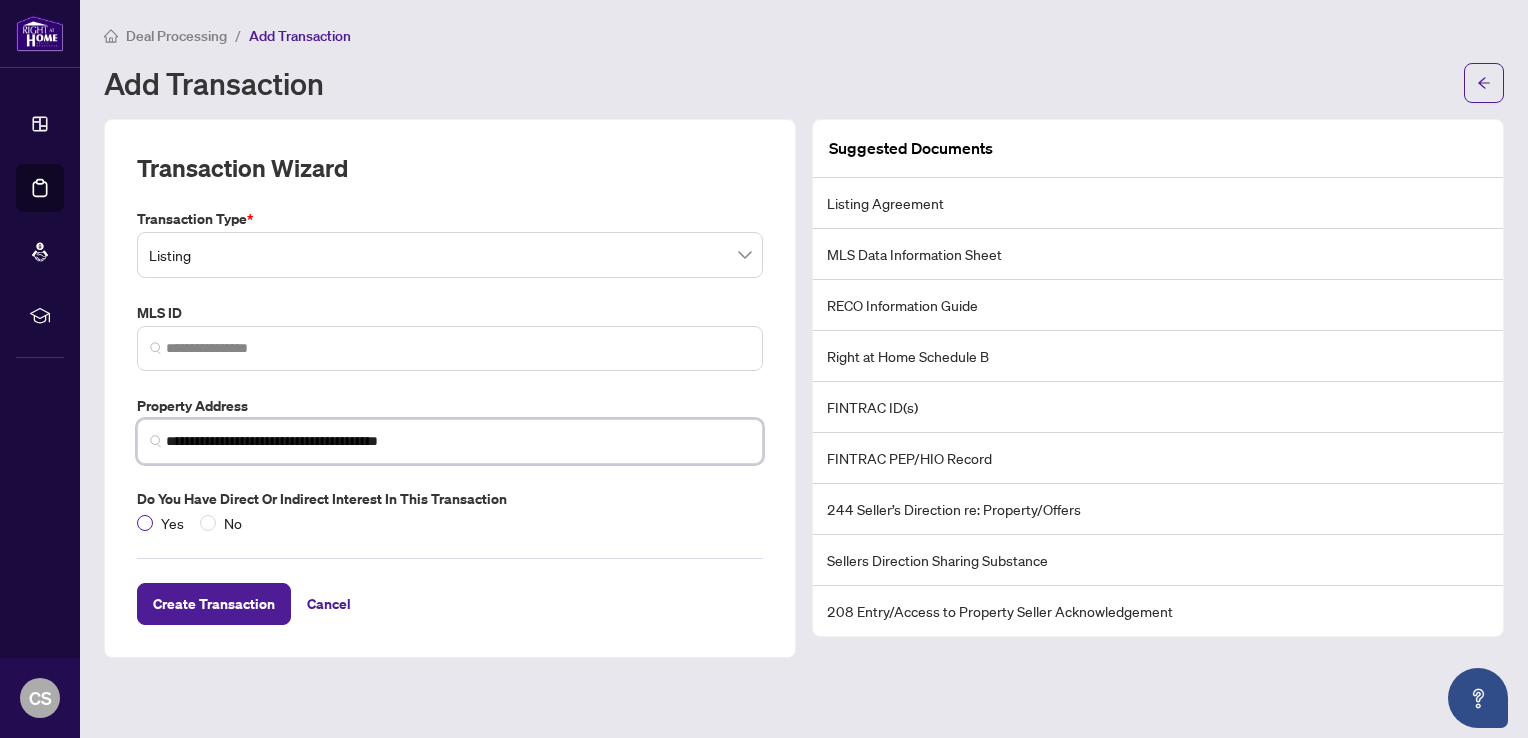 type on "**********" 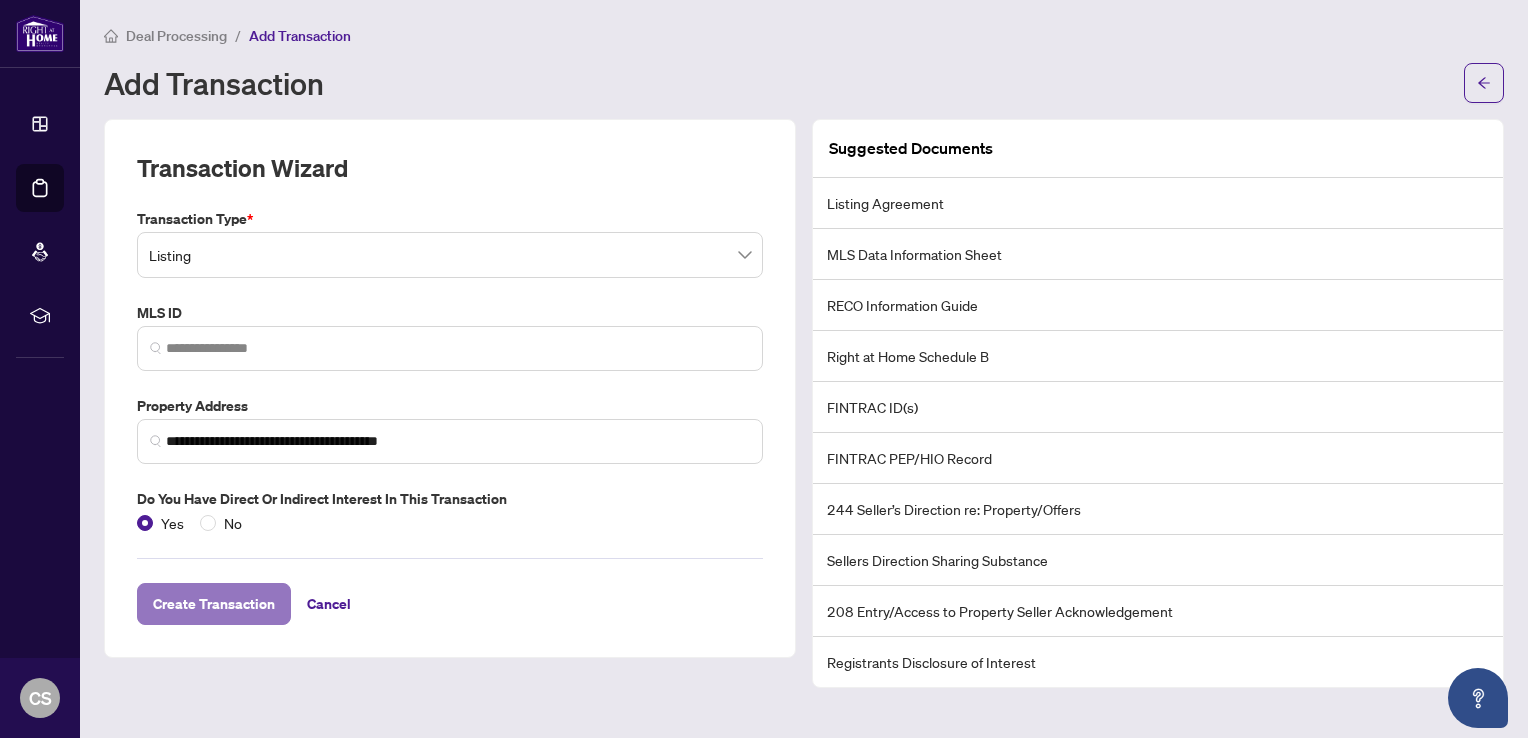 click on "Create Transaction" at bounding box center [214, 604] 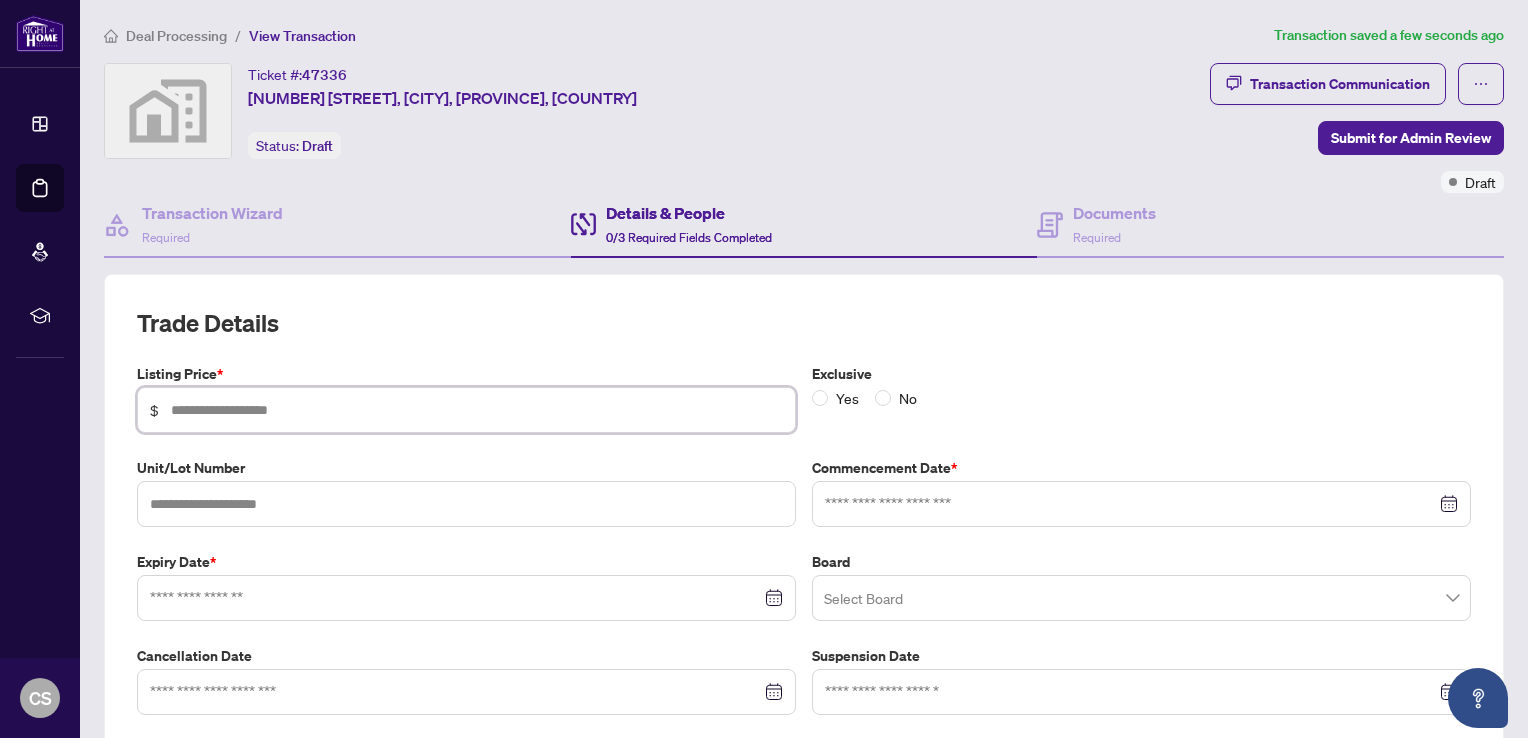 click at bounding box center (477, 410) 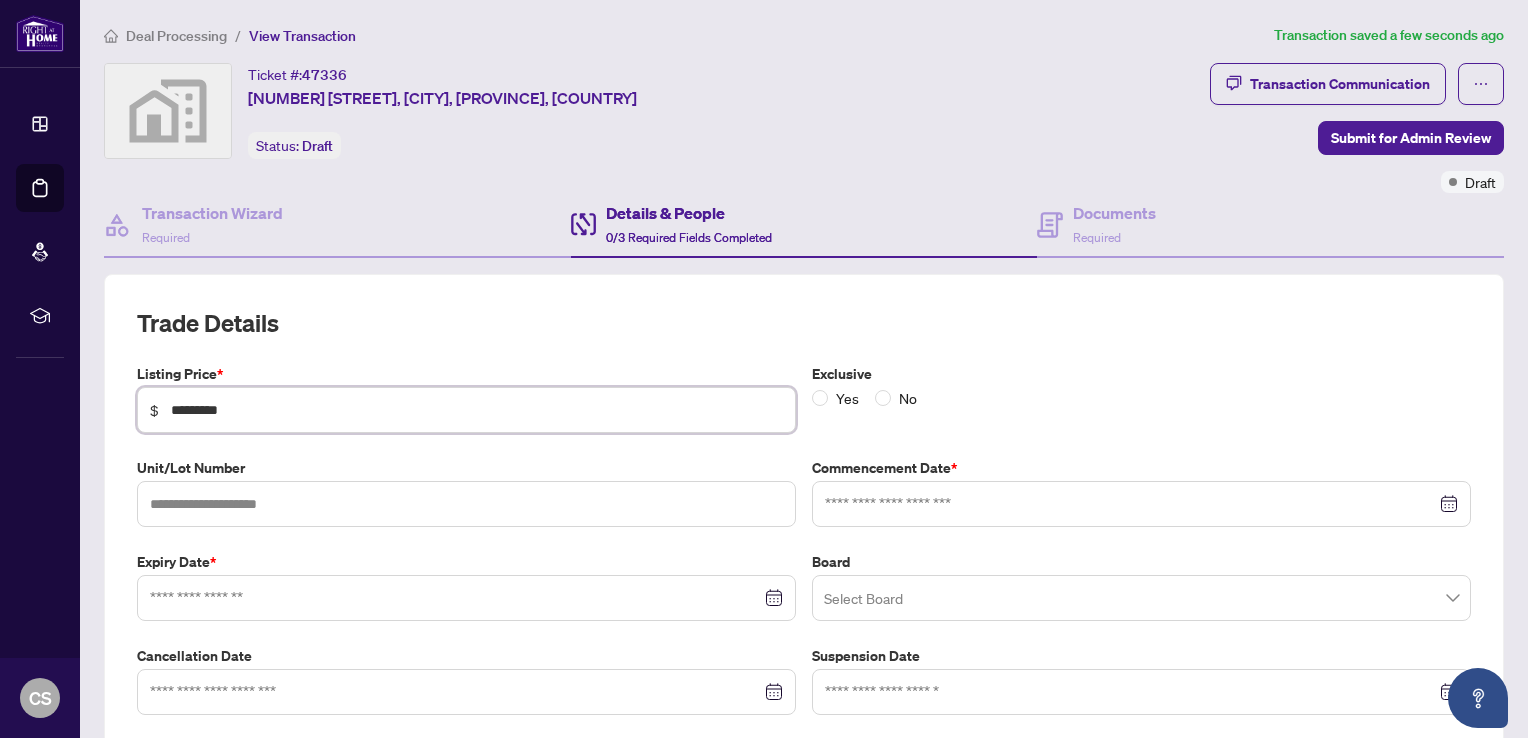 click on "*********" at bounding box center (477, 410) 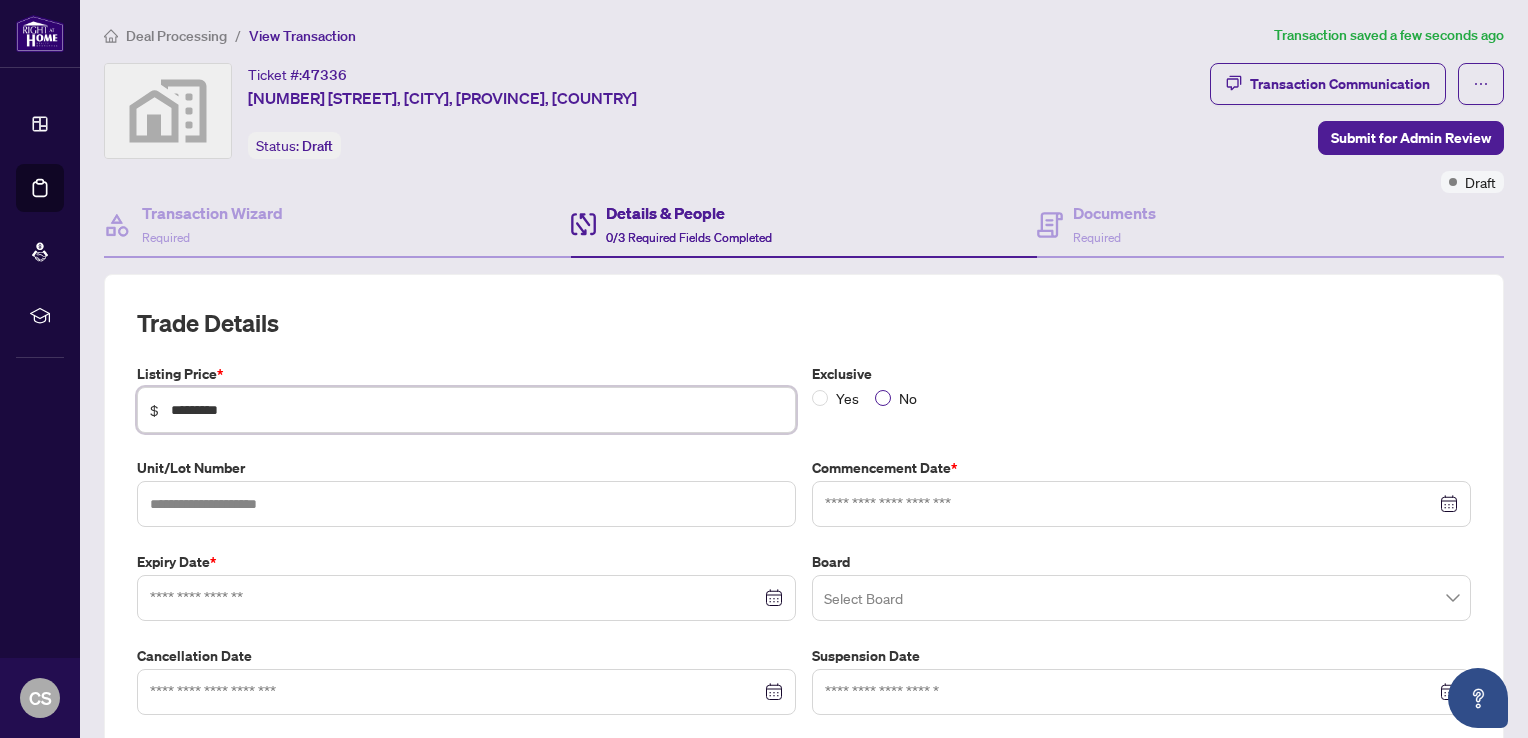 type on "*********" 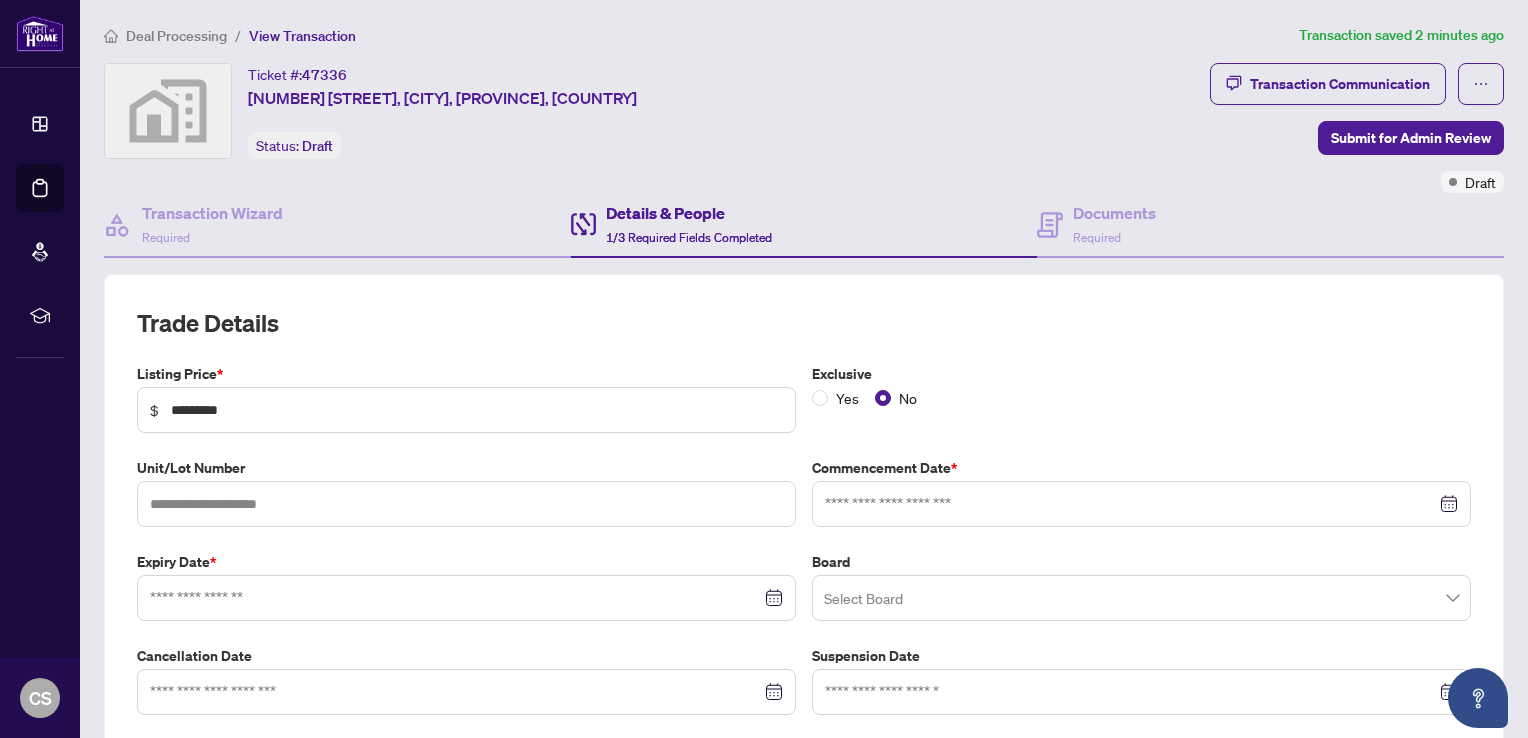 click at bounding box center (1141, 504) 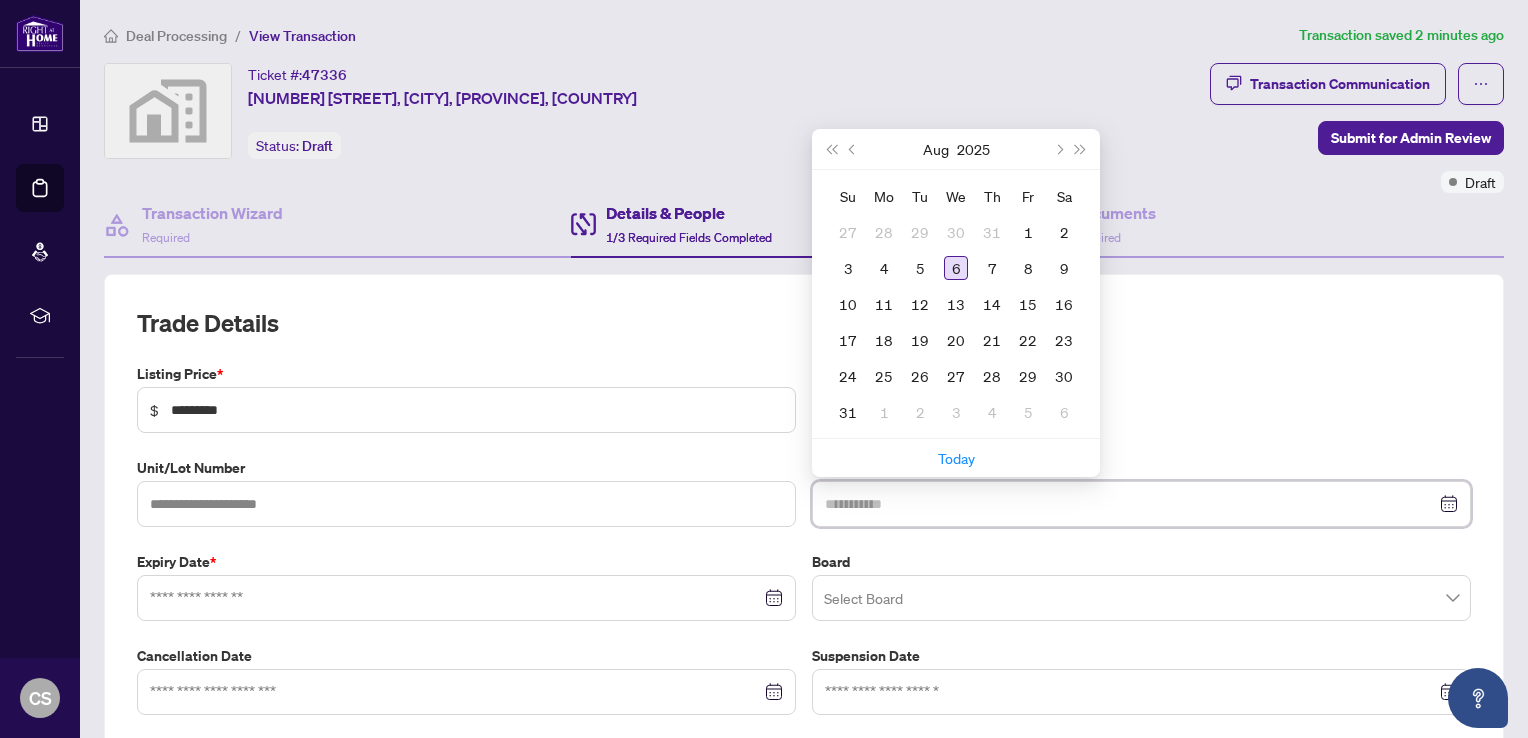 type on "**********" 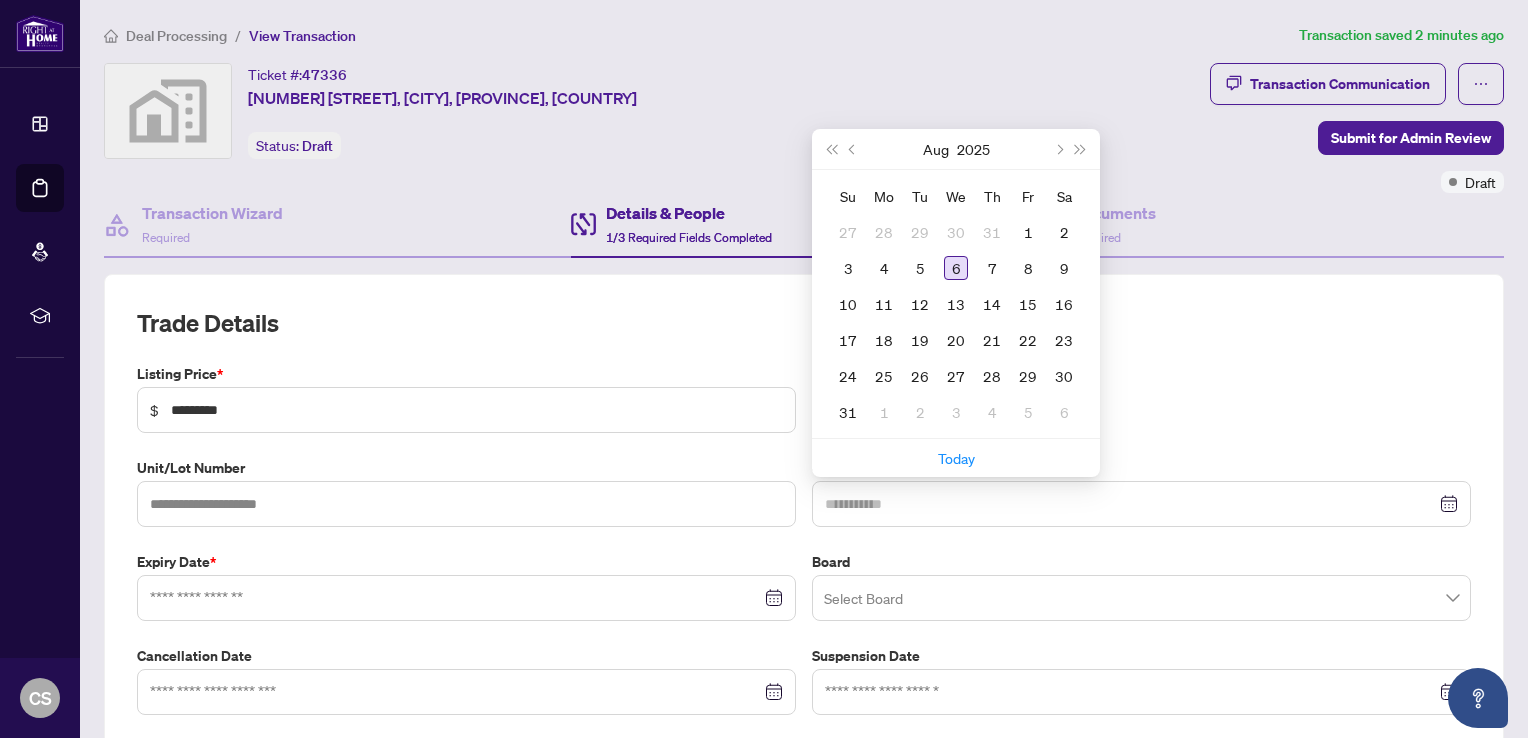 click on "6" at bounding box center (956, 268) 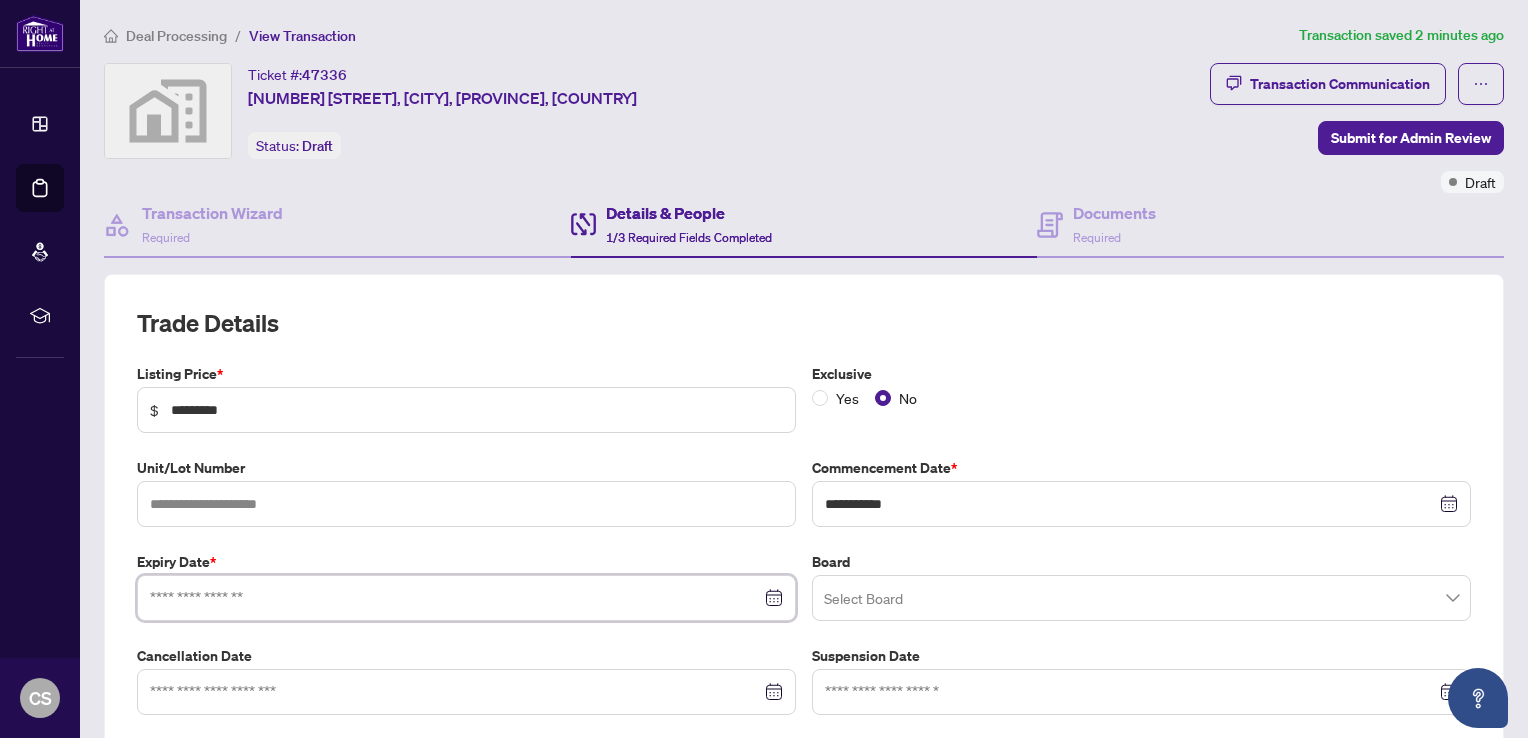 click at bounding box center [455, 598] 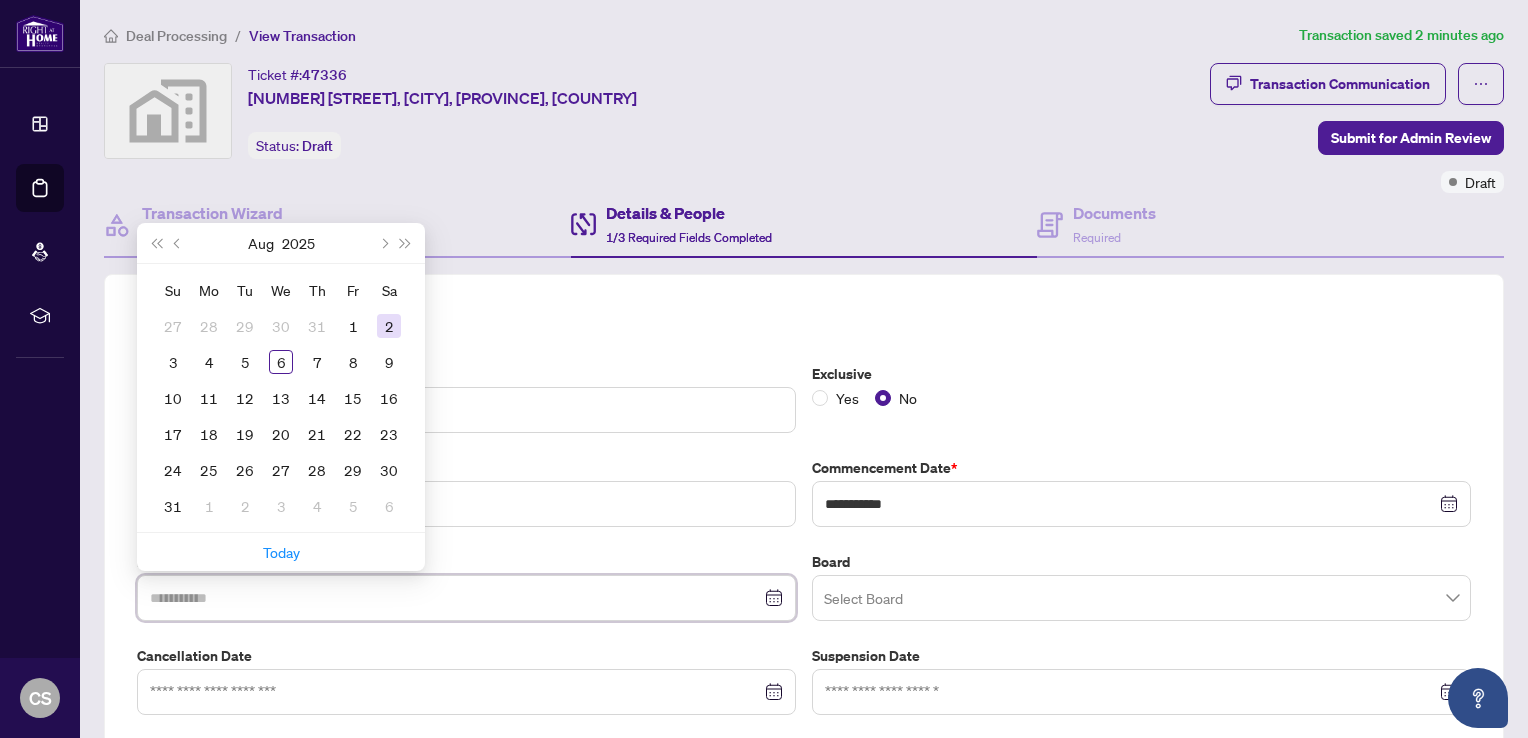 type on "**********" 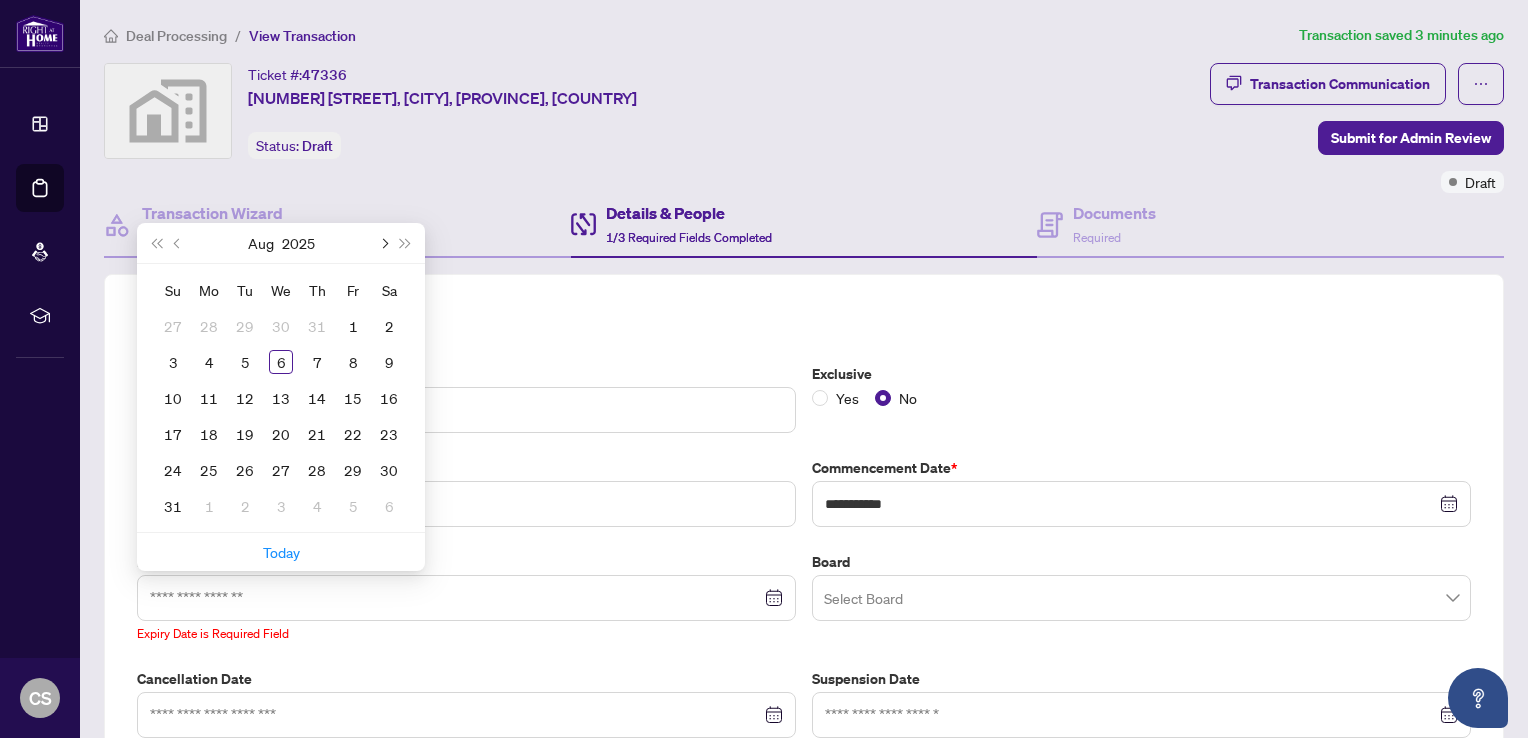 click at bounding box center (383, 243) 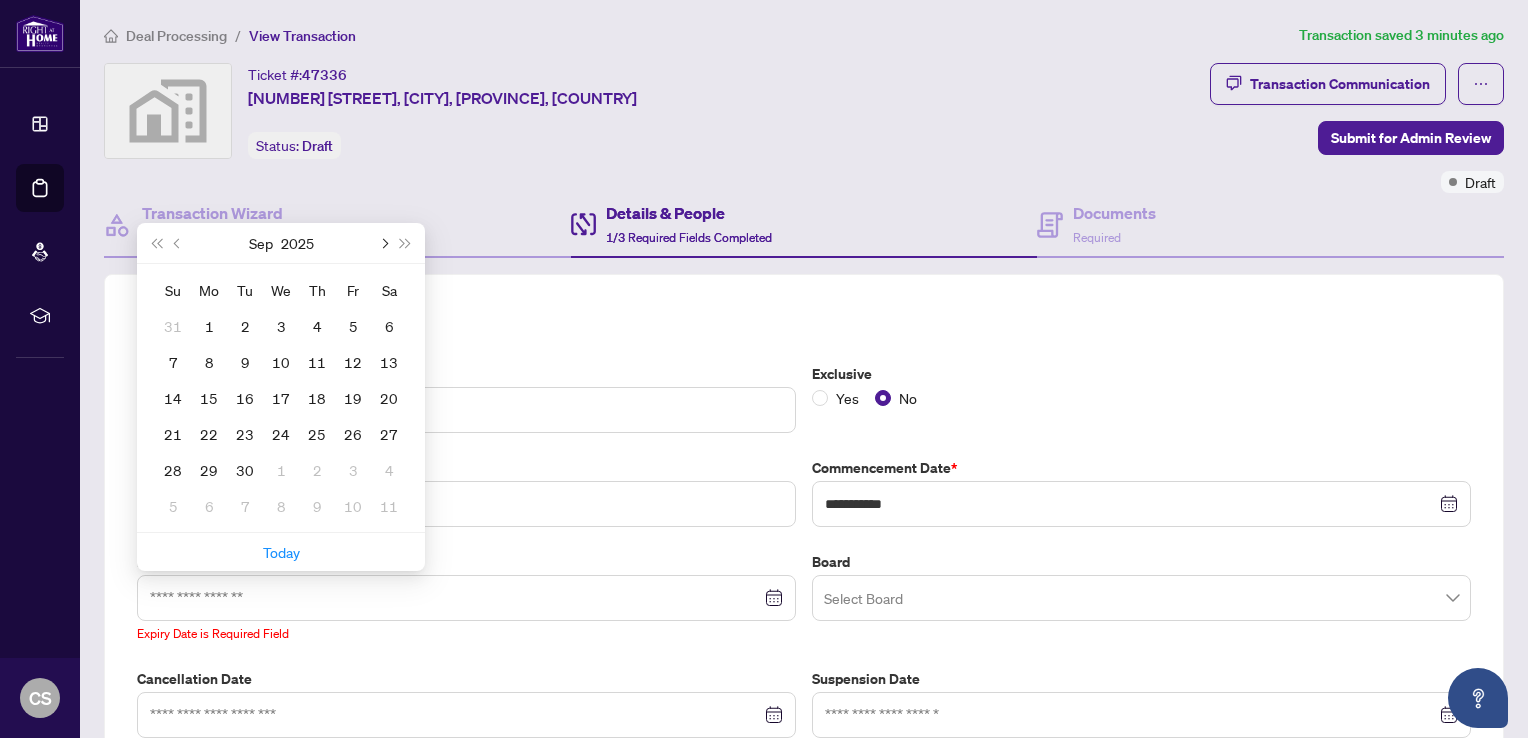click at bounding box center [383, 243] 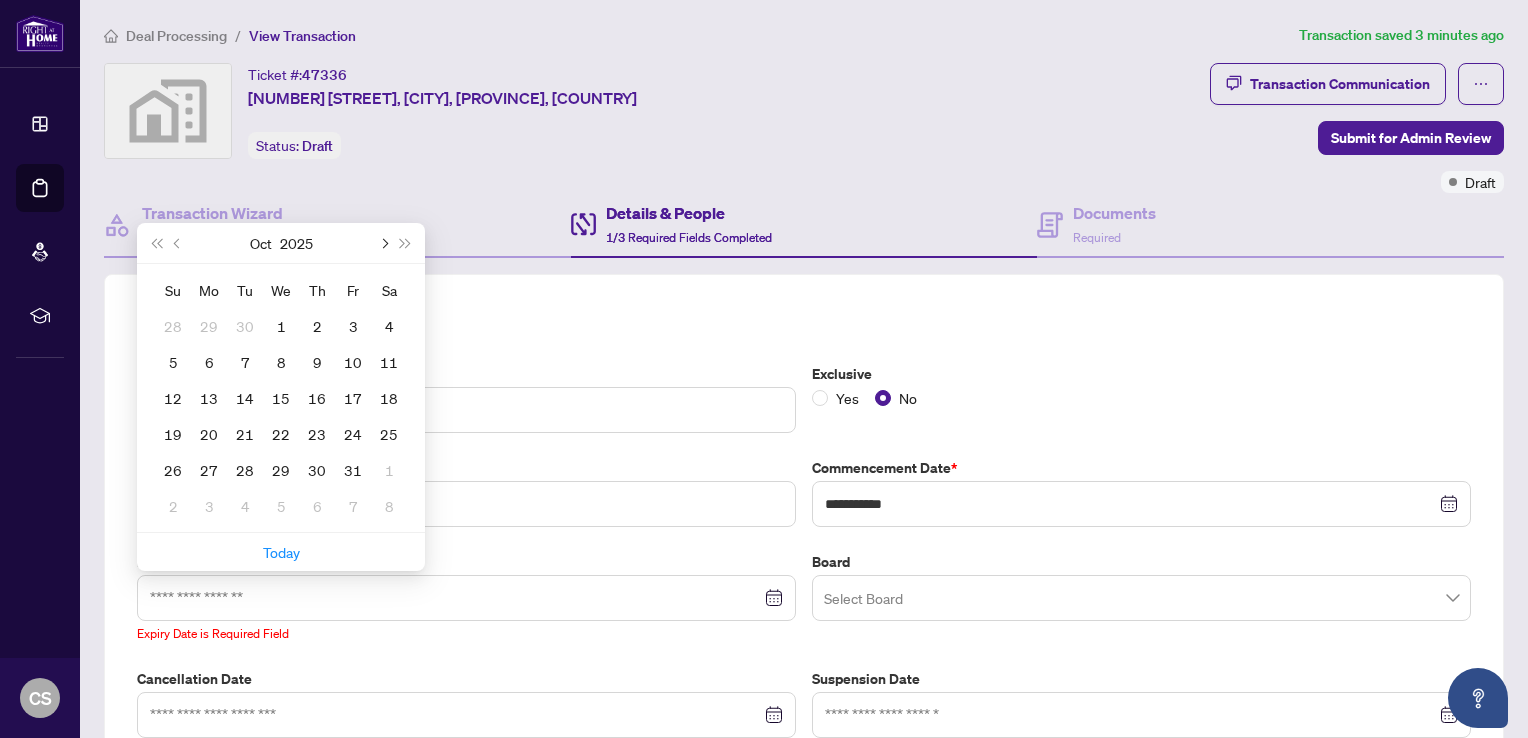 click at bounding box center [383, 243] 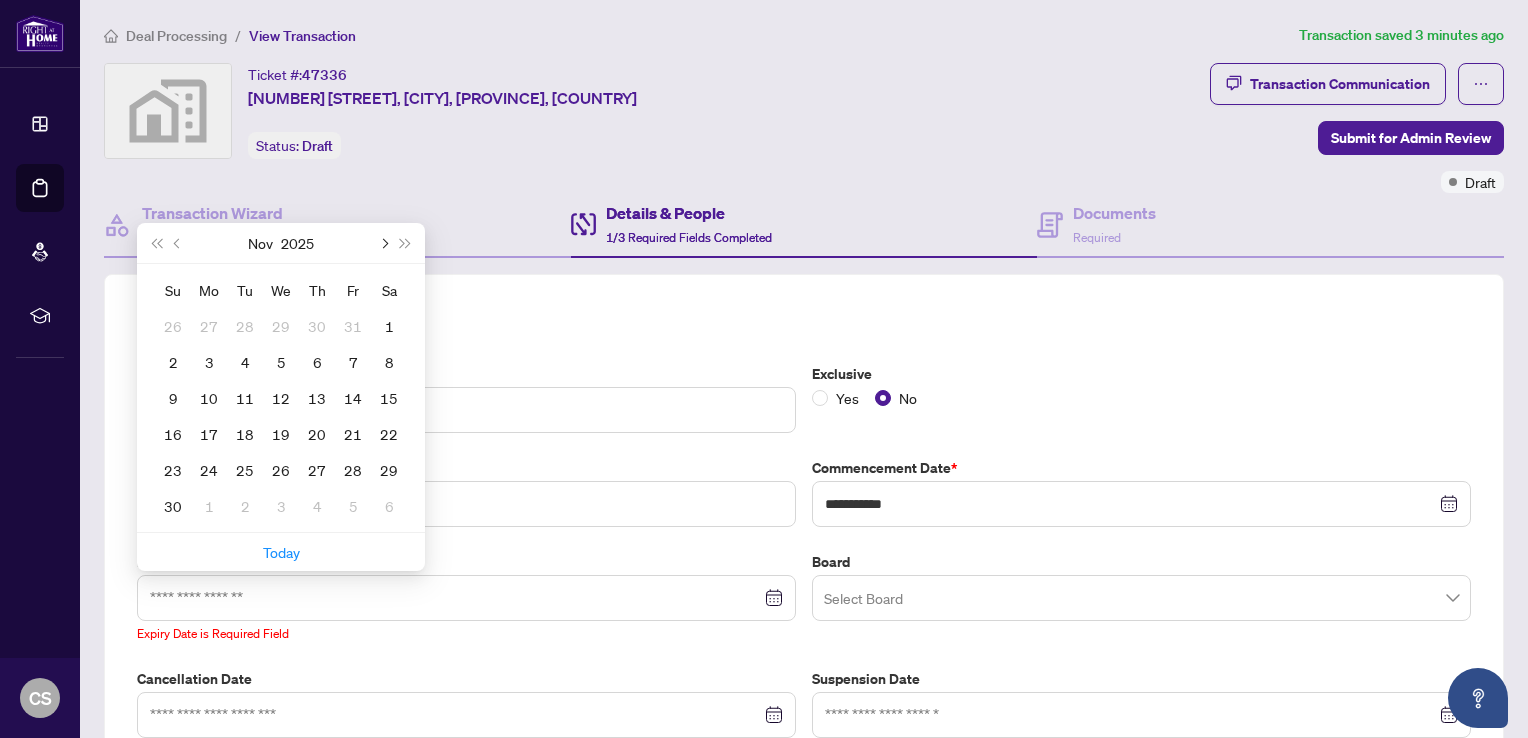 click at bounding box center (383, 243) 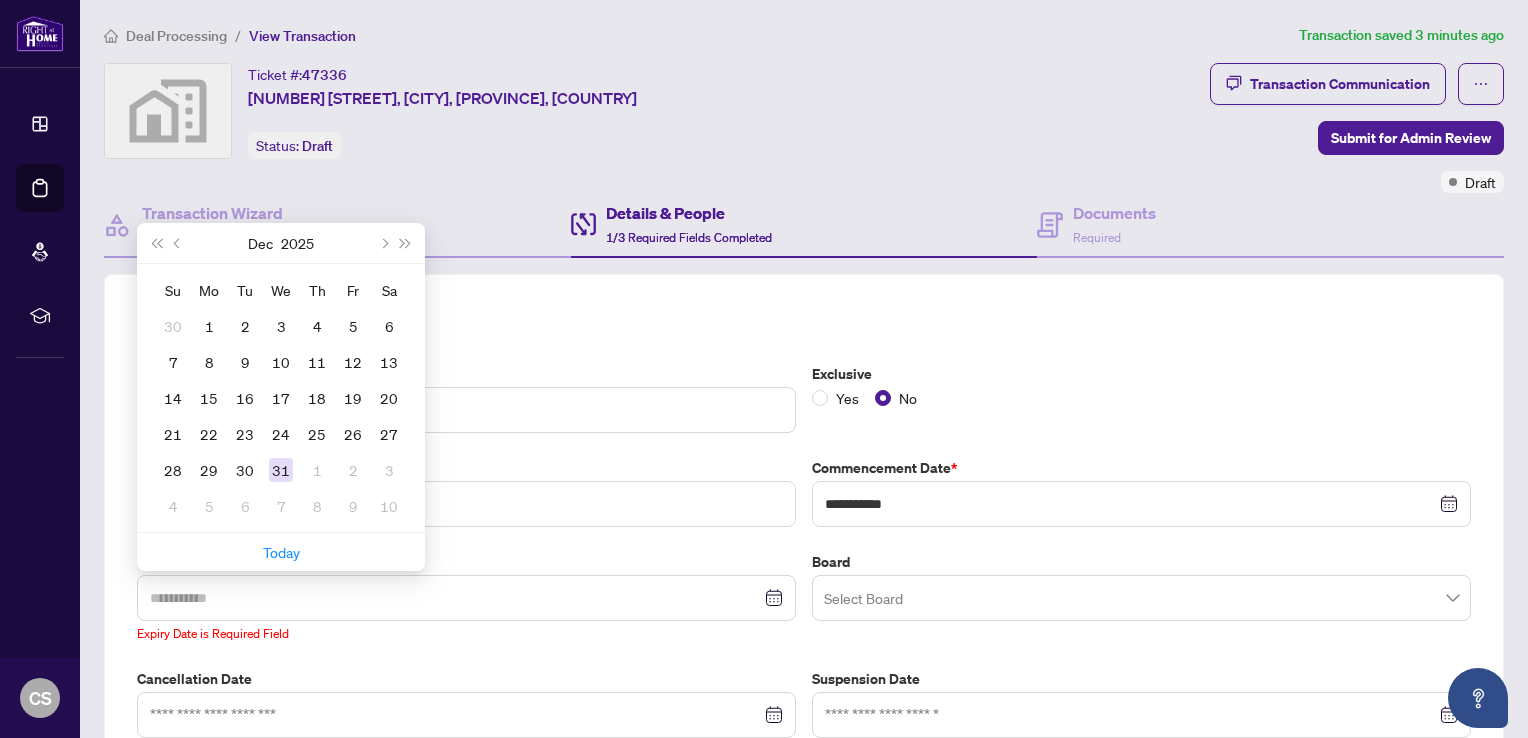 type on "**********" 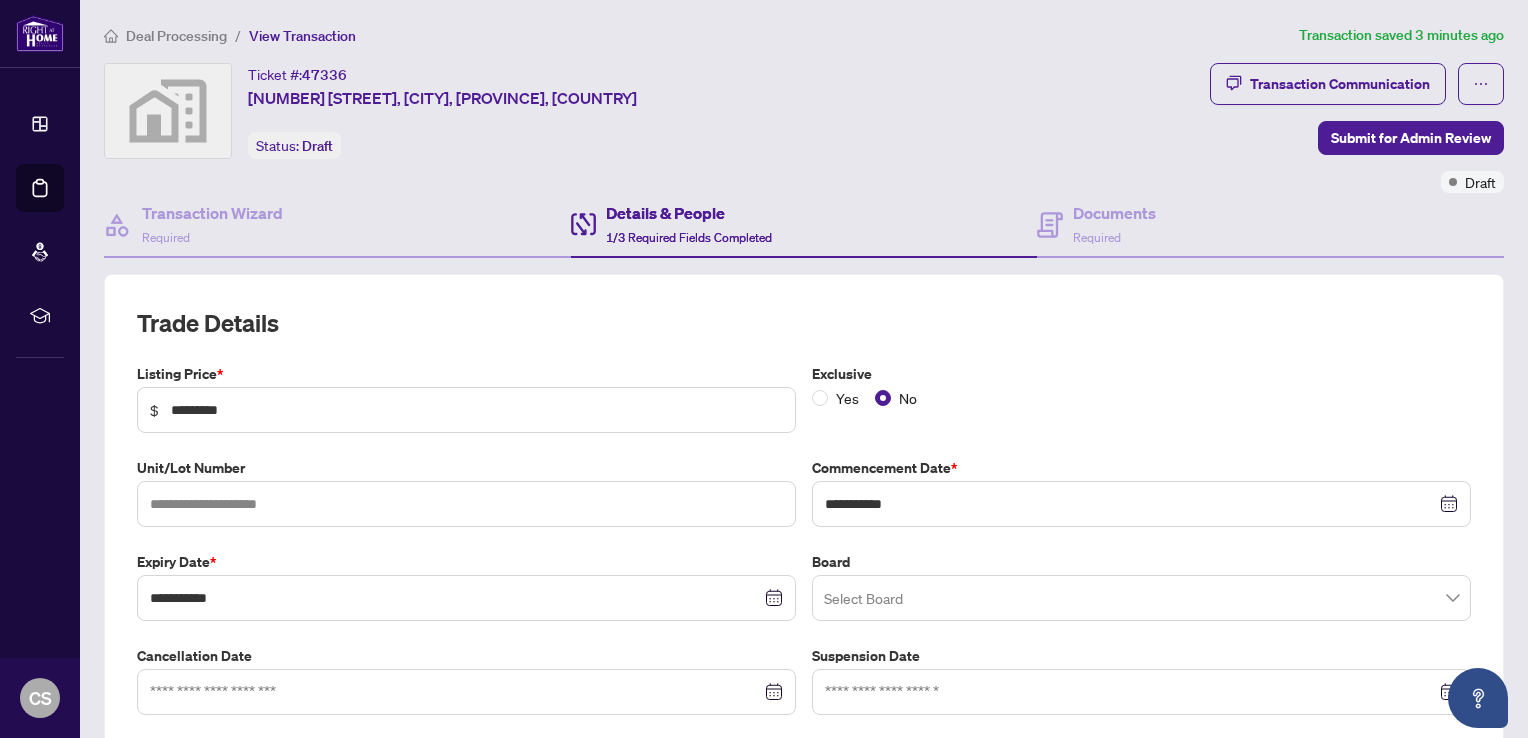 click at bounding box center [1141, 598] 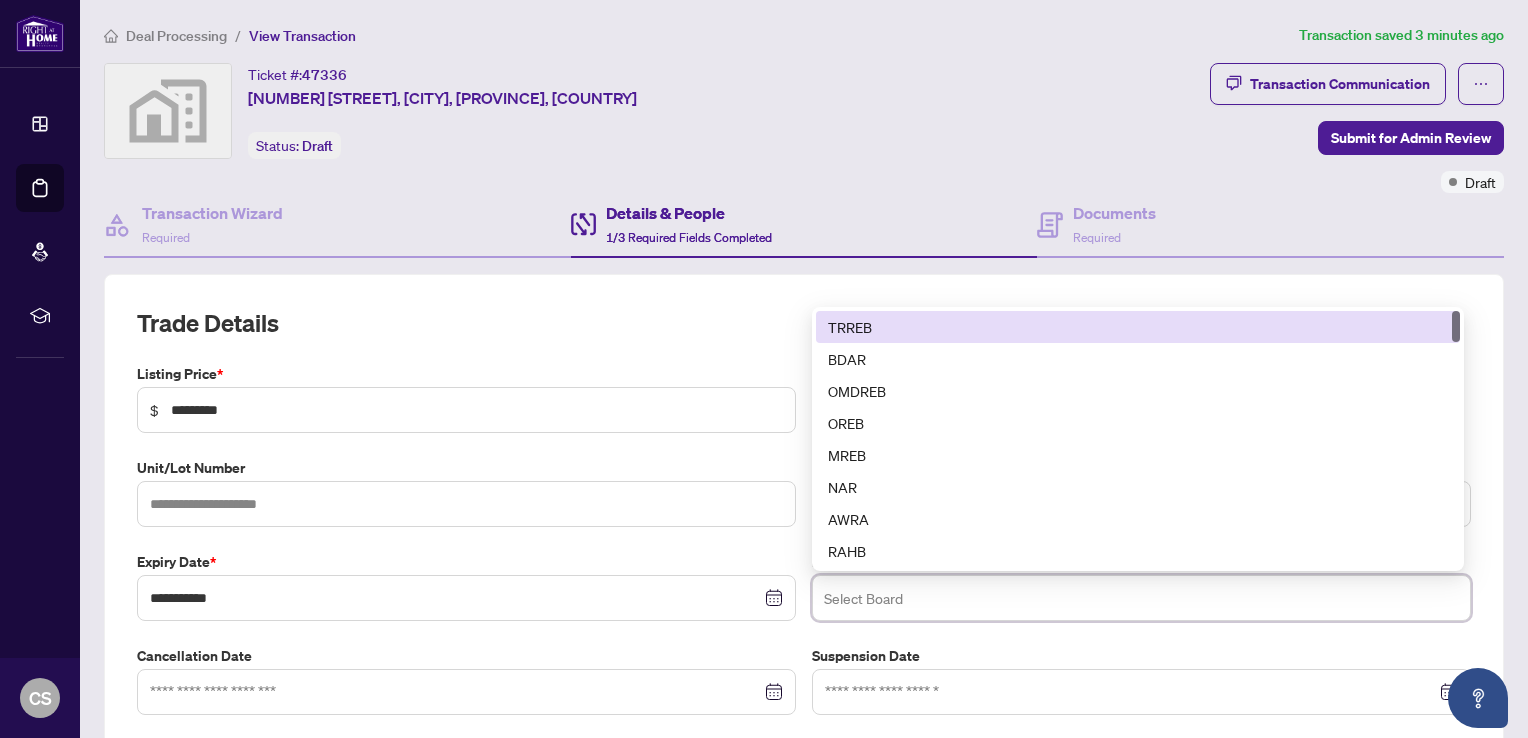 click on "TRREB" at bounding box center [1138, 327] 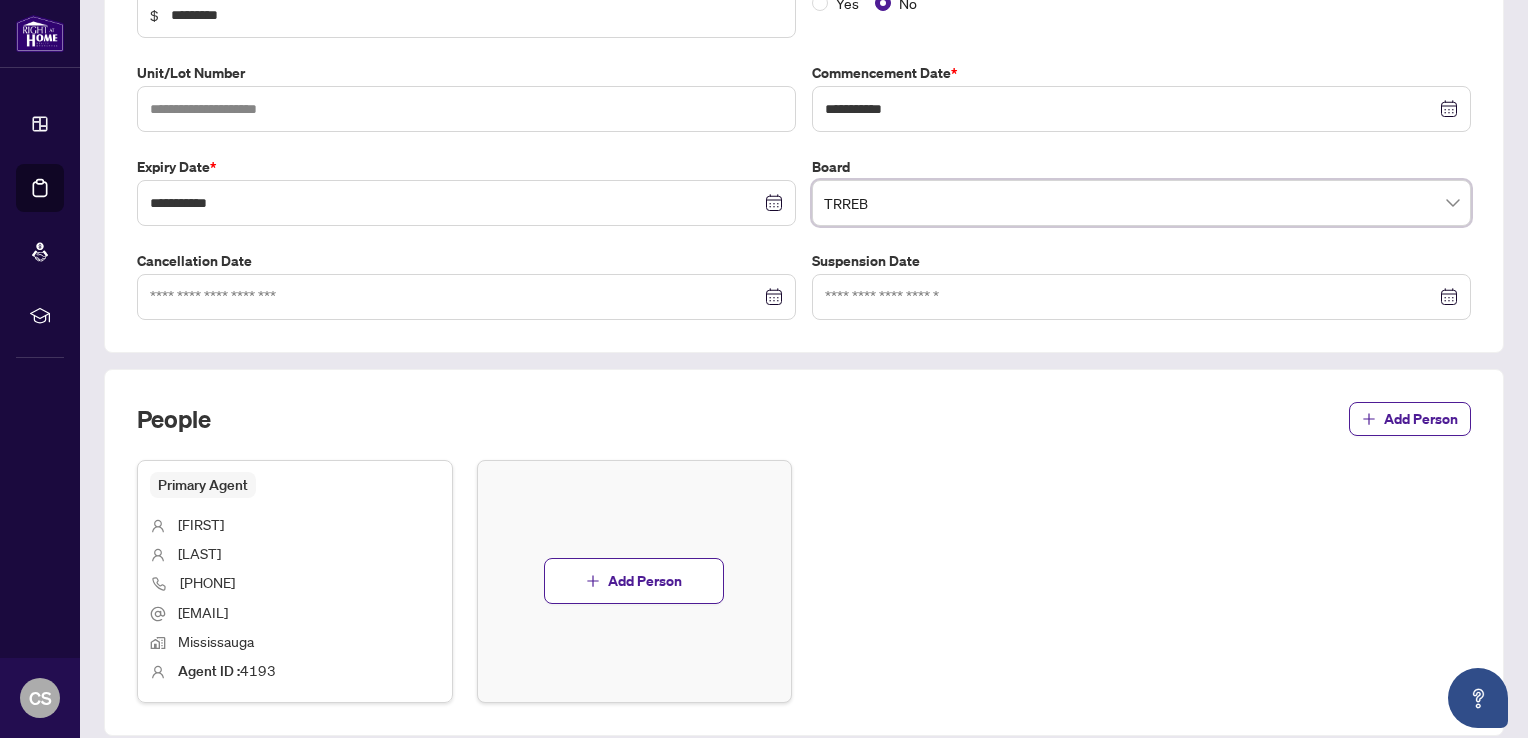scroll, scrollTop: 400, scrollLeft: 0, axis: vertical 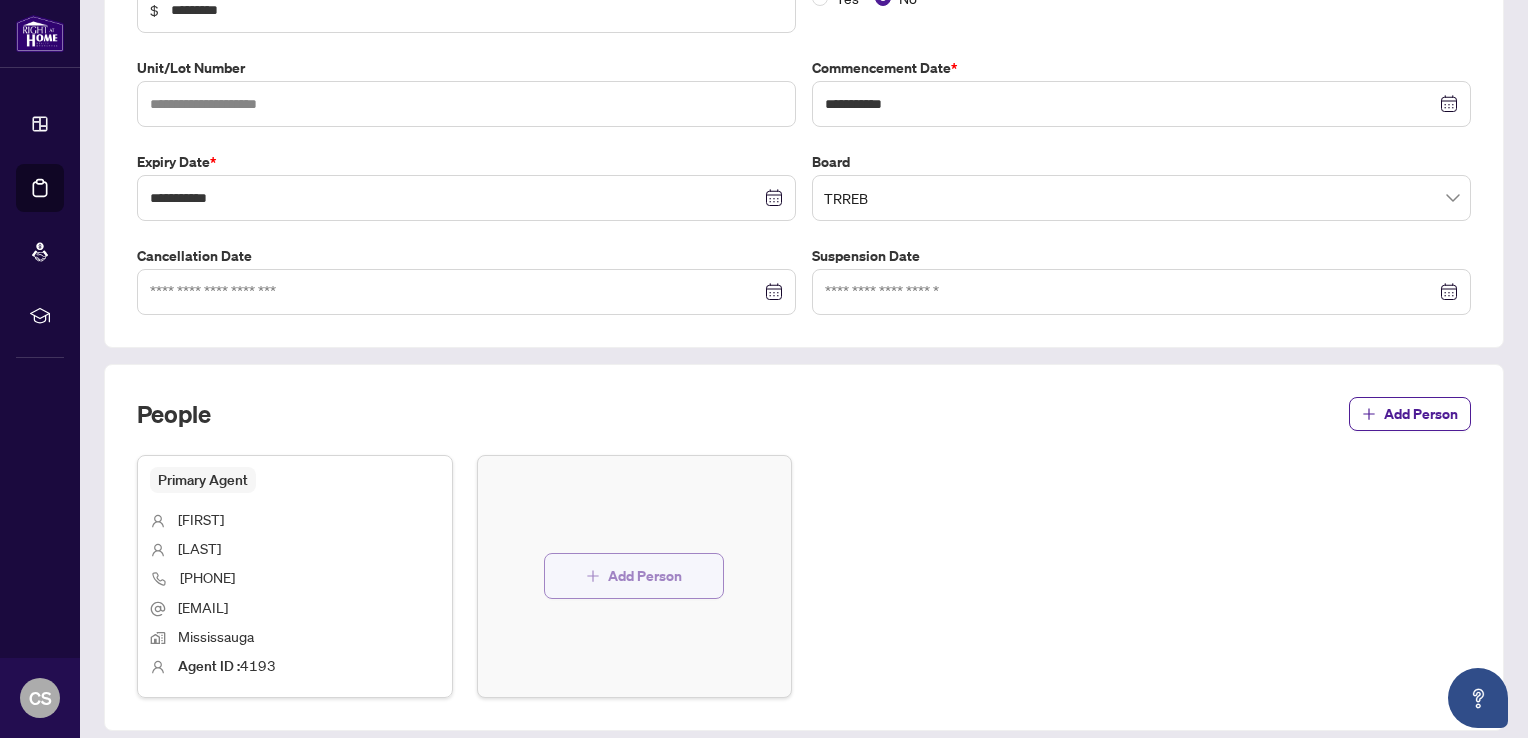 click on "Add Person" at bounding box center (645, 576) 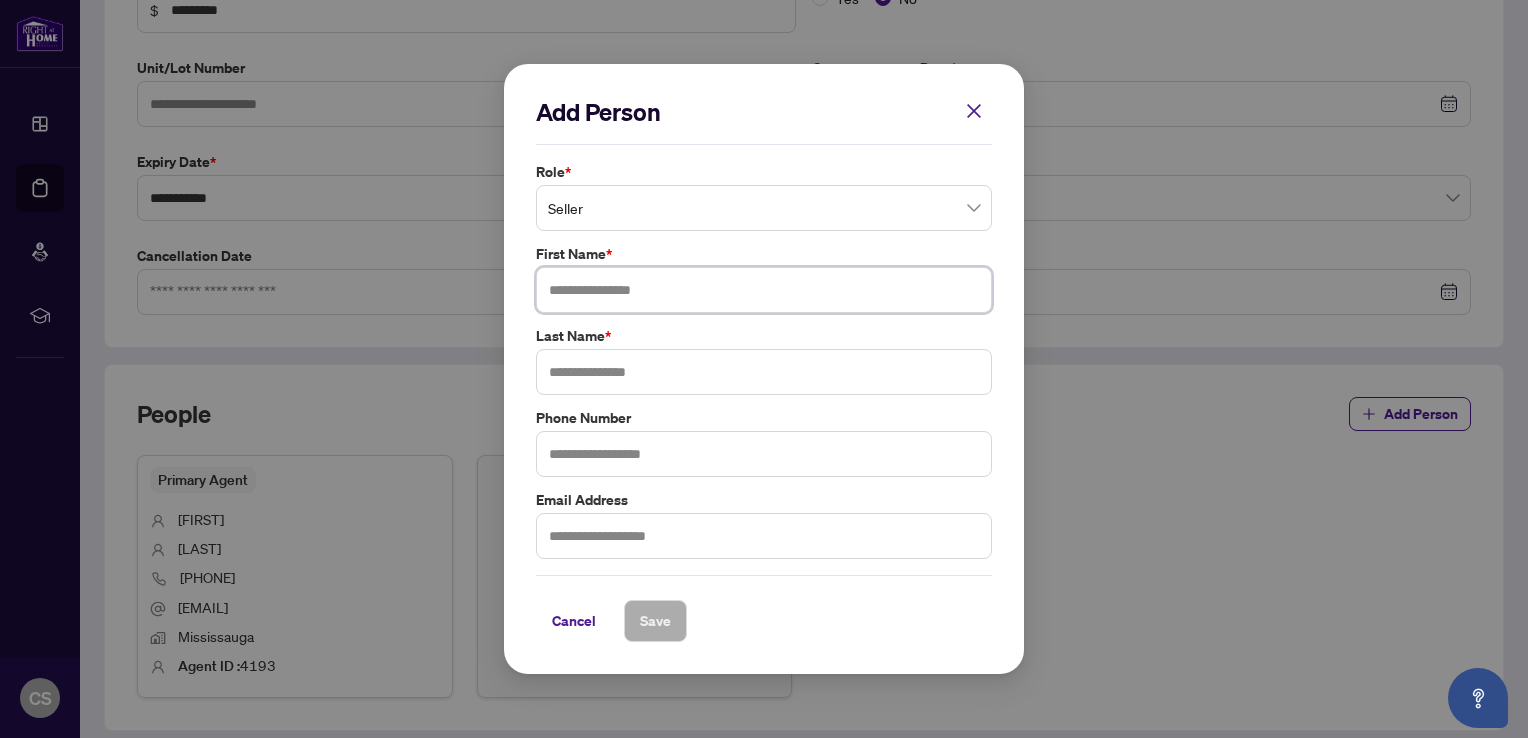 click at bounding box center (764, 290) 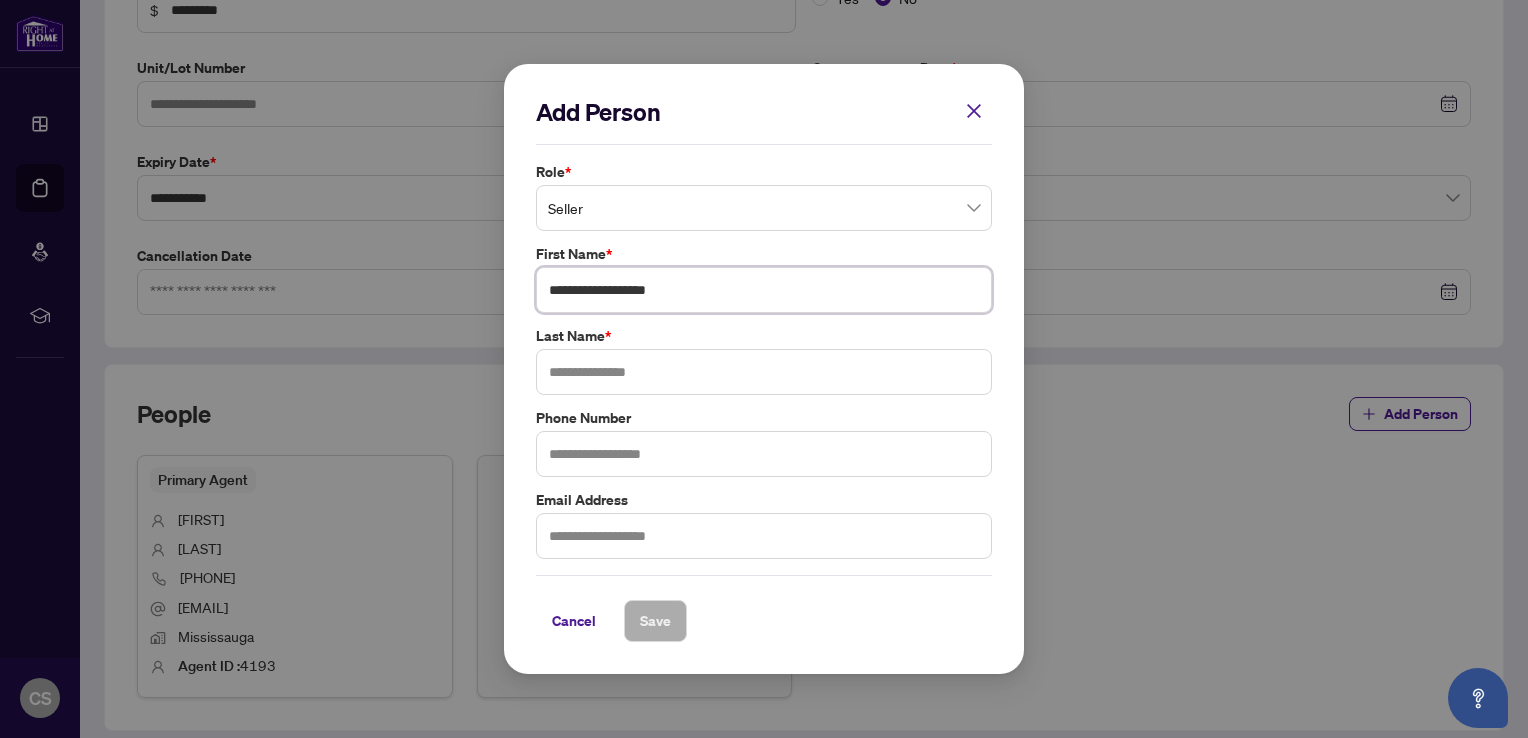 type on "**********" 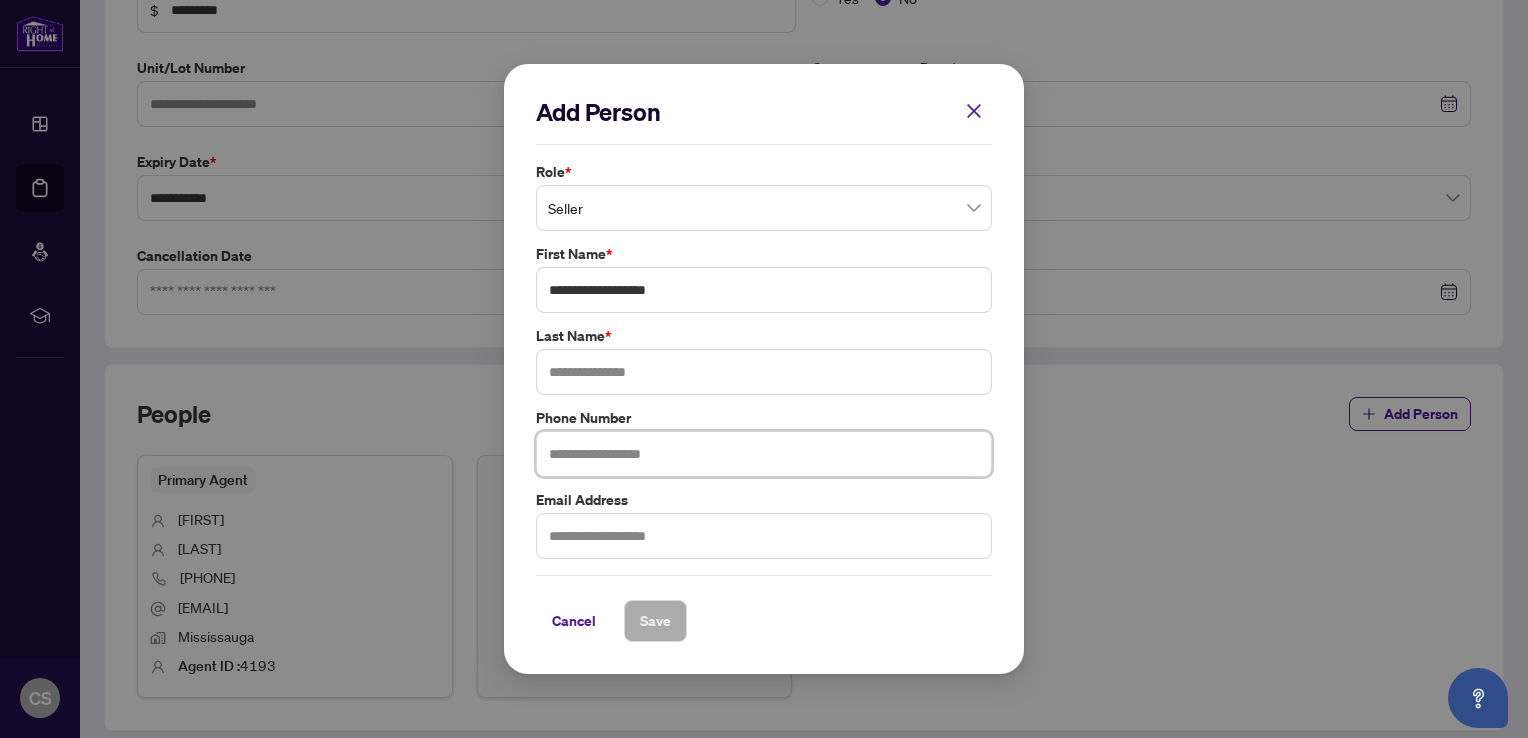 click at bounding box center (764, 454) 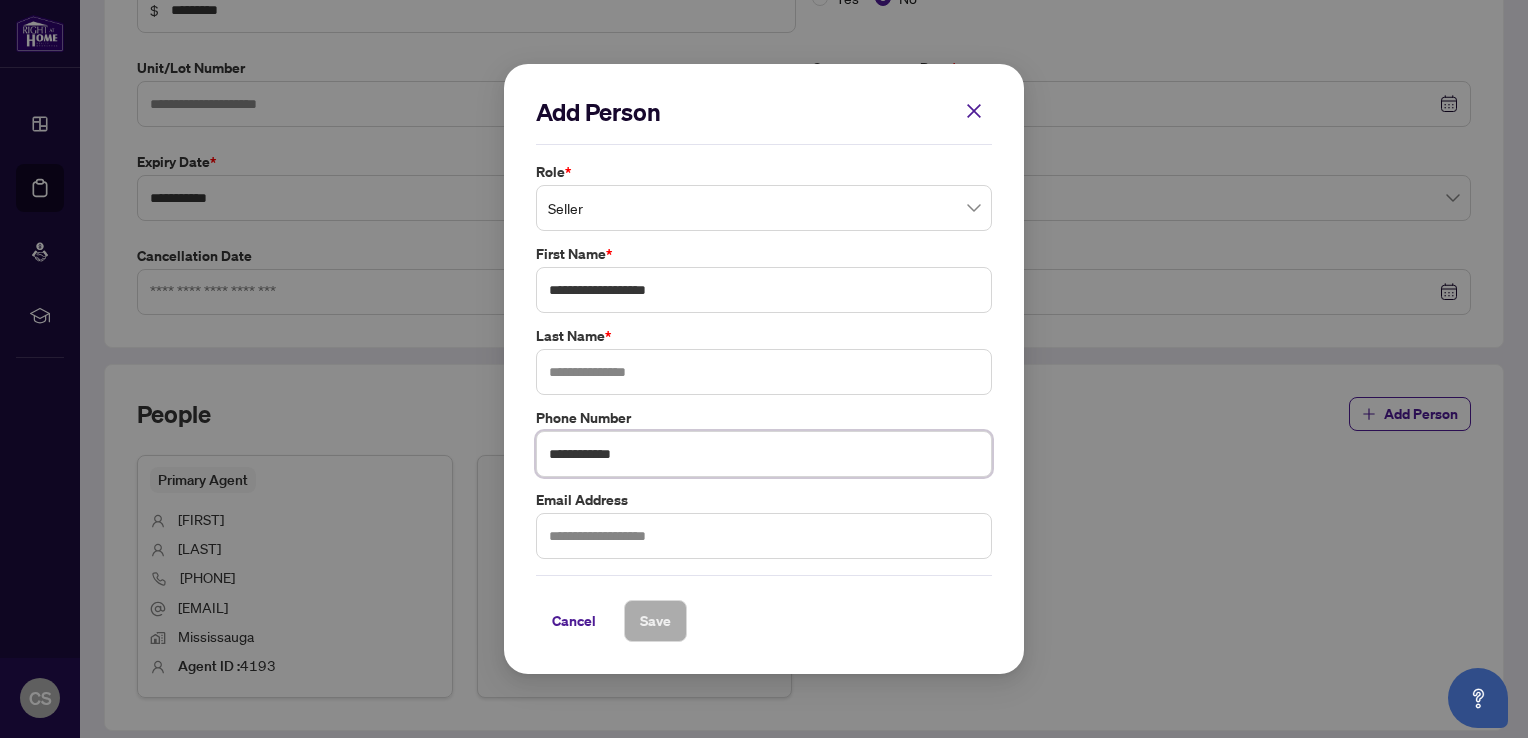 type on "**********" 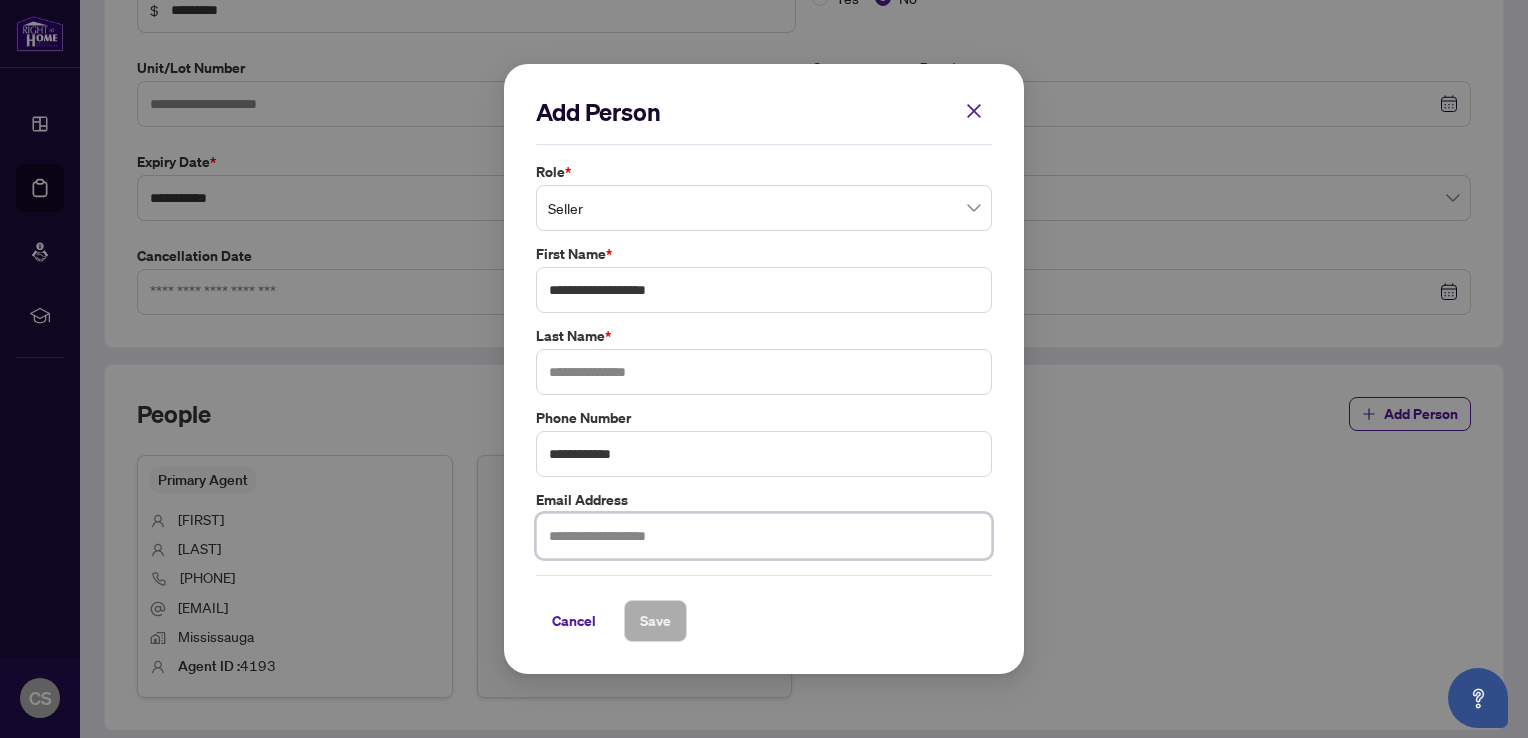 click at bounding box center [764, 536] 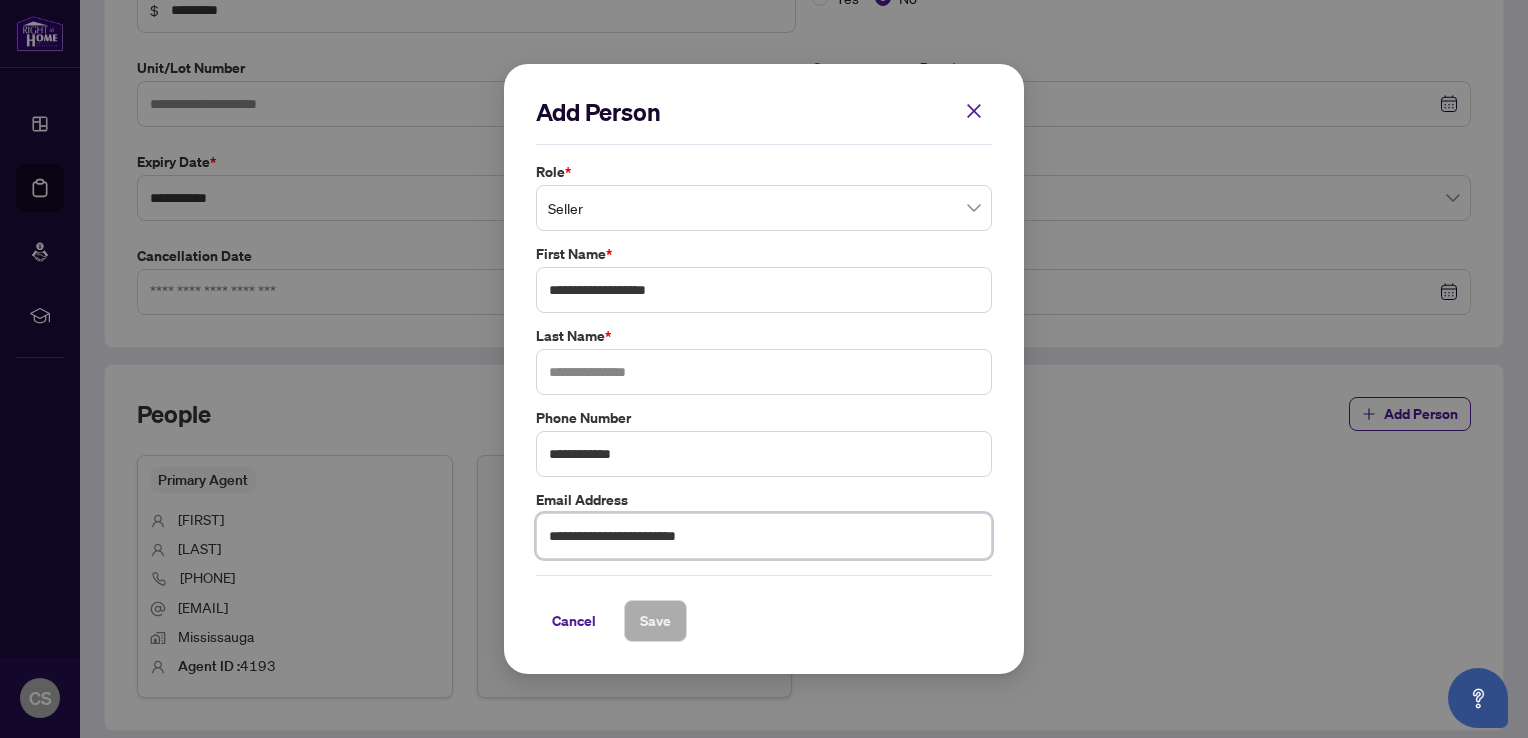 type on "**********" 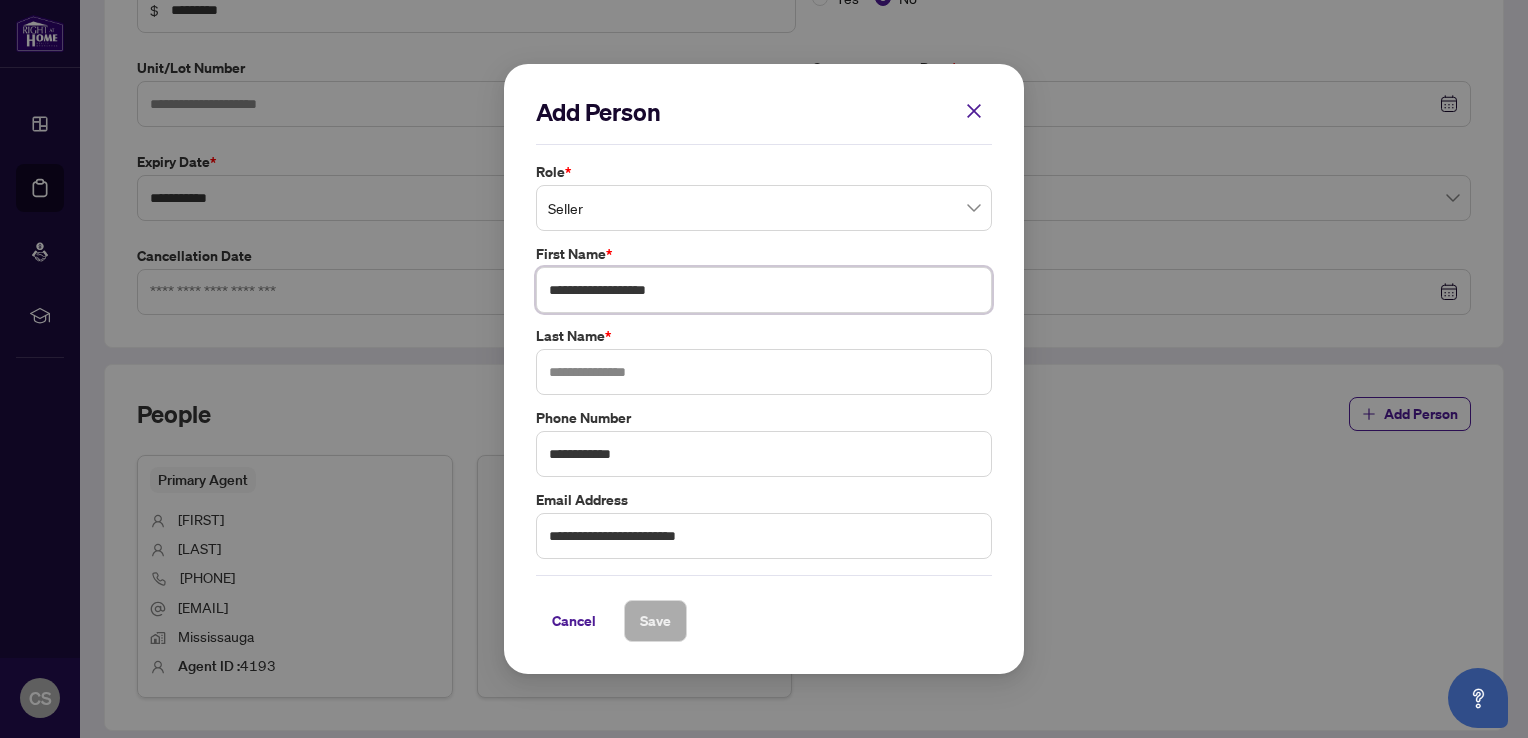 drag, startPoint x: 681, startPoint y: 288, endPoint x: 549, endPoint y: 292, distance: 132.0606 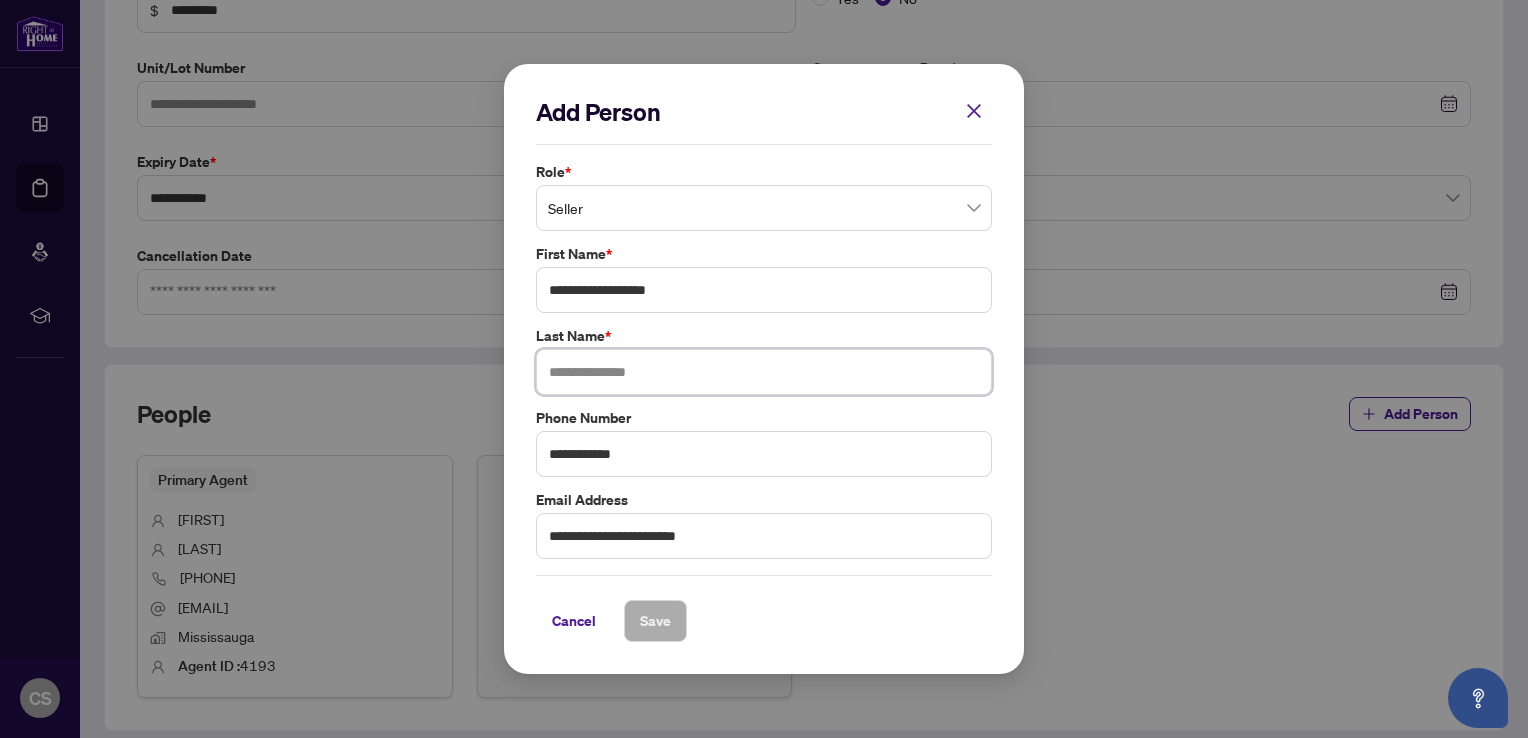 click at bounding box center (764, 372) 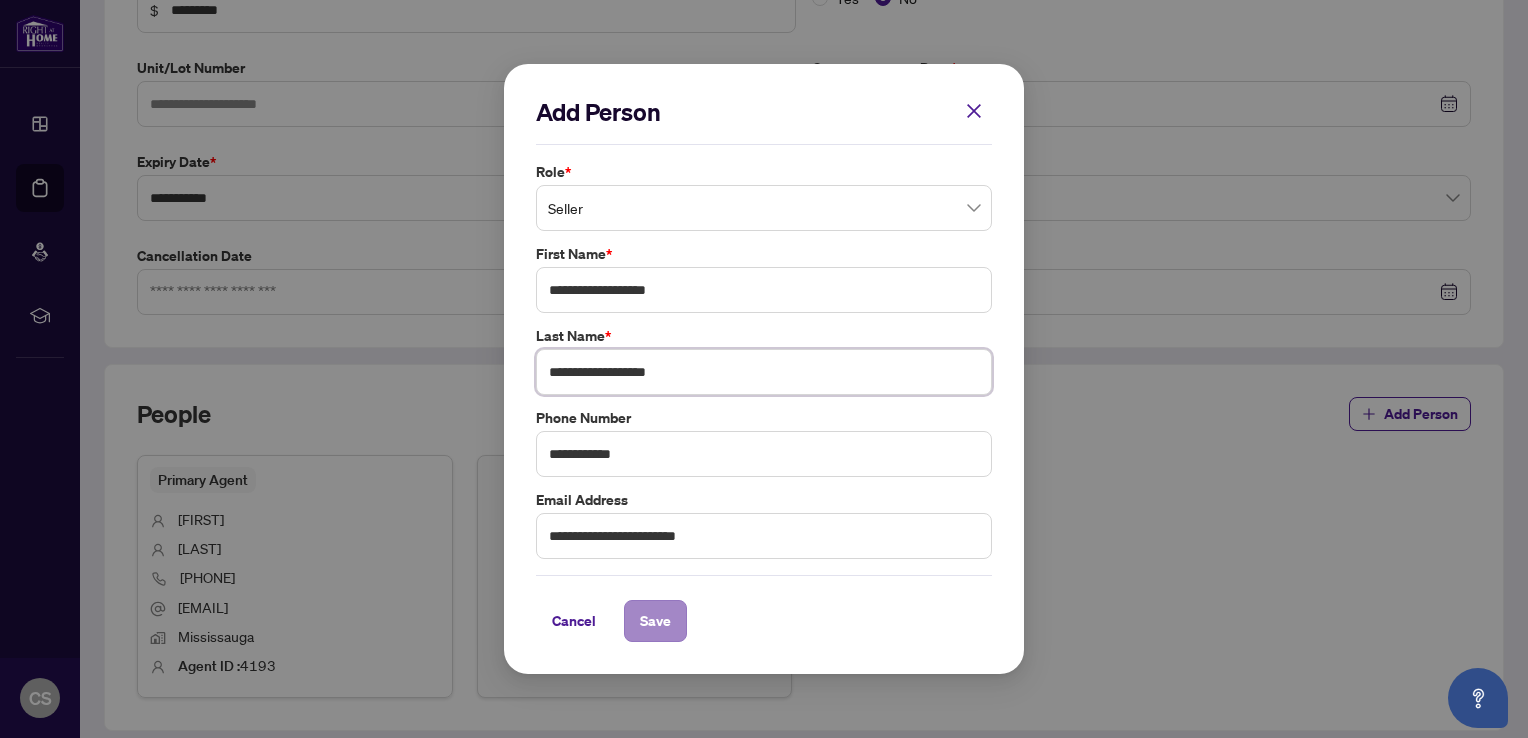 type on "**********" 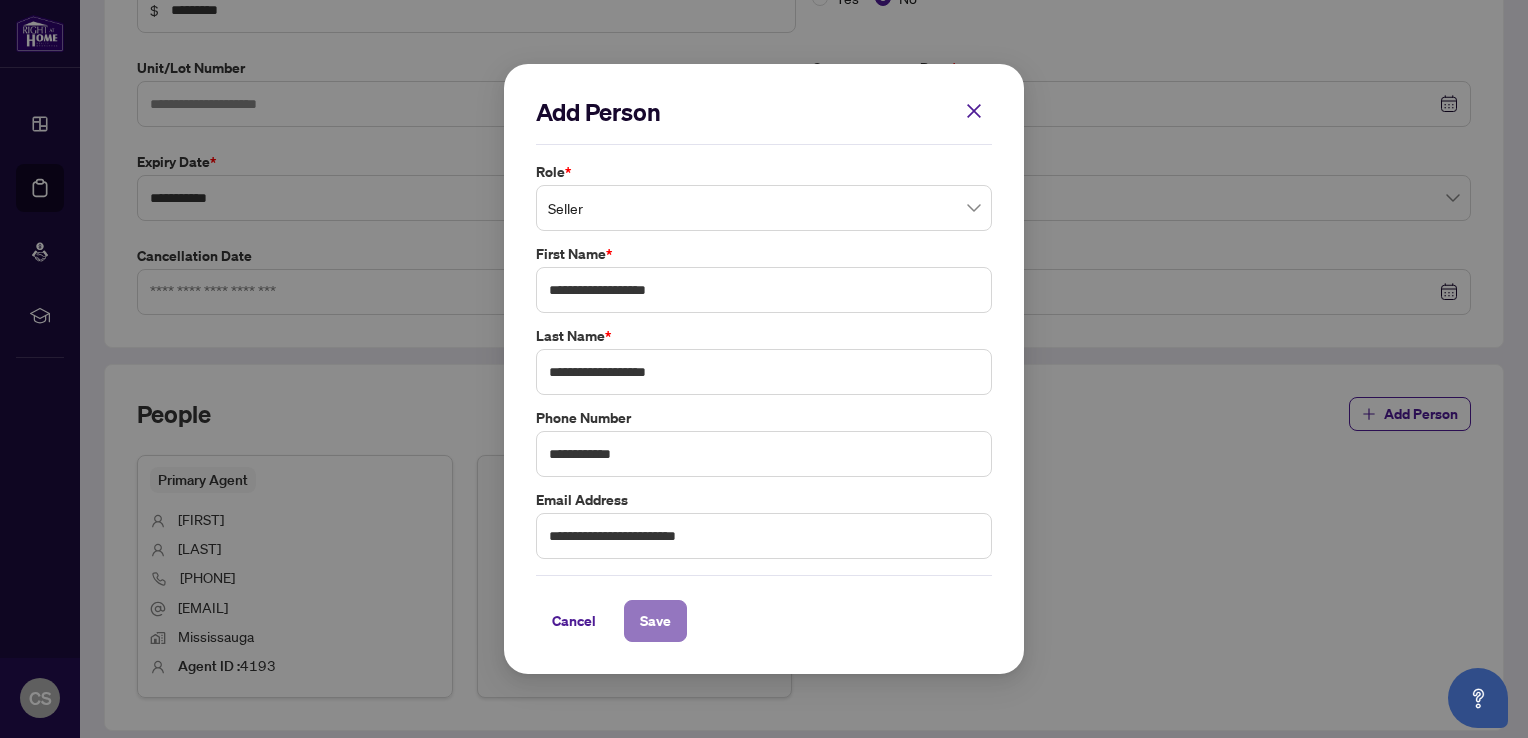 click on "Save" at bounding box center (655, 621) 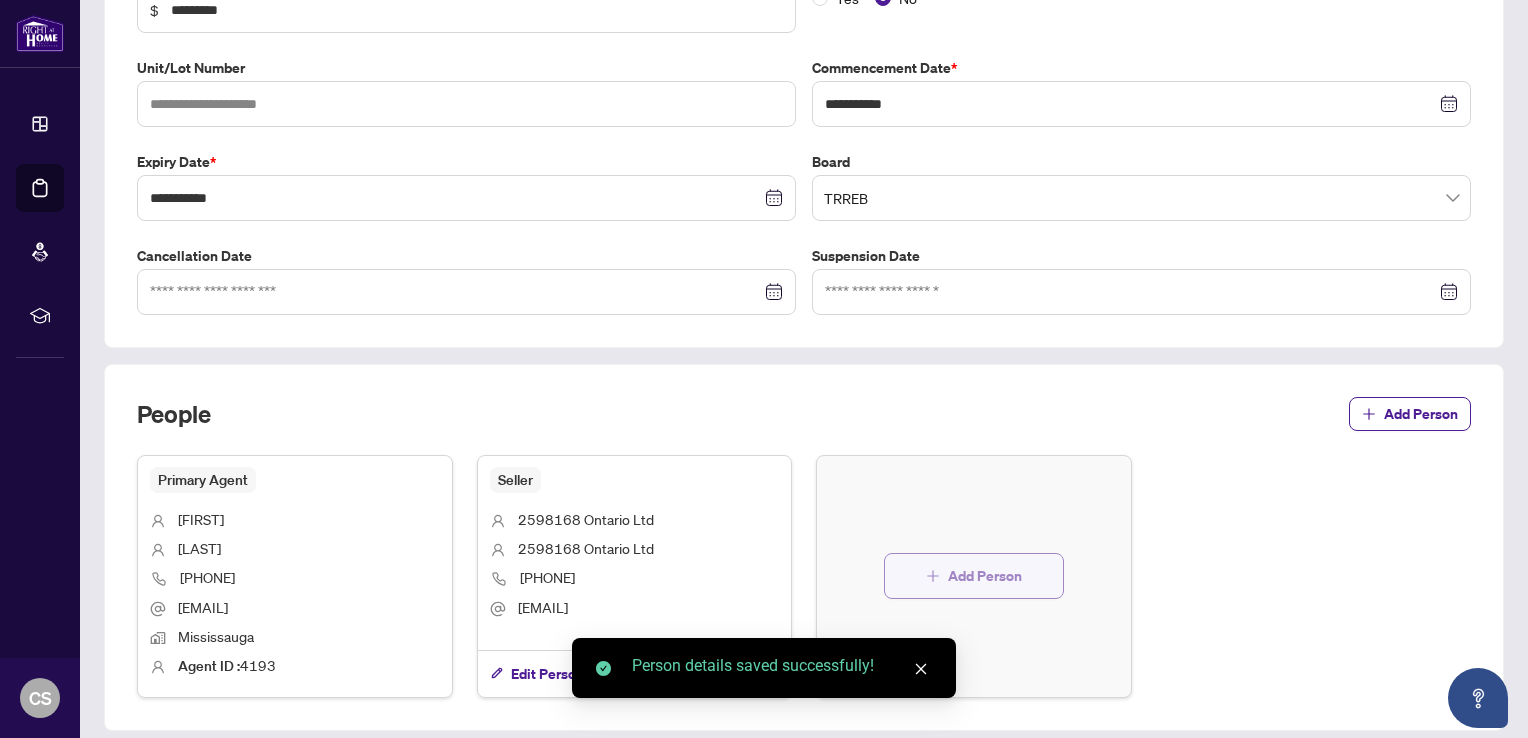 click on "Add Person" at bounding box center [985, 576] 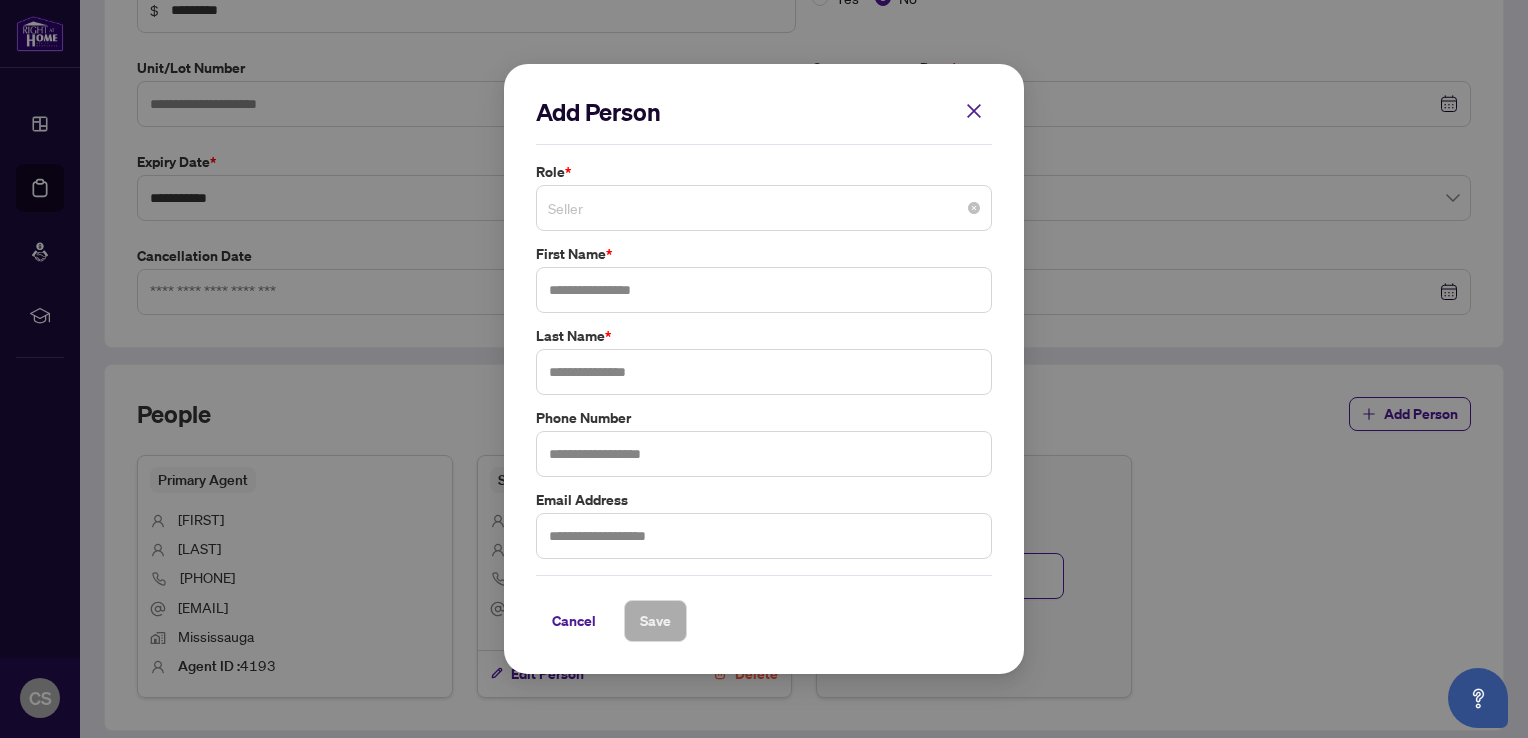 click on "Seller" at bounding box center [764, 208] 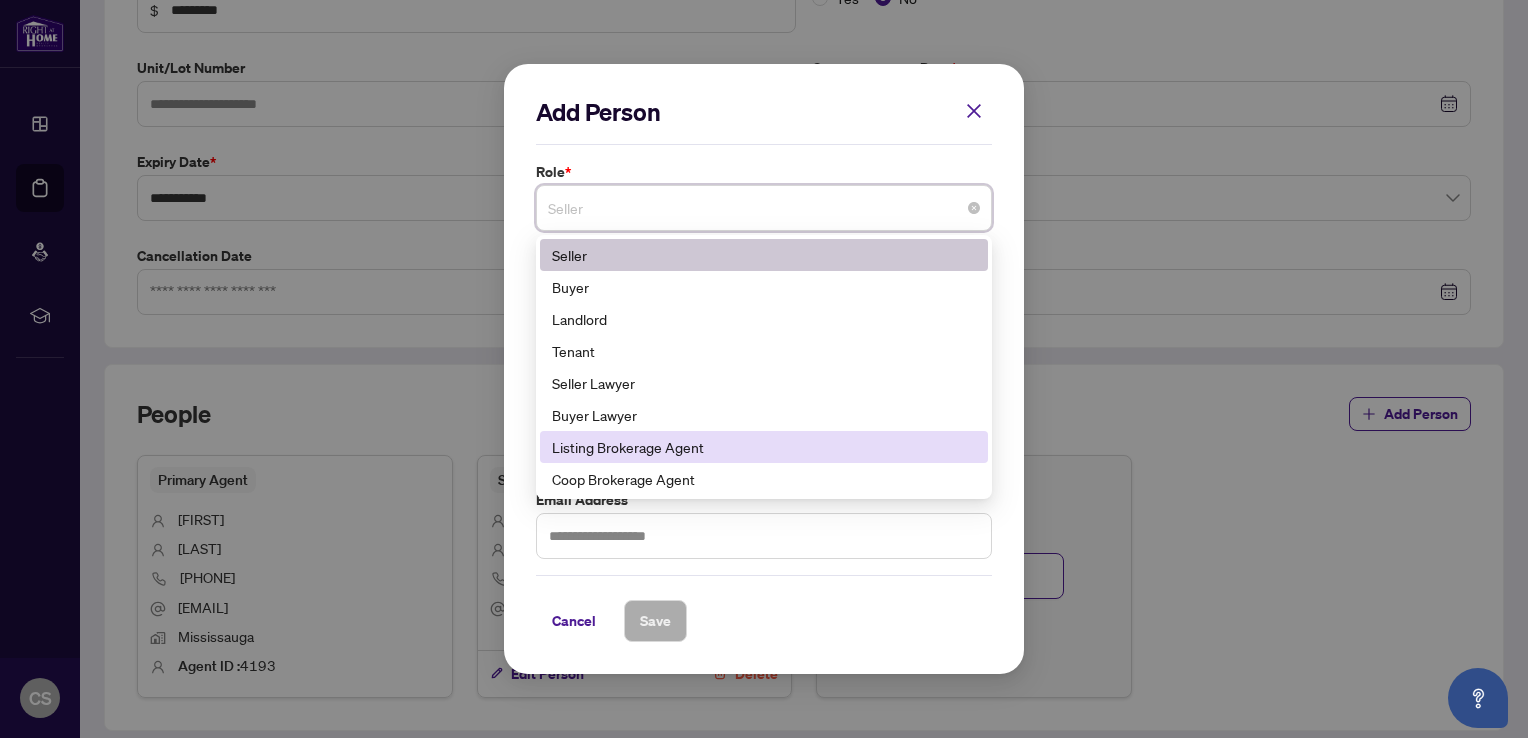 click on "Listing Brokerage Agent" at bounding box center (764, 447) 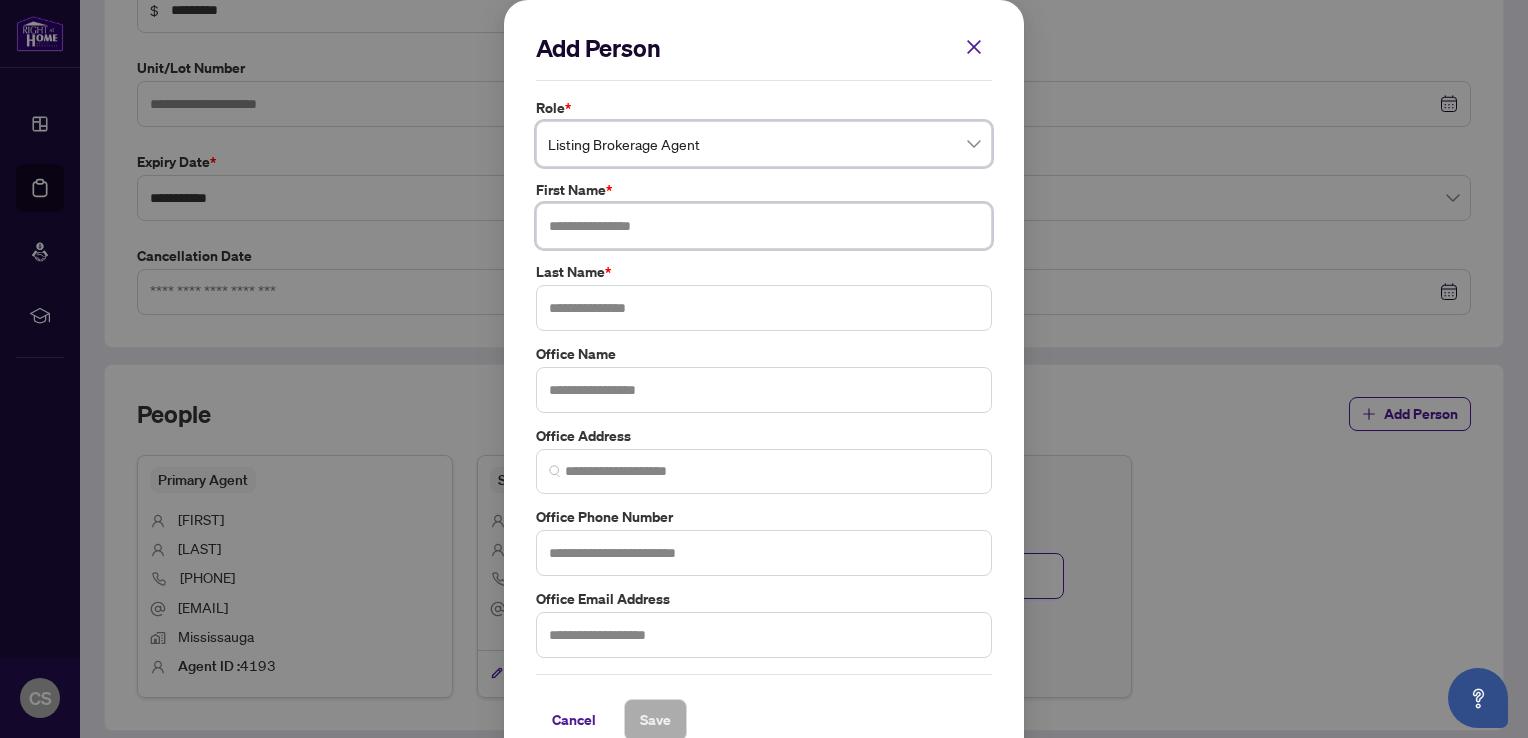 click at bounding box center (764, 226) 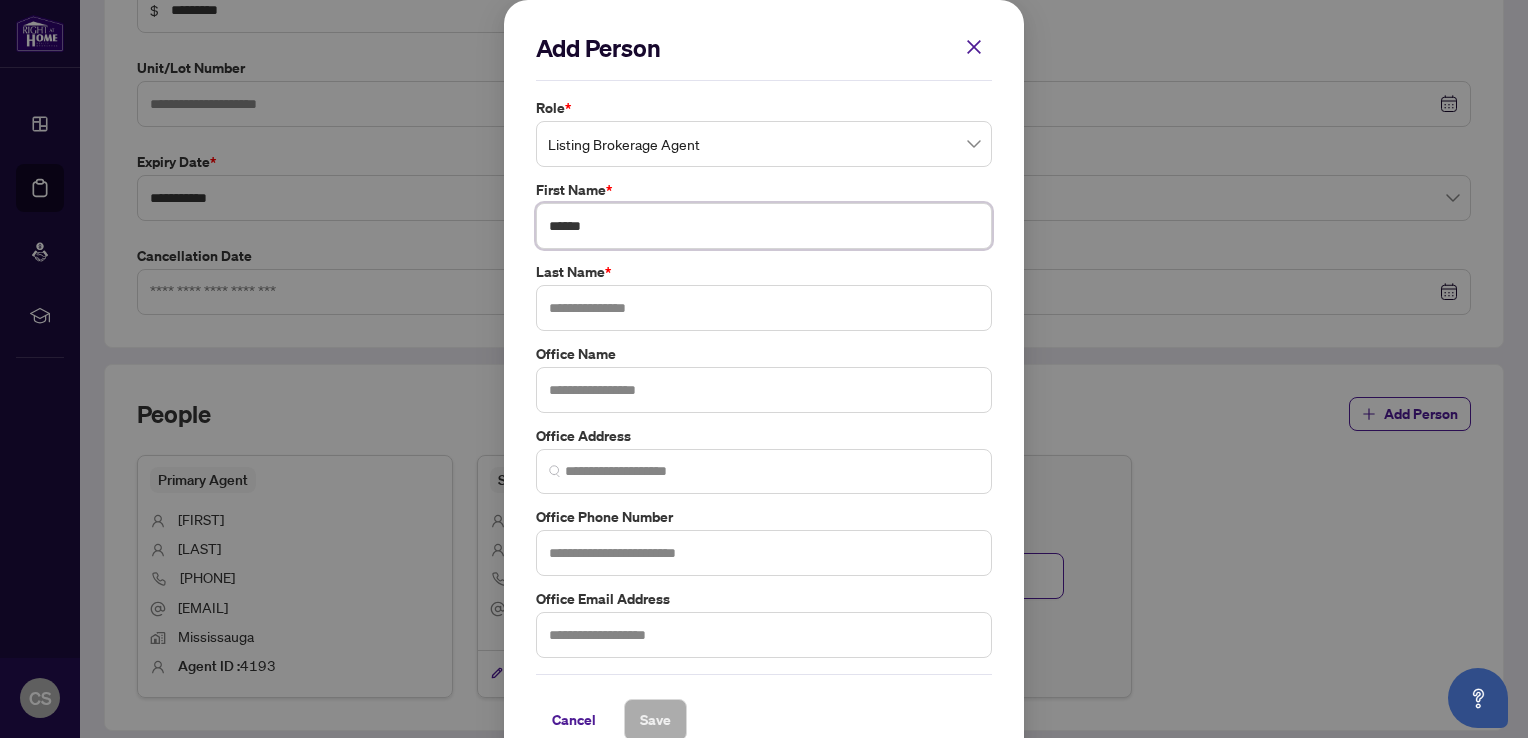 type on "*****" 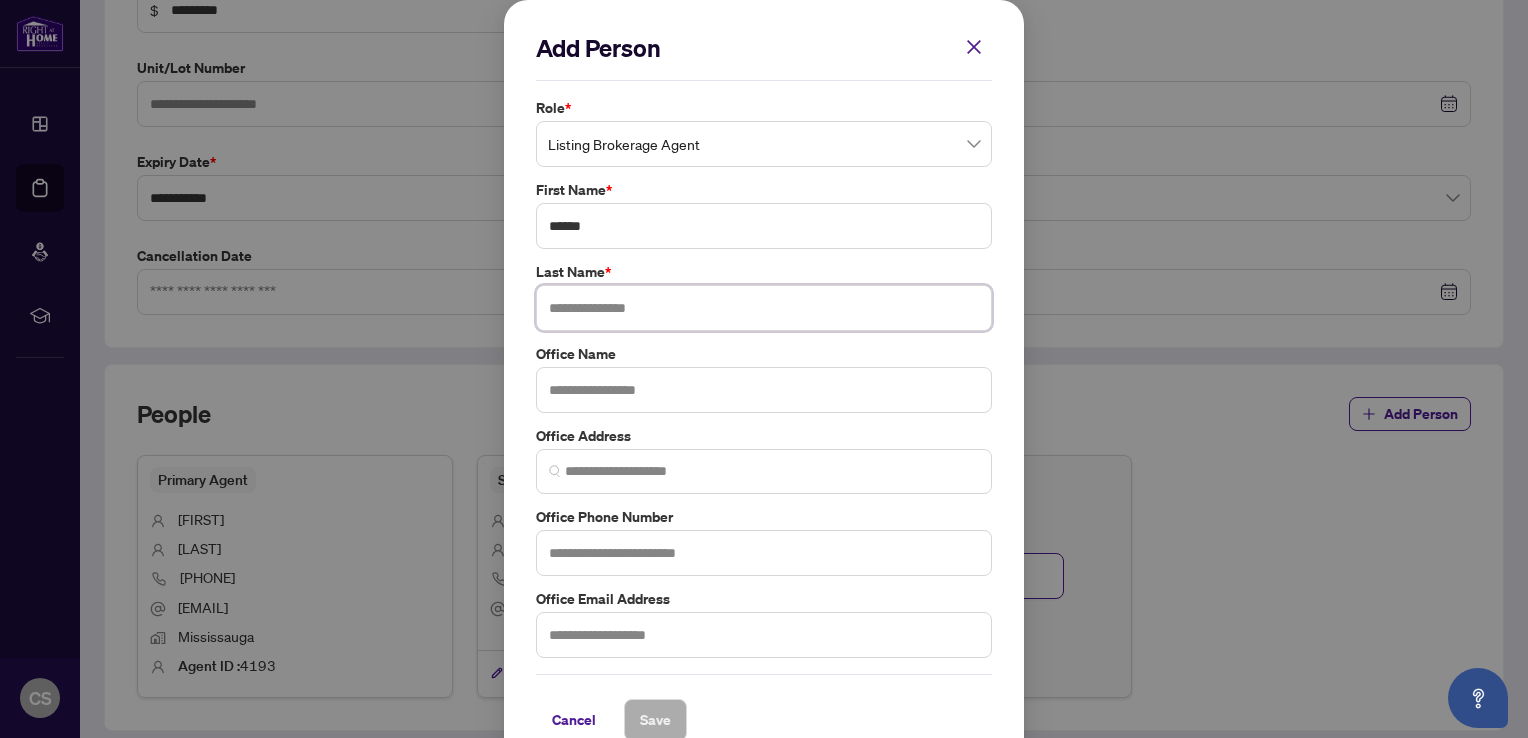 click at bounding box center [764, 308] 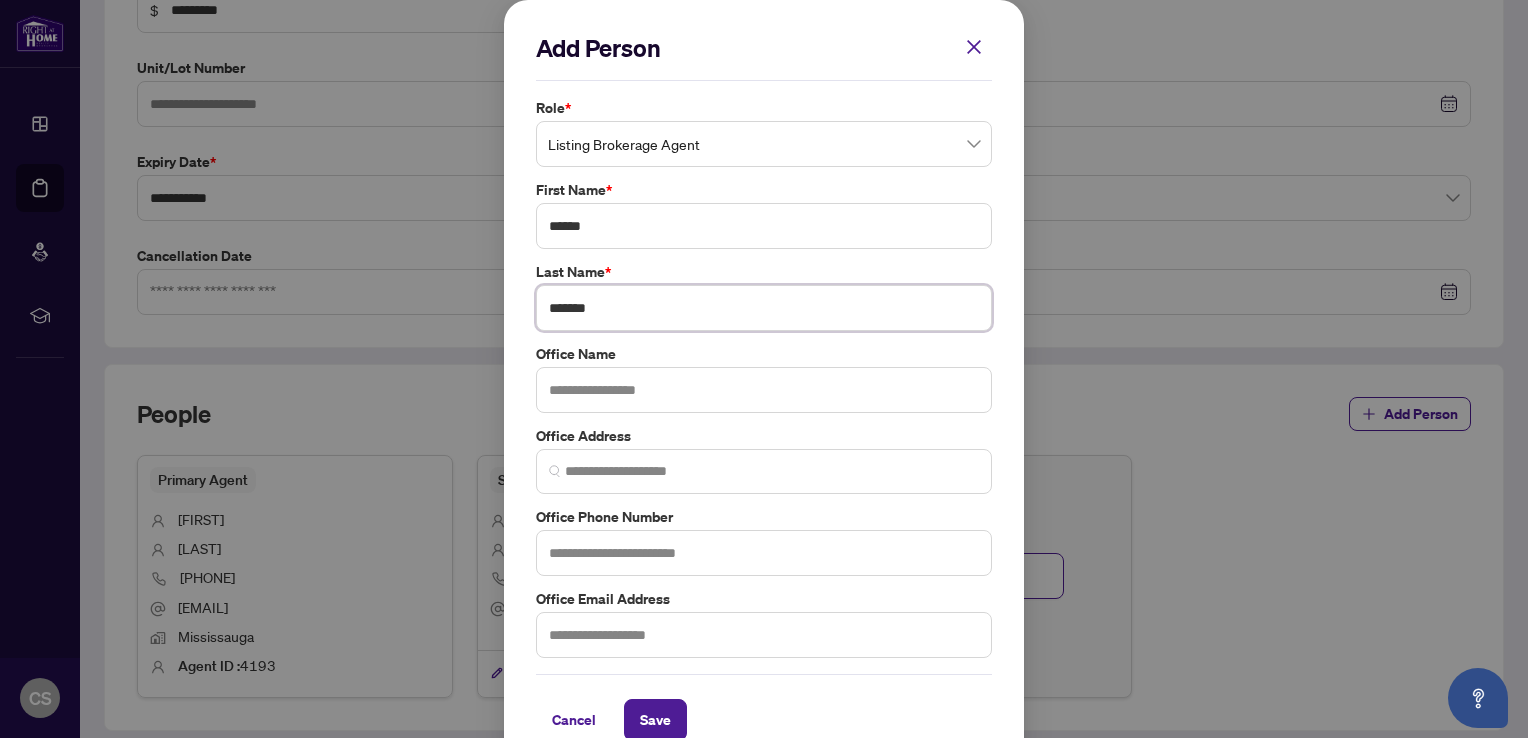 type on "*******" 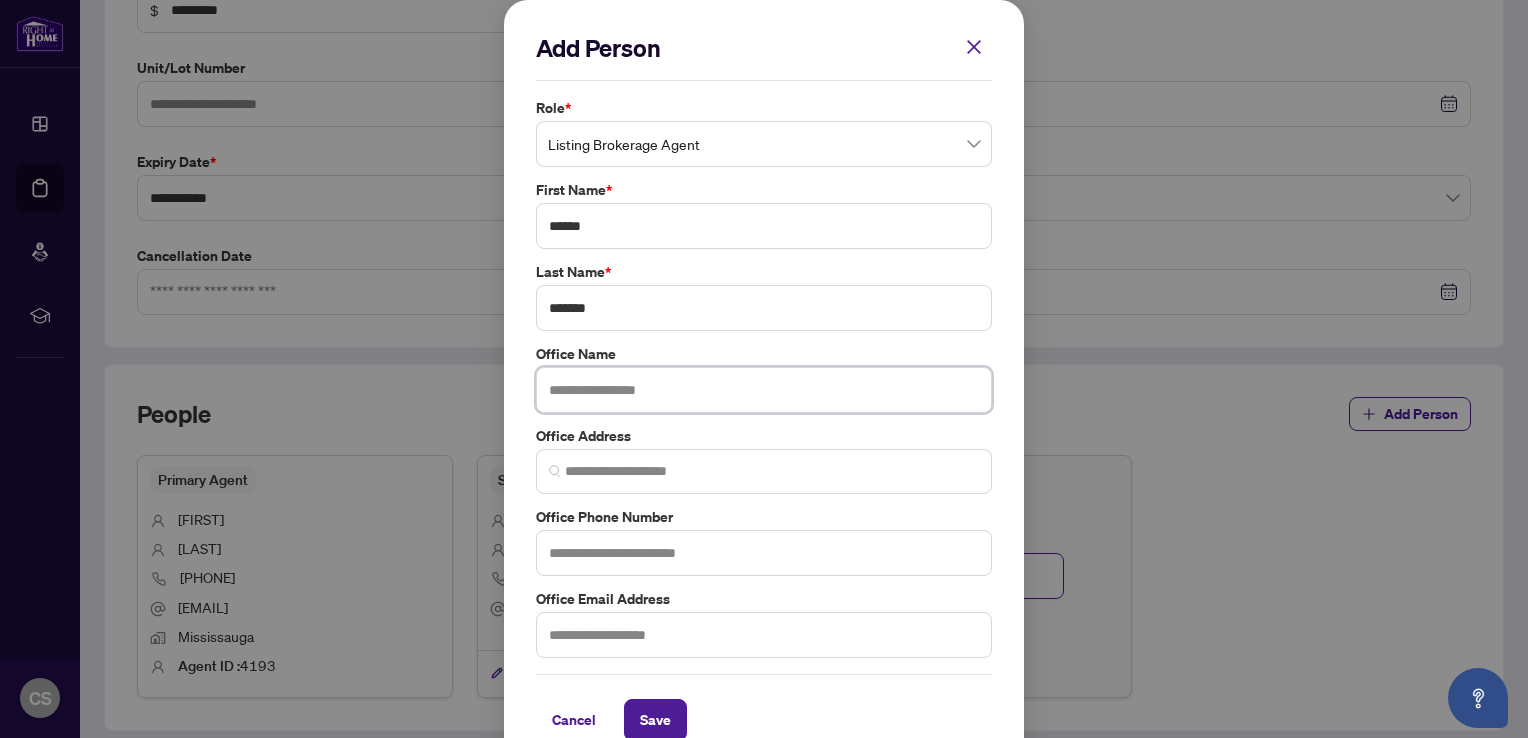 click at bounding box center (764, 390) 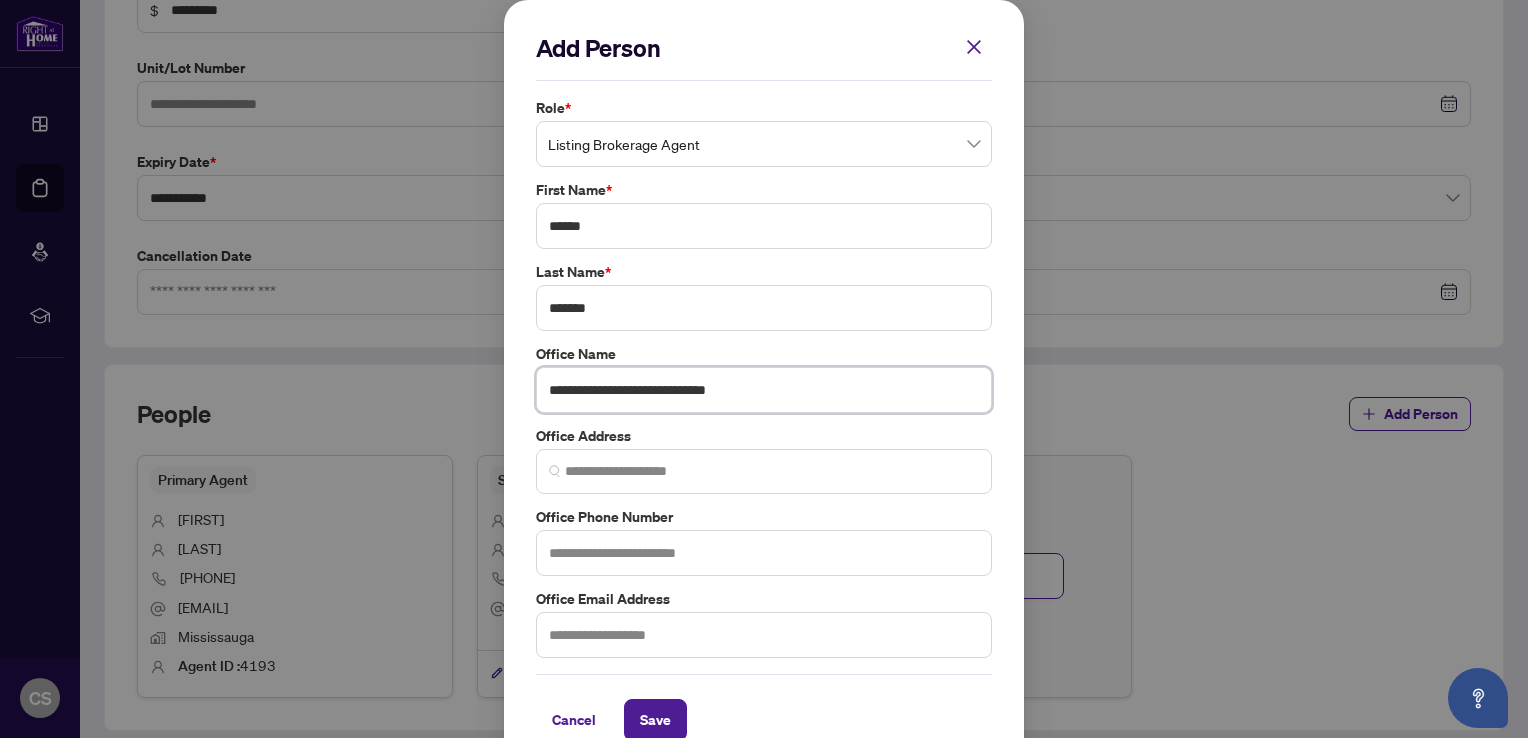 type on "**********" 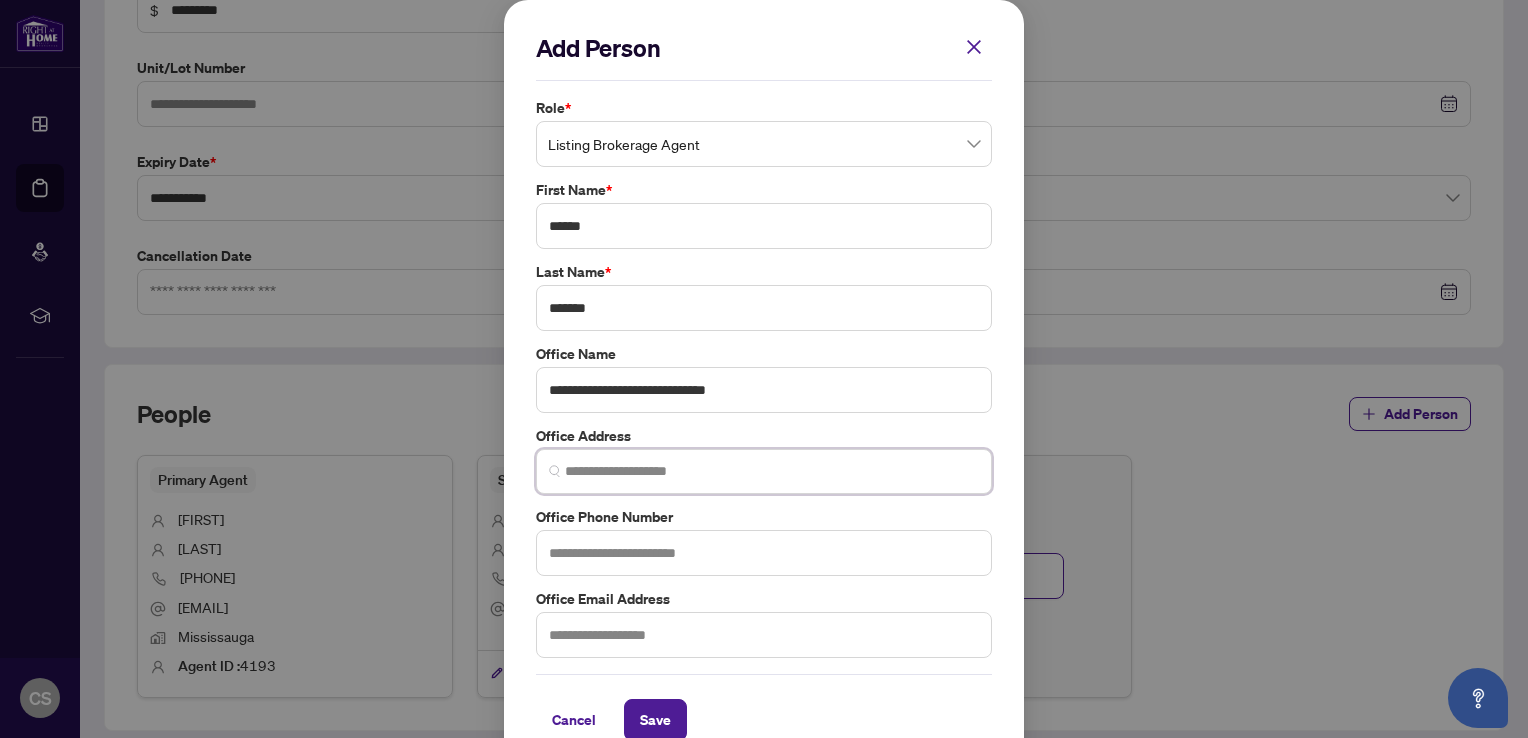 click at bounding box center (772, 471) 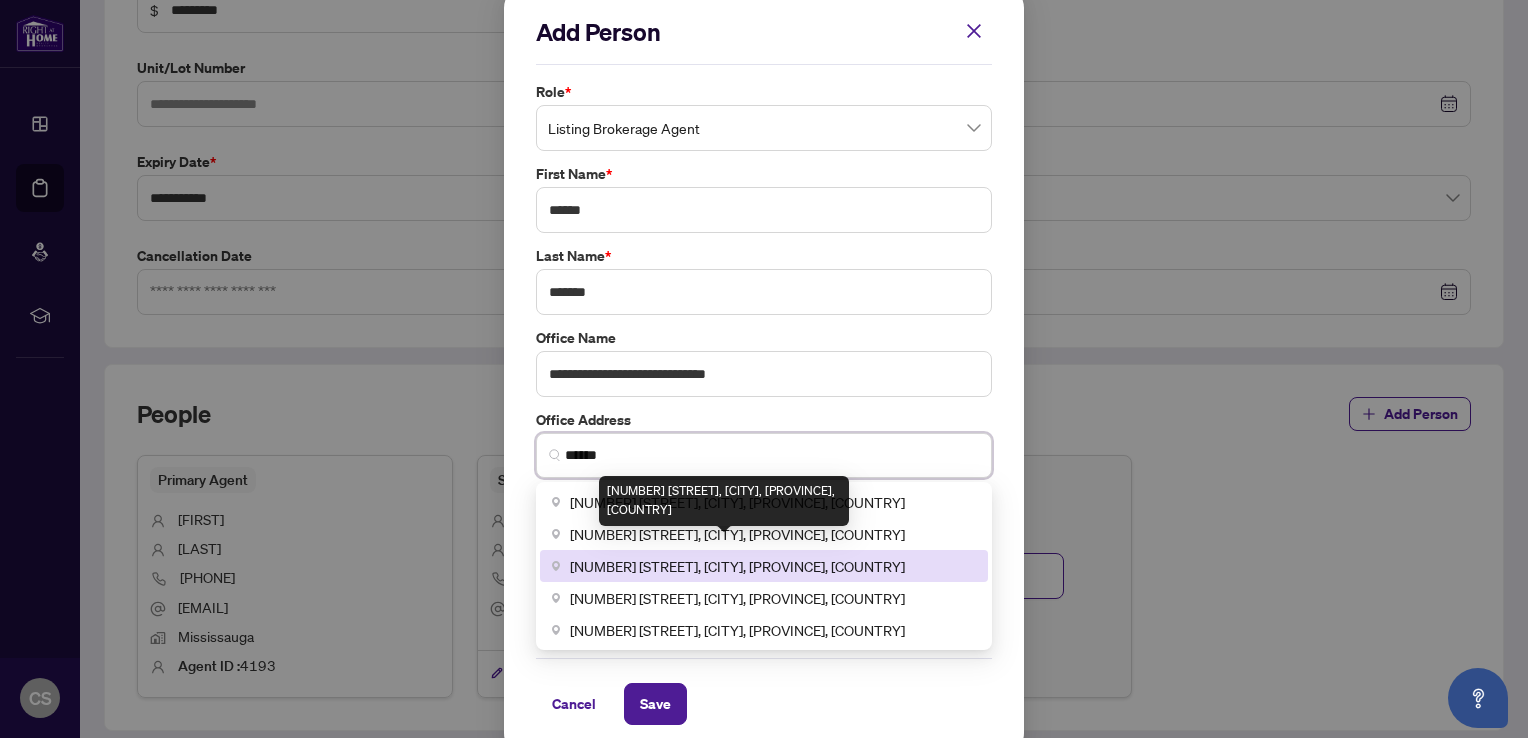 scroll, scrollTop: 31, scrollLeft: 0, axis: vertical 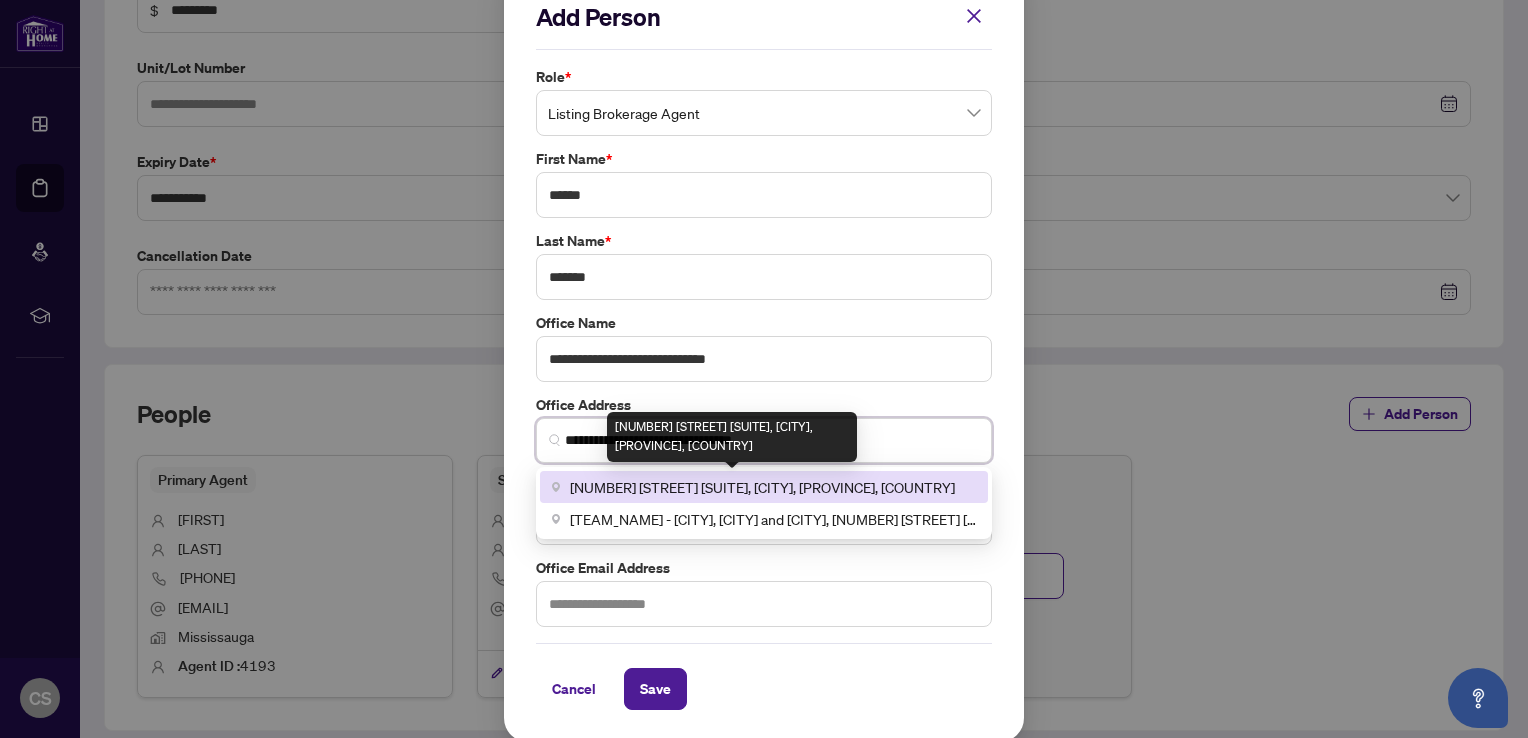 click on "[NUMBER] [STREET] [SUITE], [CITY], [PROVINCE], [COUNTRY]" at bounding box center [762, 487] 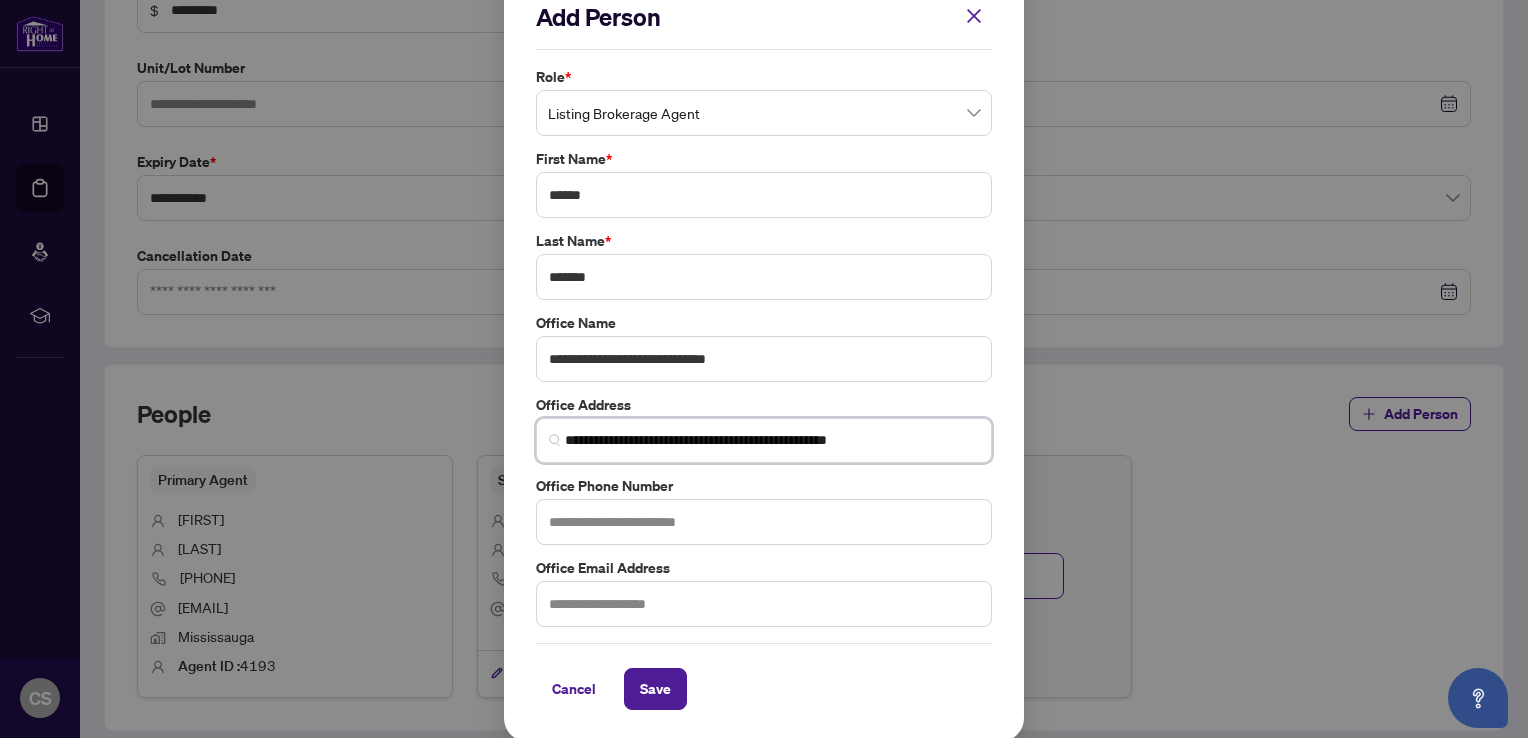 type on "**********" 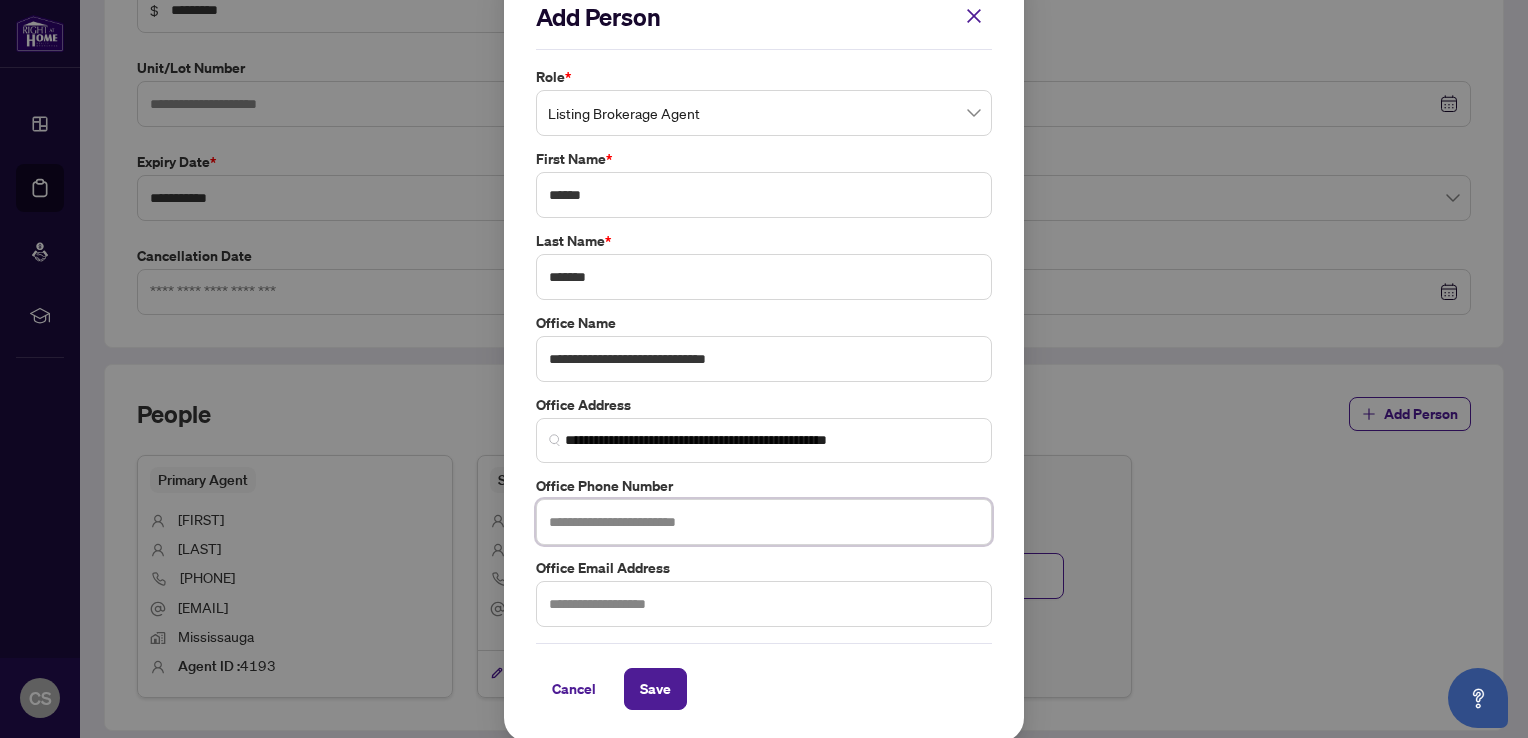 click at bounding box center (764, 522) 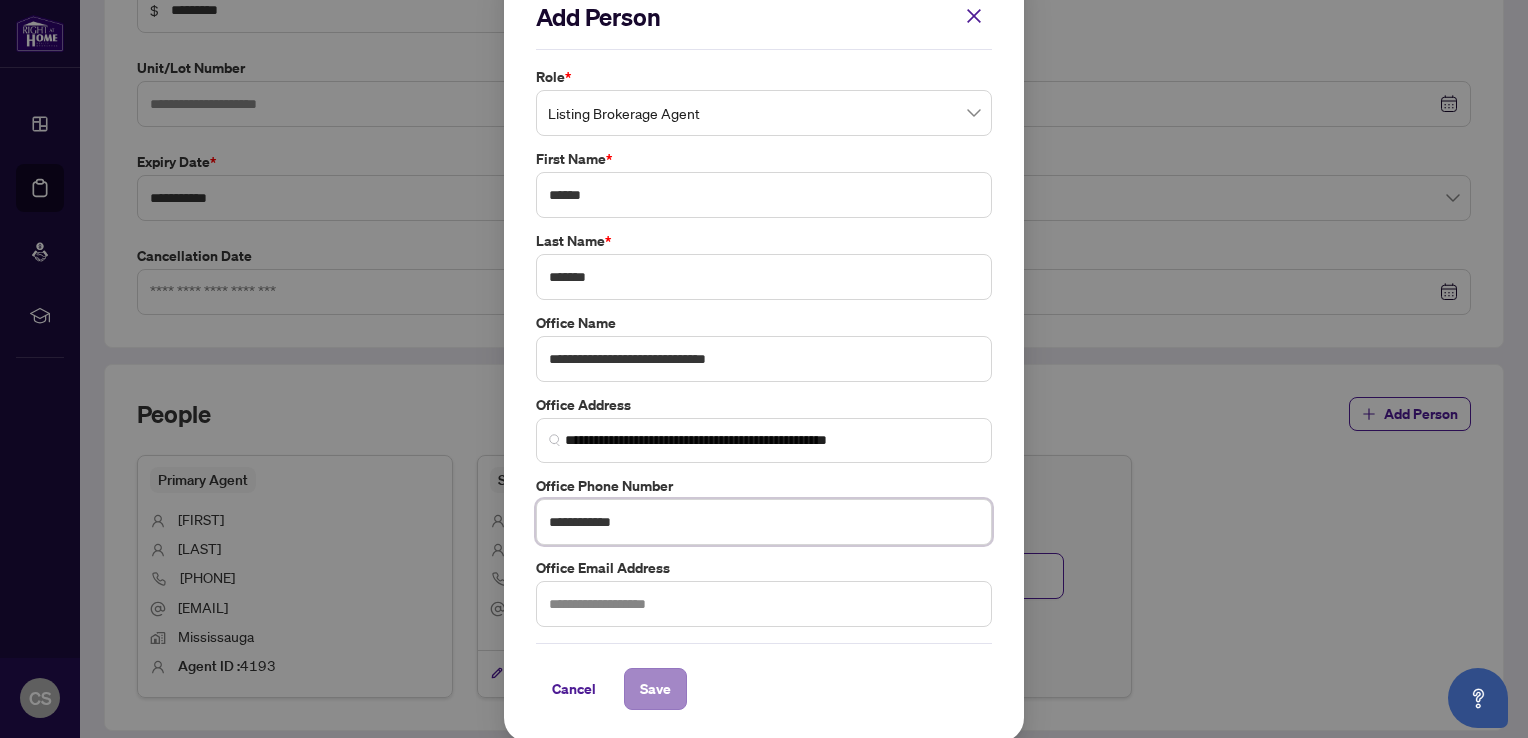 type on "**********" 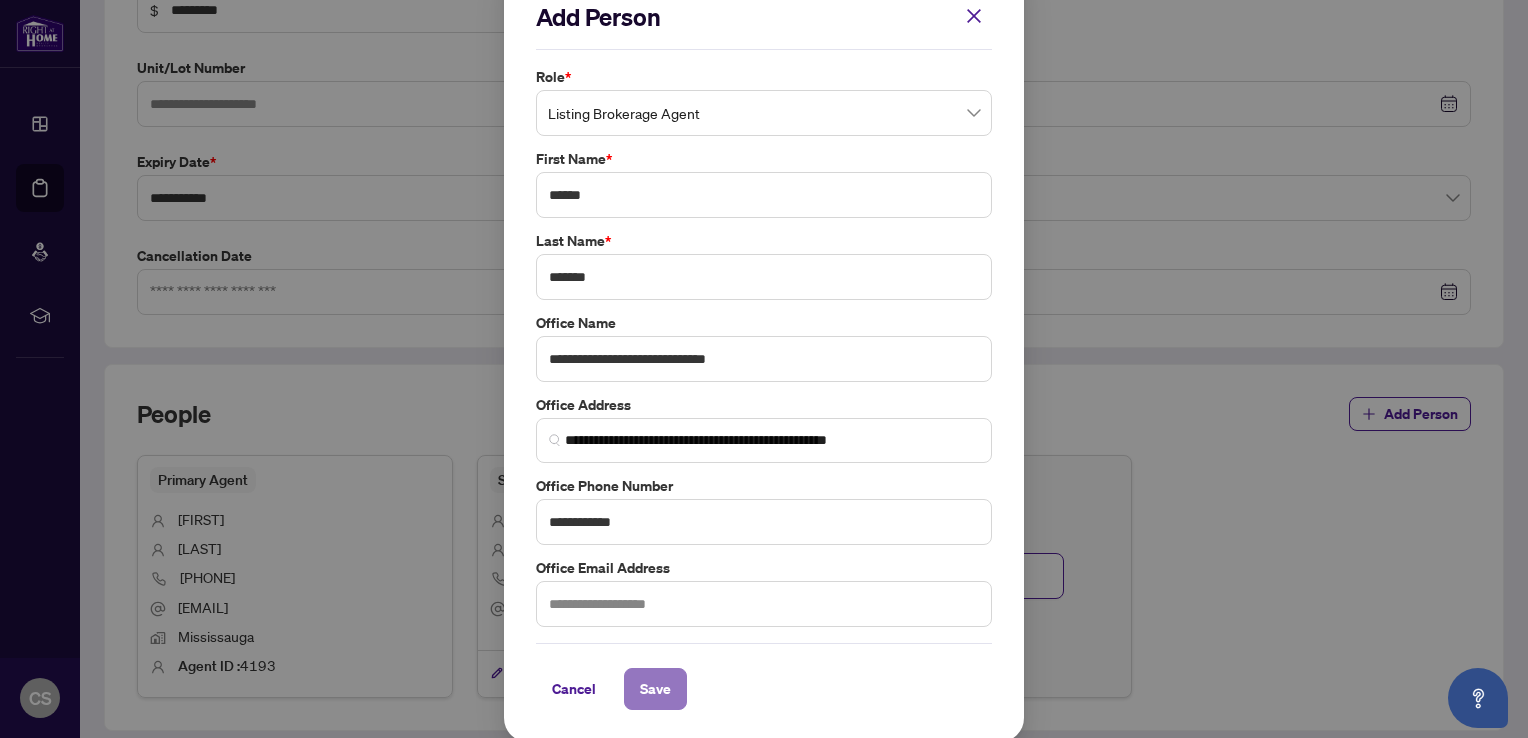 click on "Save" at bounding box center [655, 689] 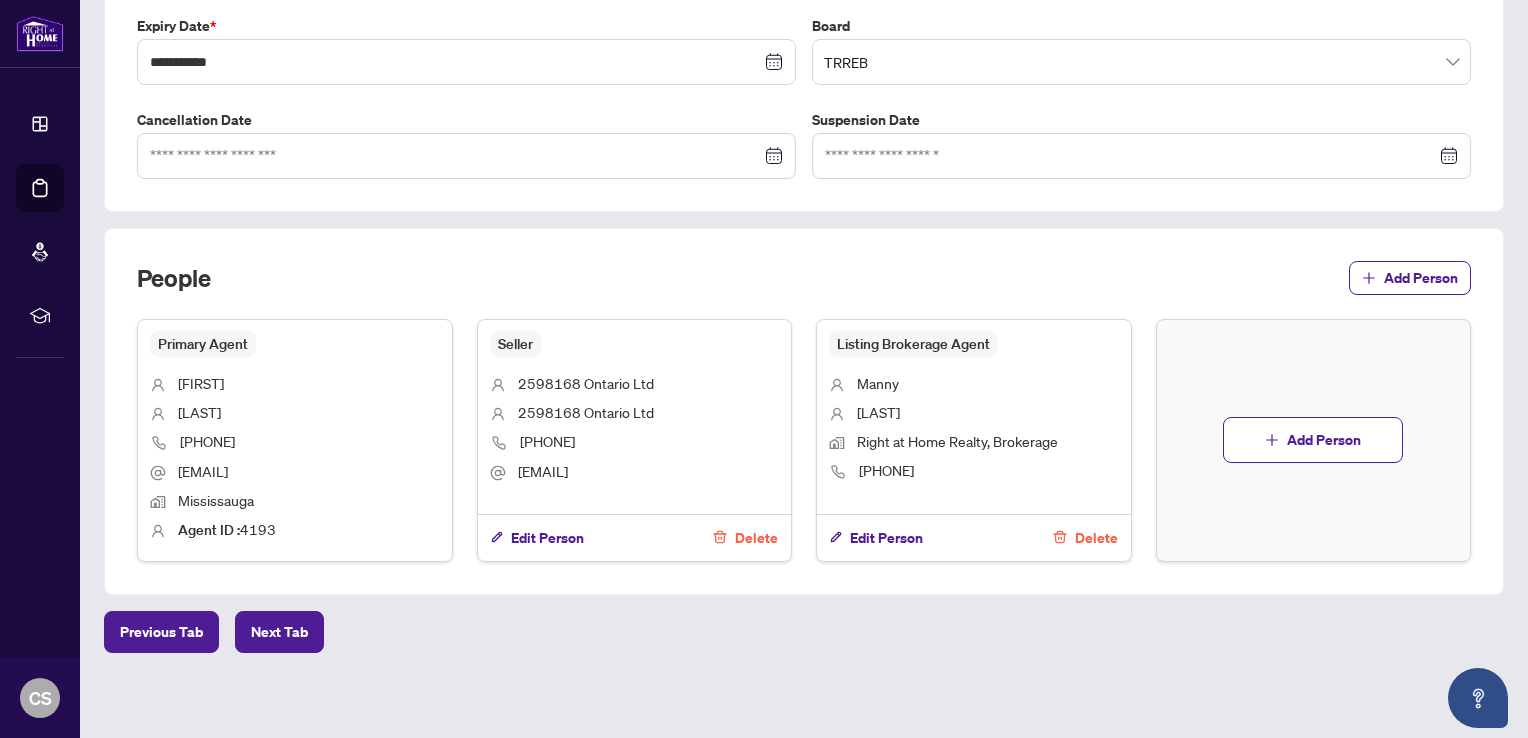 scroll, scrollTop: 537, scrollLeft: 0, axis: vertical 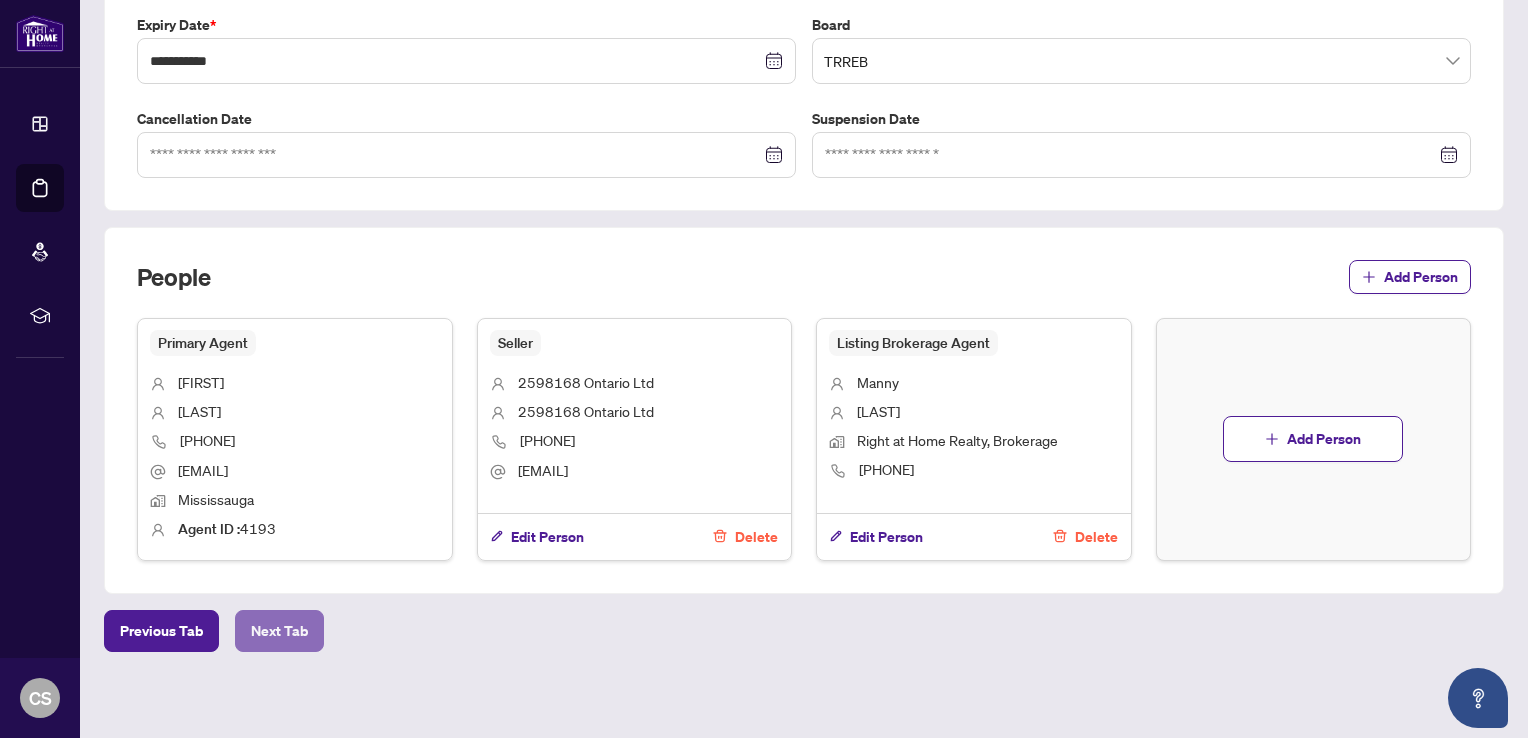 click on "Next Tab" at bounding box center [279, 631] 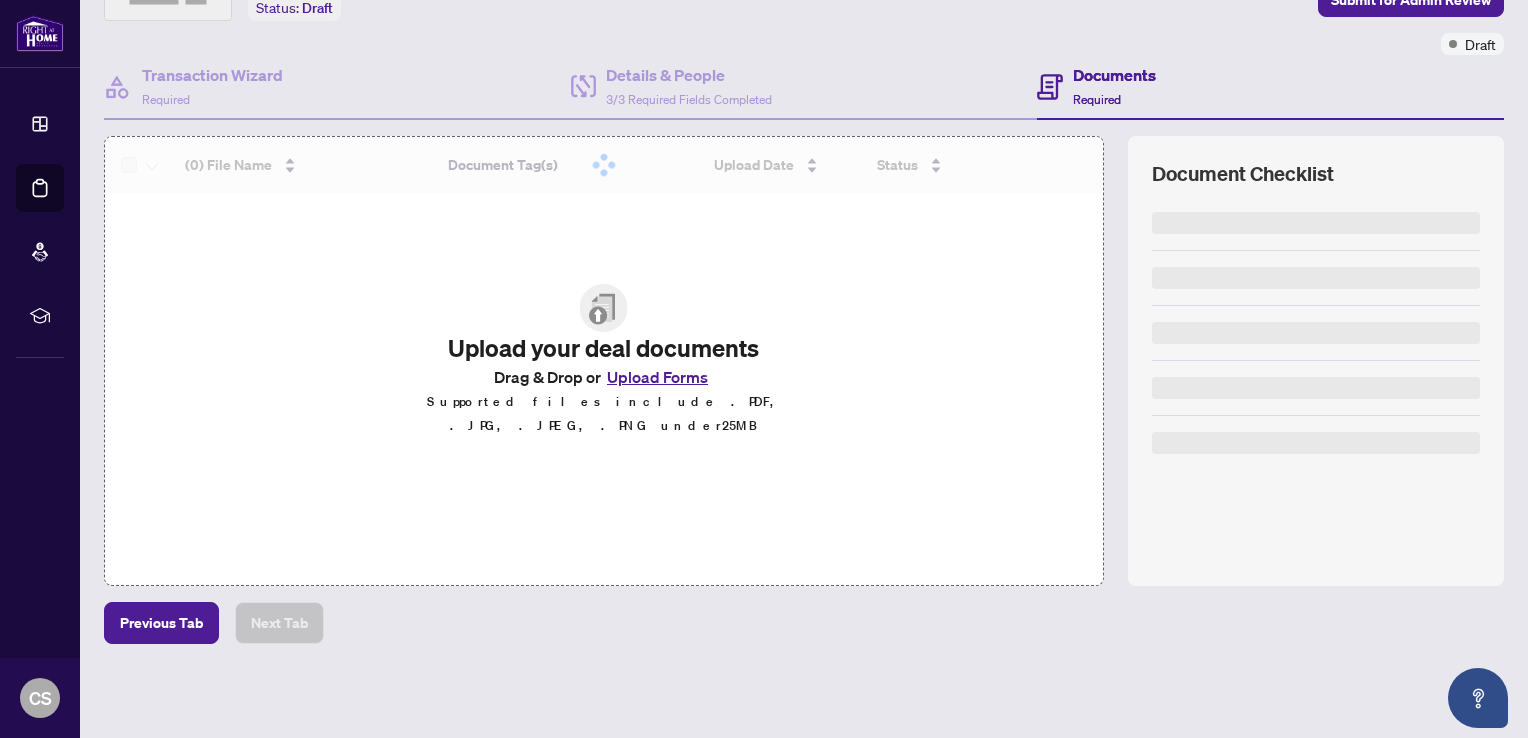 scroll, scrollTop: 0, scrollLeft: 0, axis: both 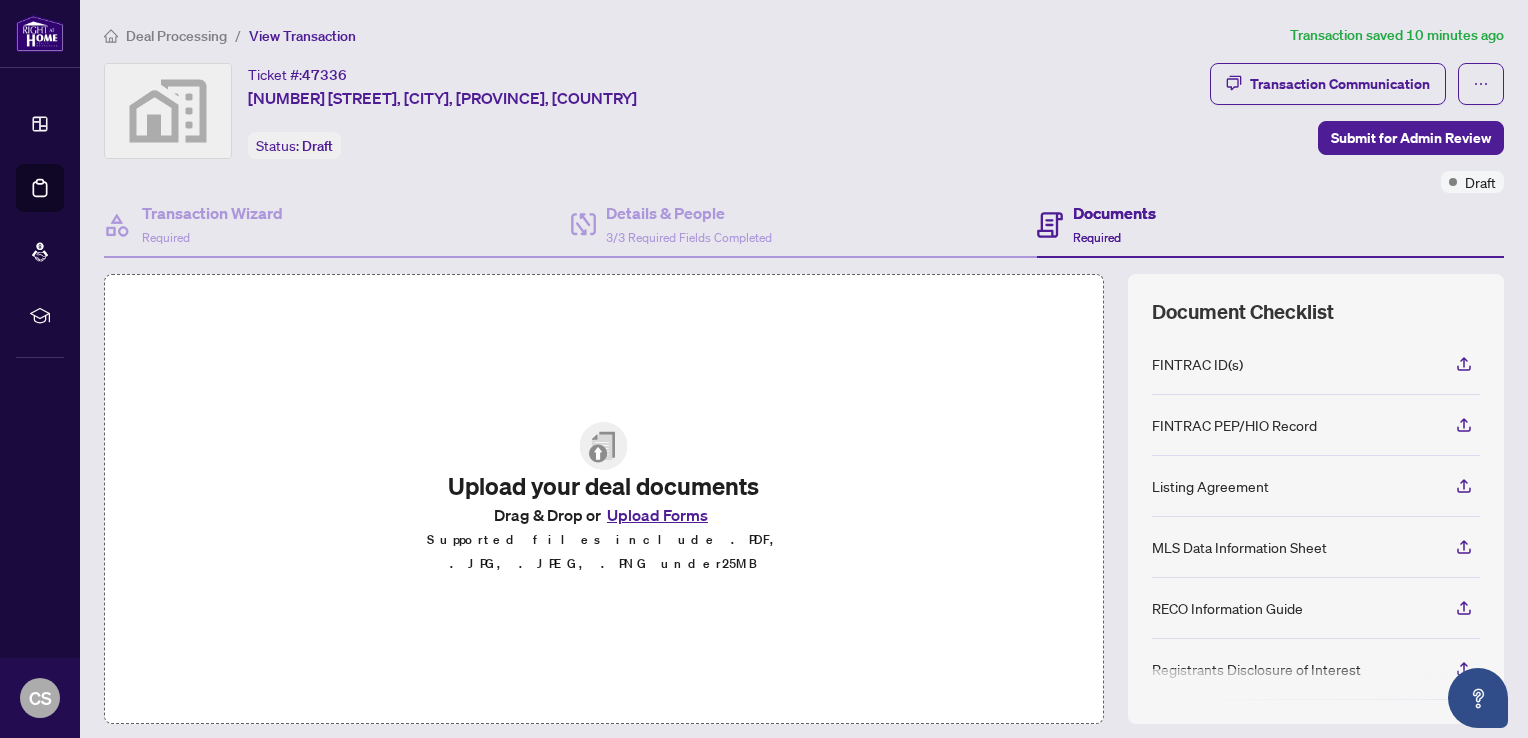click on "Upload Forms" at bounding box center (657, 515) 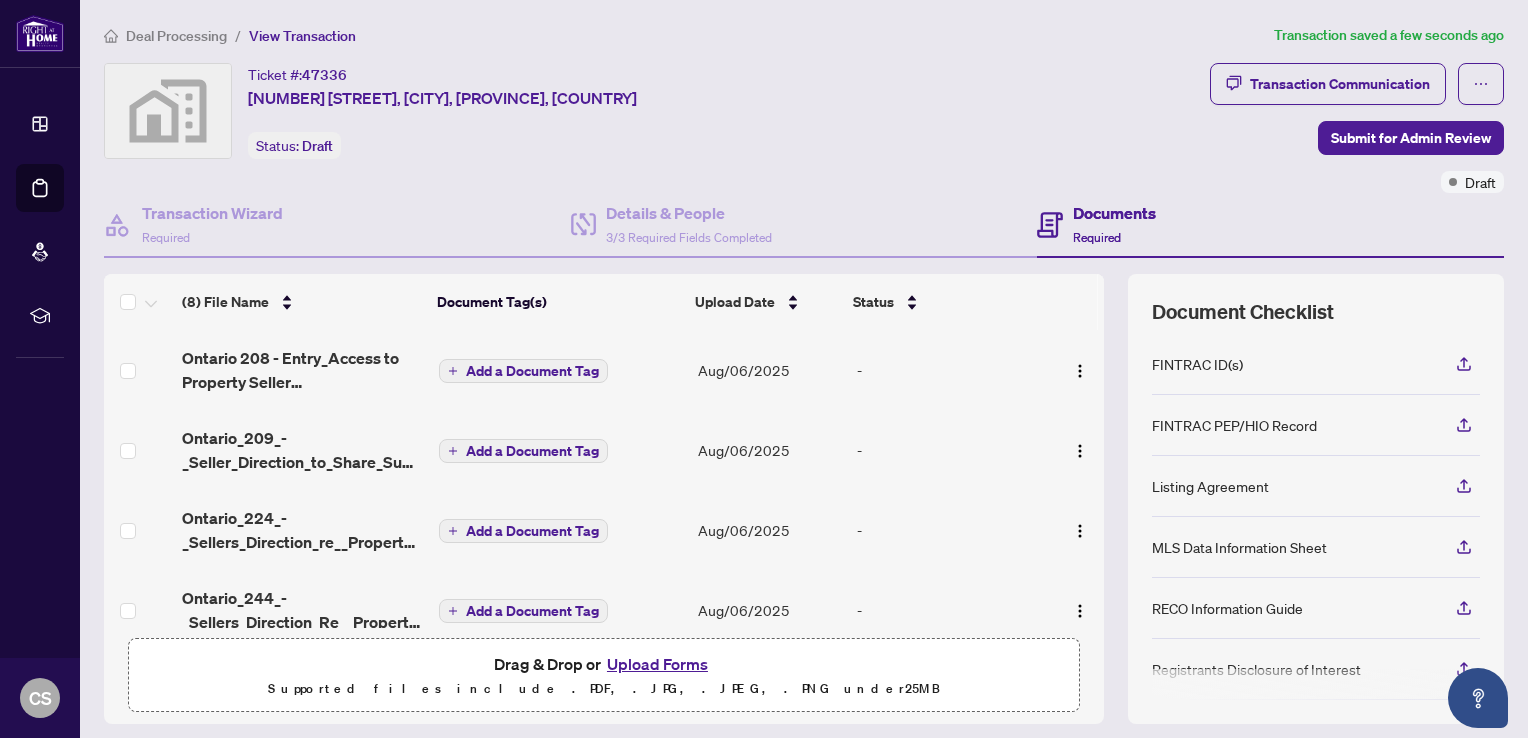 click on "Add a Document Tag" at bounding box center [532, 371] 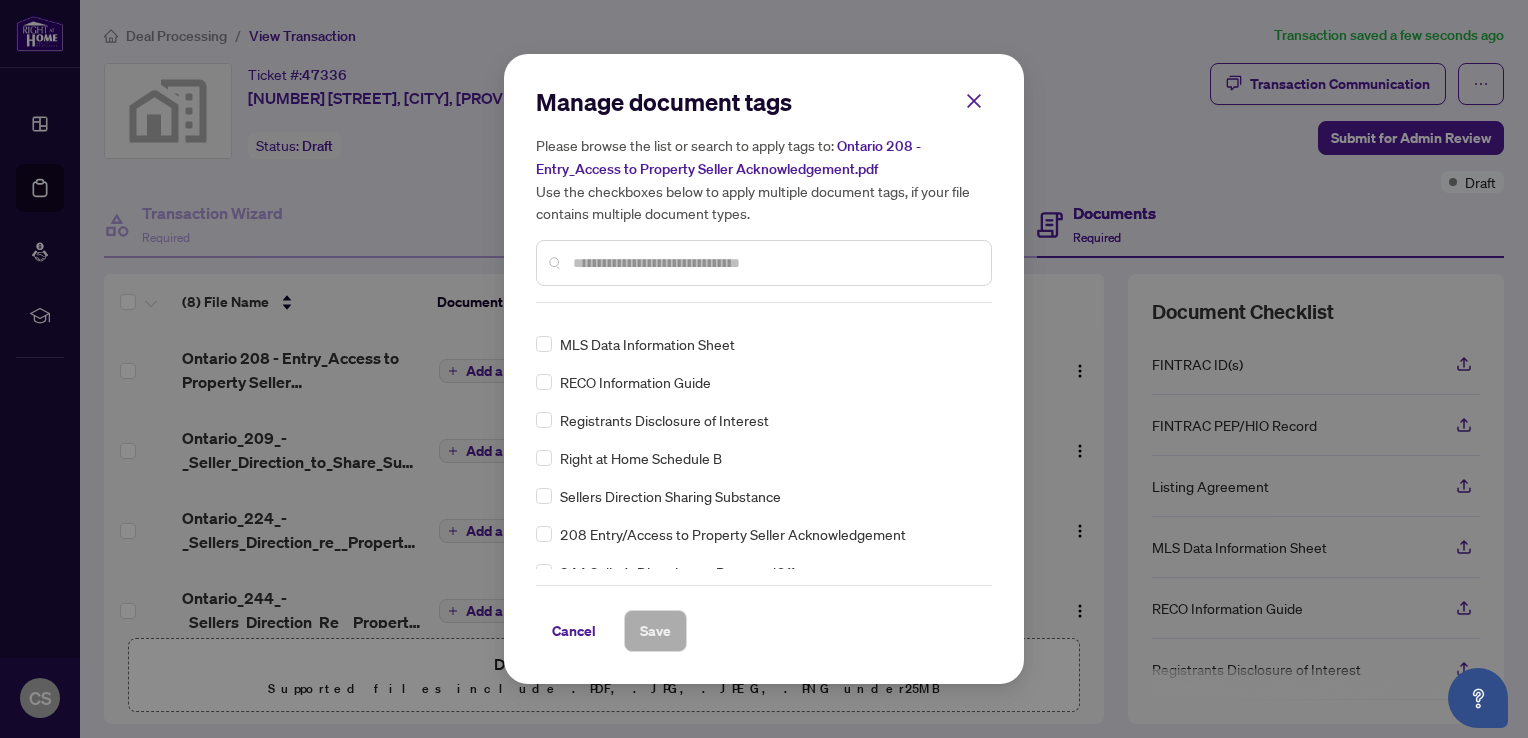 scroll, scrollTop: 200, scrollLeft: 0, axis: vertical 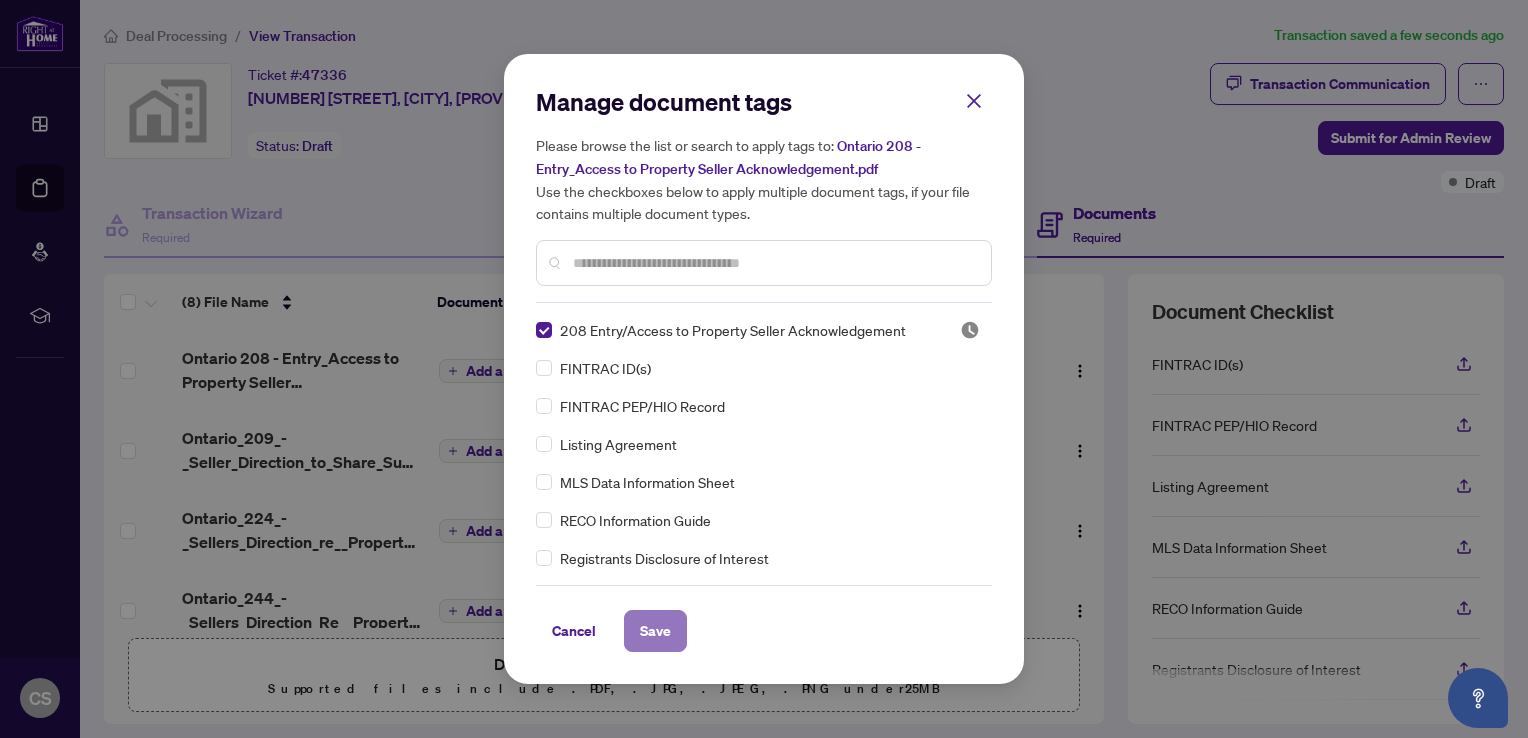 click on "Save" at bounding box center [655, 631] 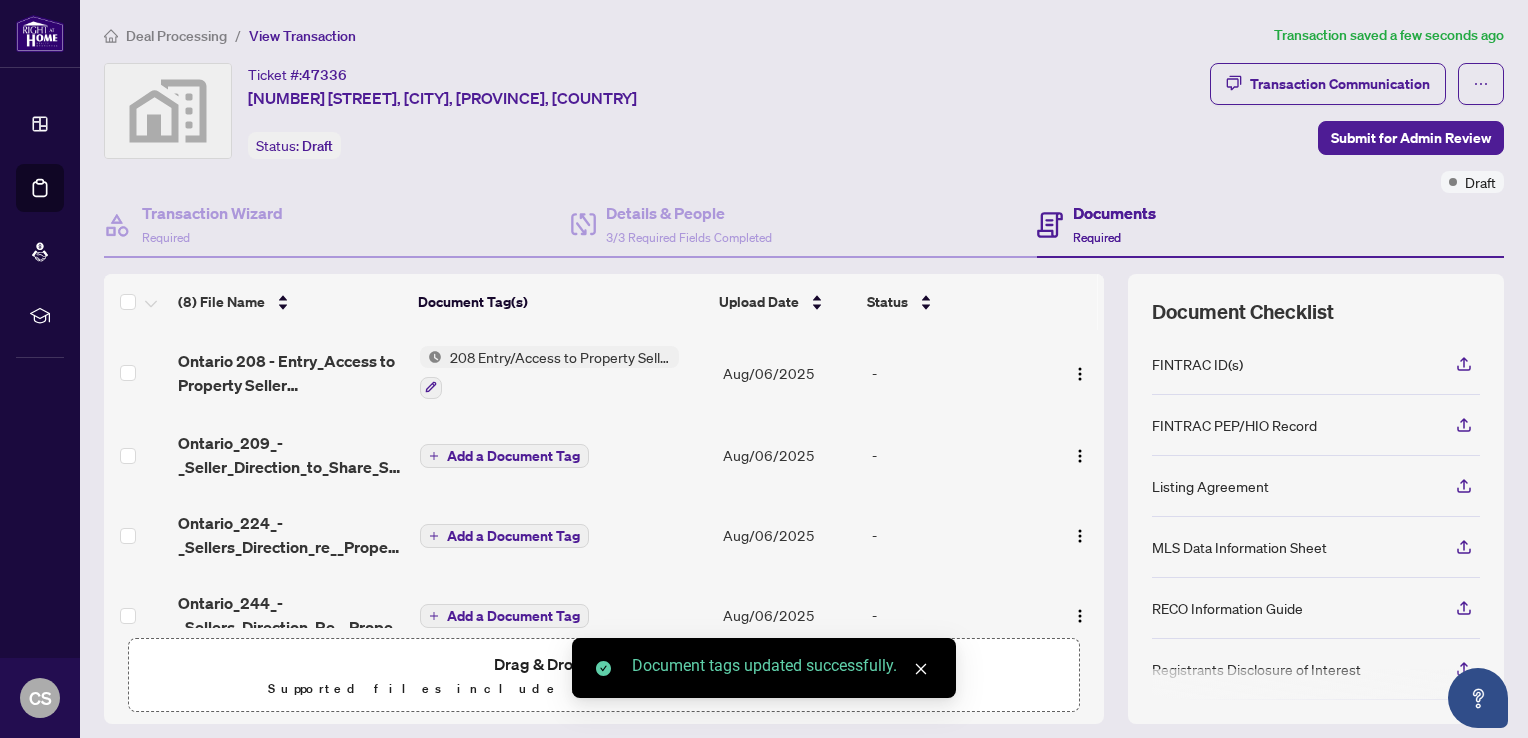 click on "Add a Document Tag" at bounding box center [513, 456] 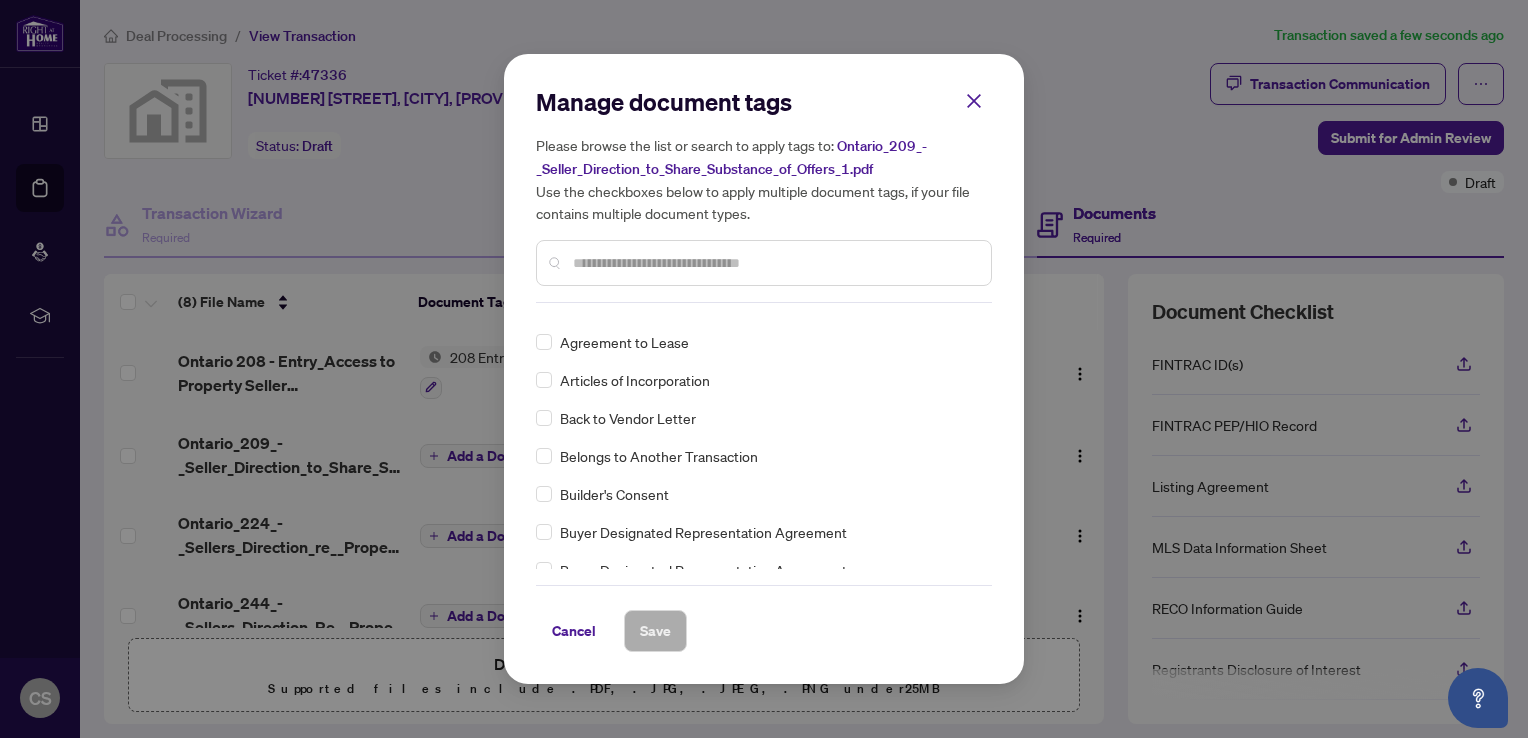 scroll, scrollTop: 700, scrollLeft: 0, axis: vertical 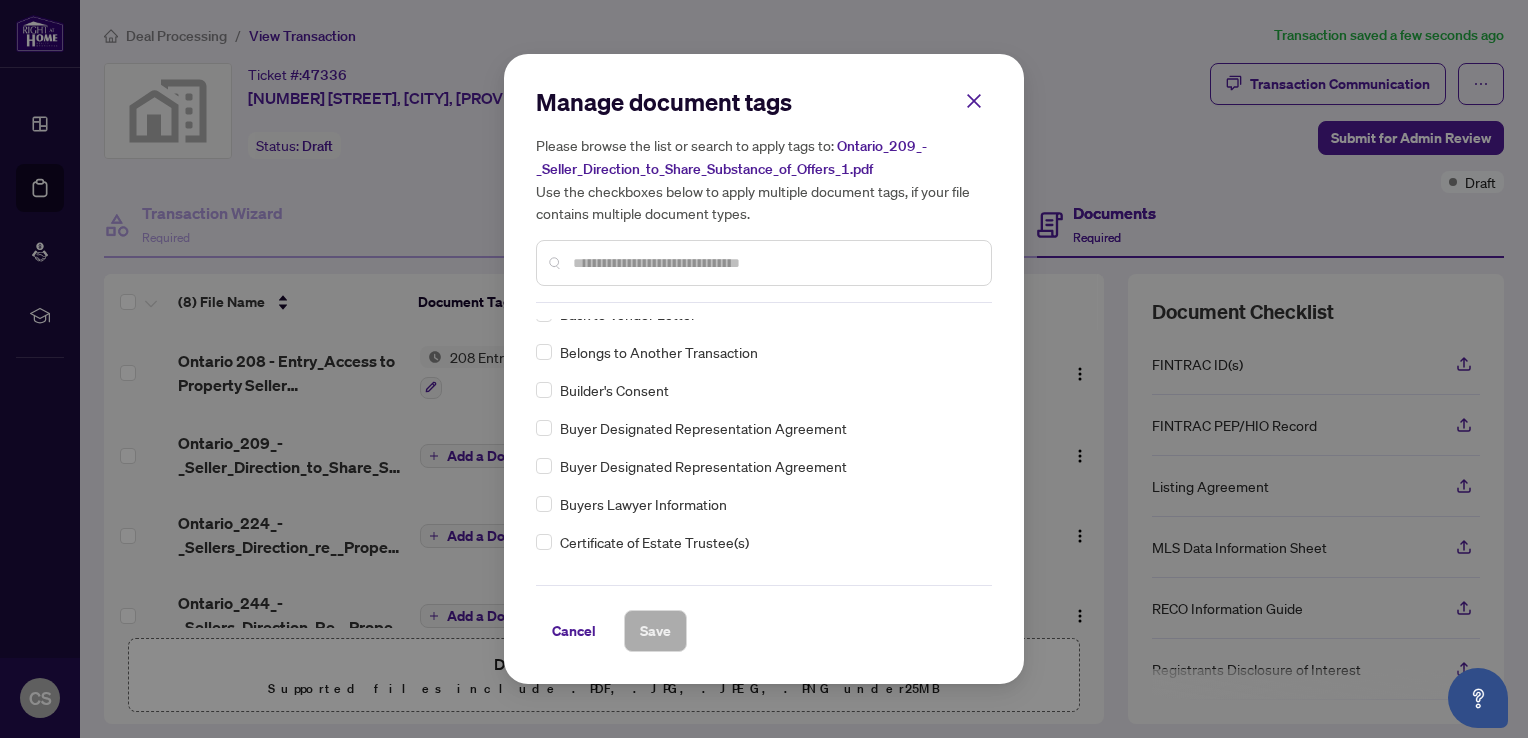click at bounding box center (774, 263) 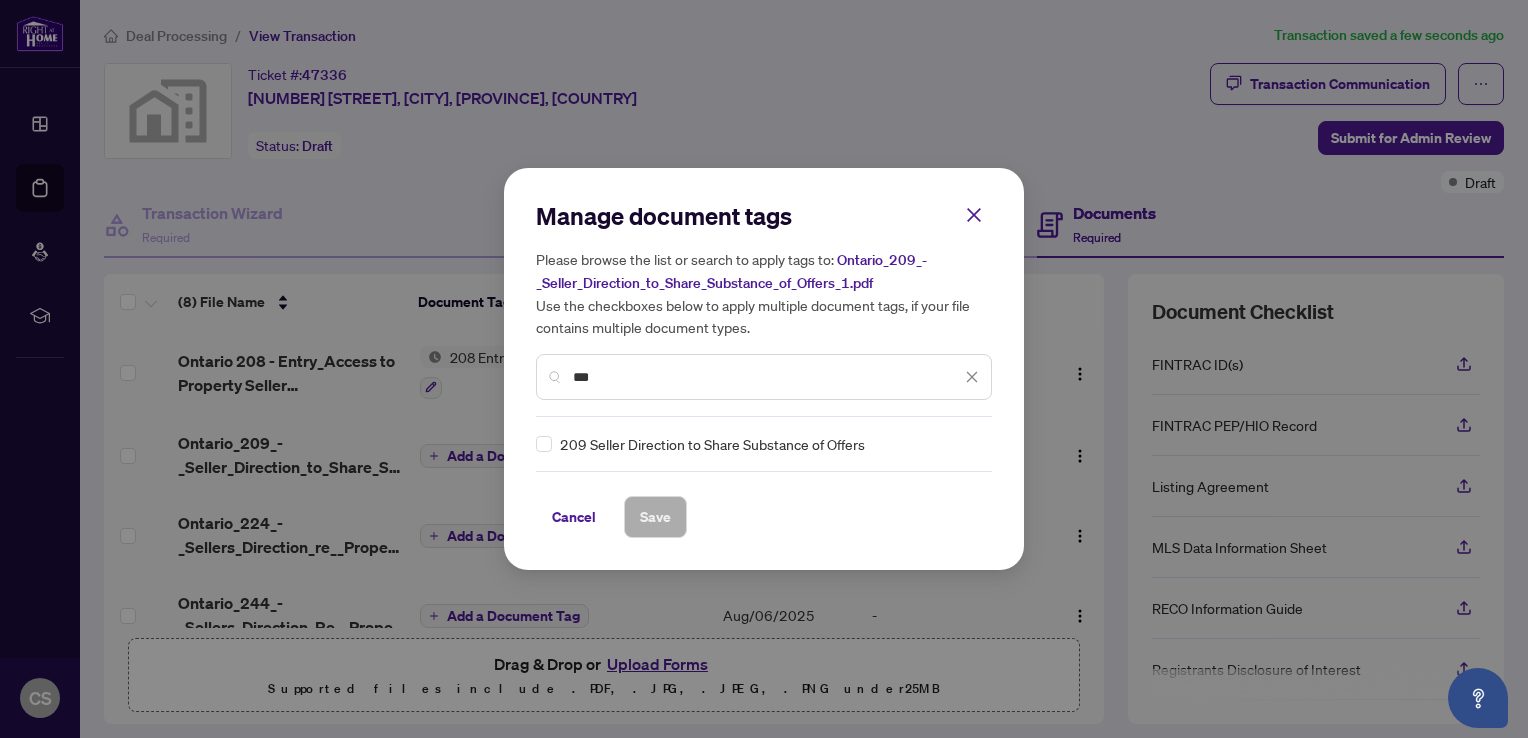 type on "***" 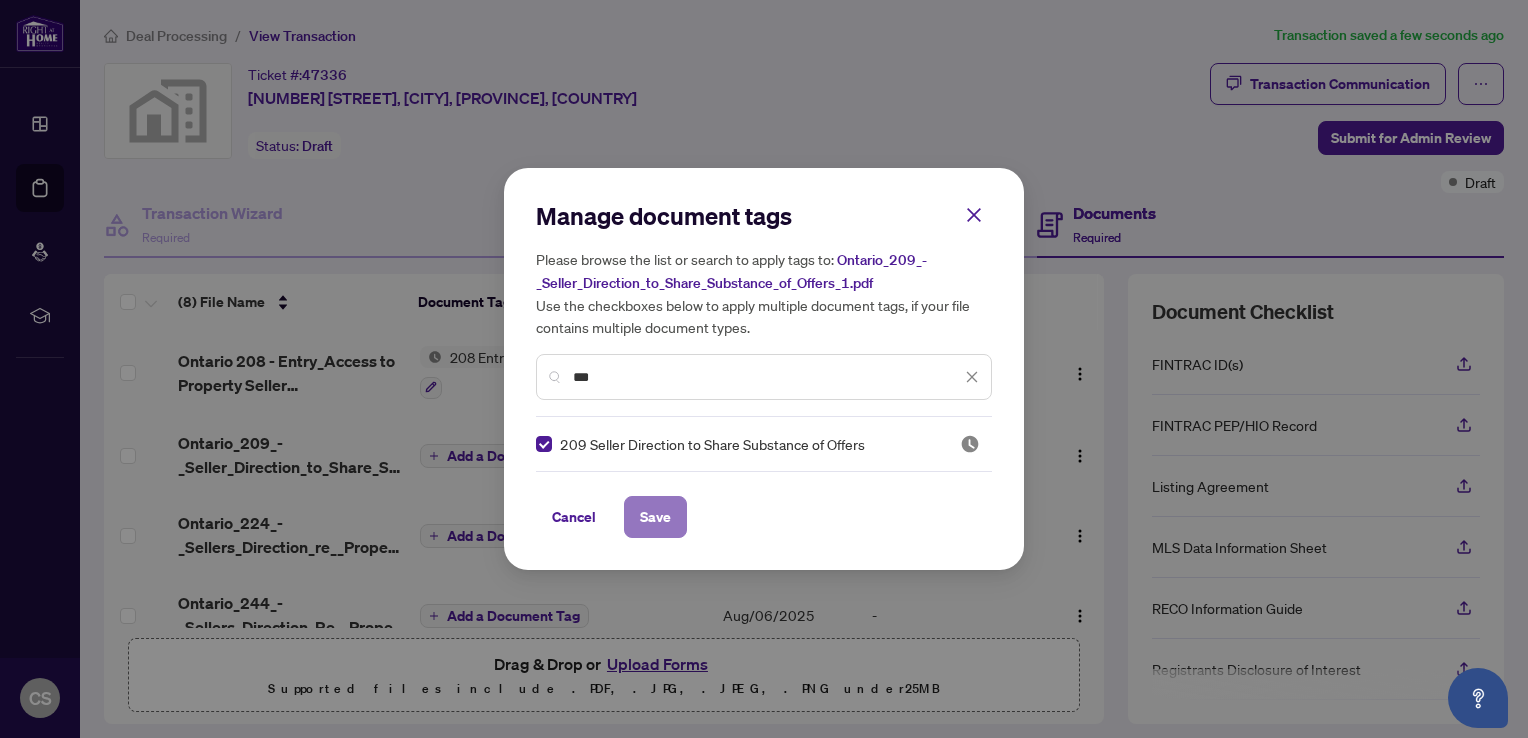 click on "Save" at bounding box center [655, 517] 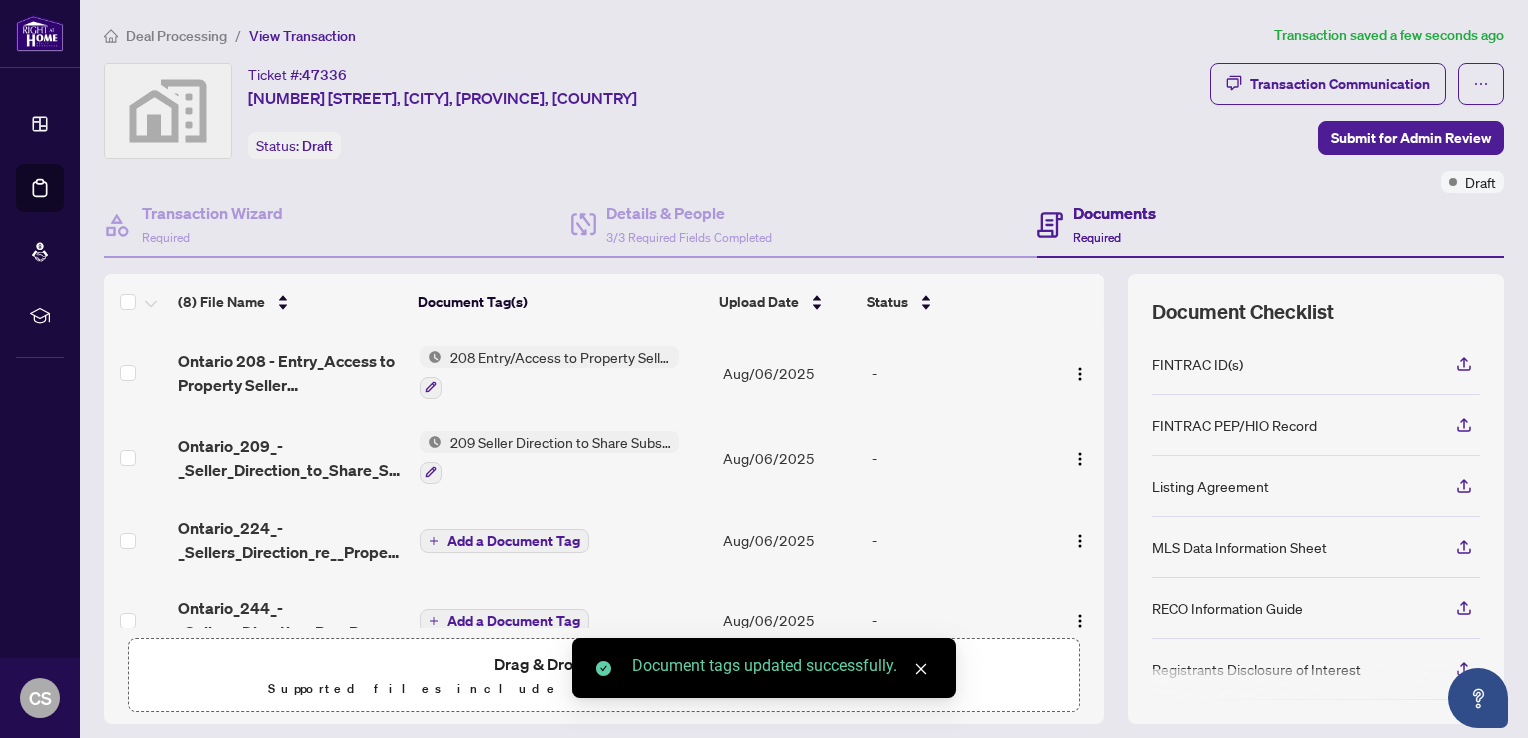 click on "Add a Document Tag" at bounding box center (513, 541) 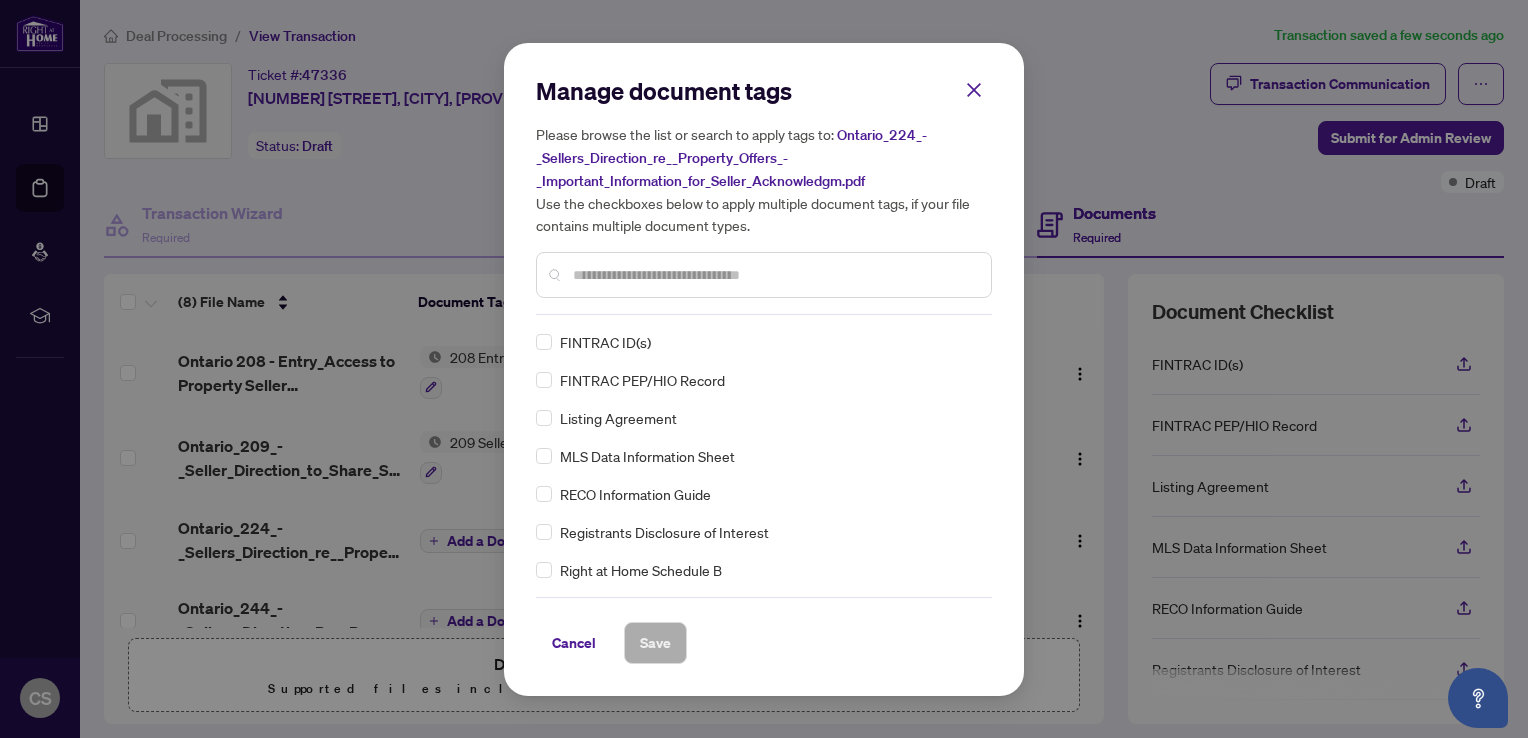 click at bounding box center (774, 275) 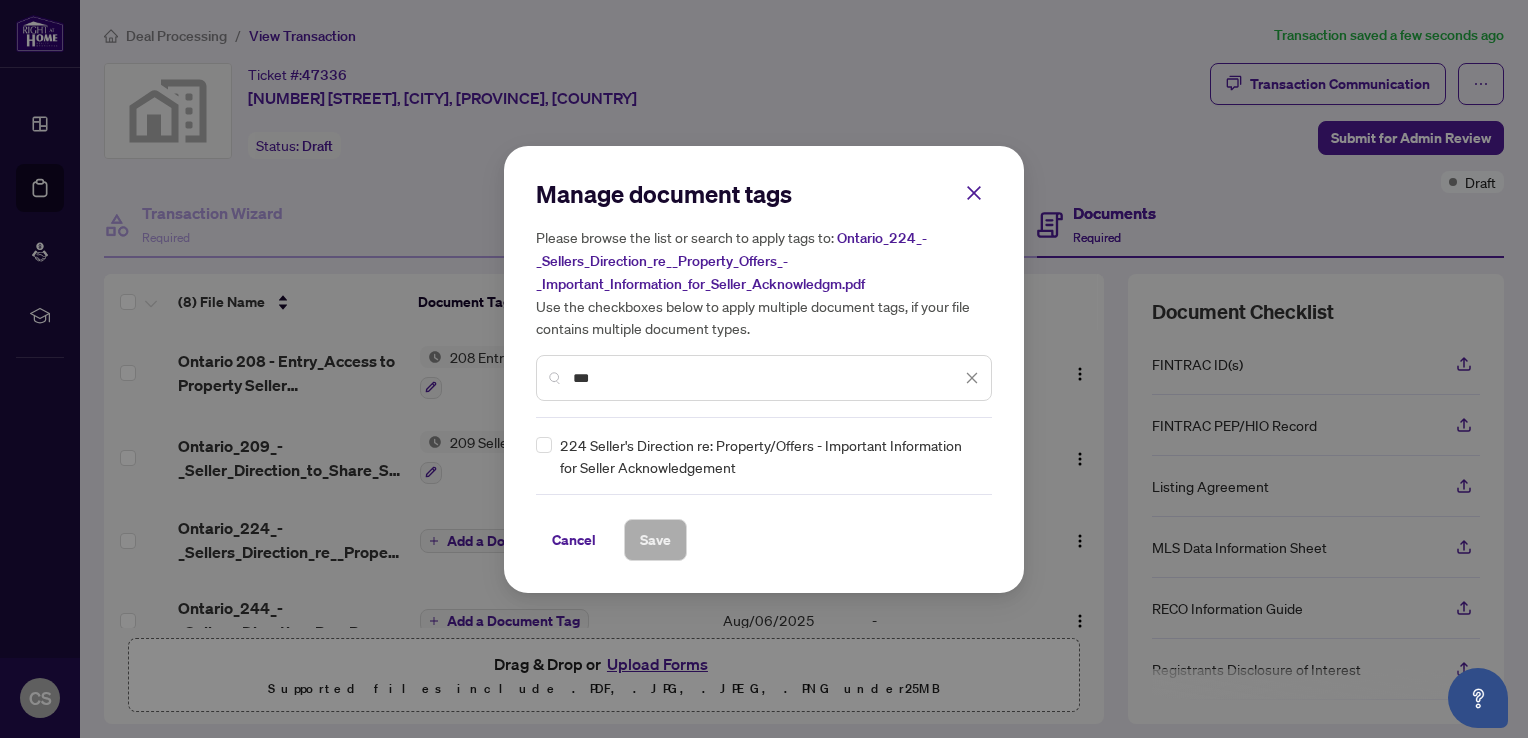 type on "***" 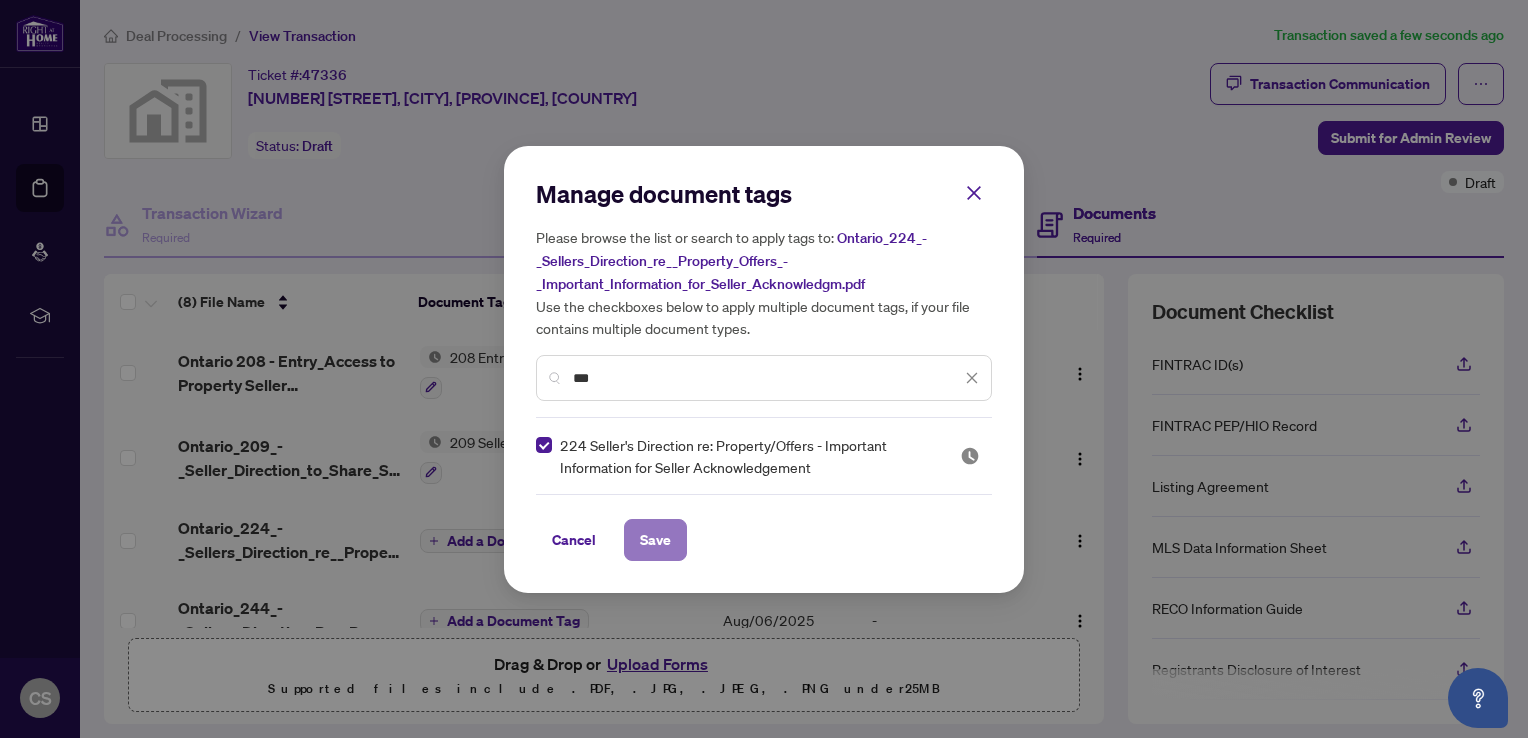 click on "Save" at bounding box center (655, 540) 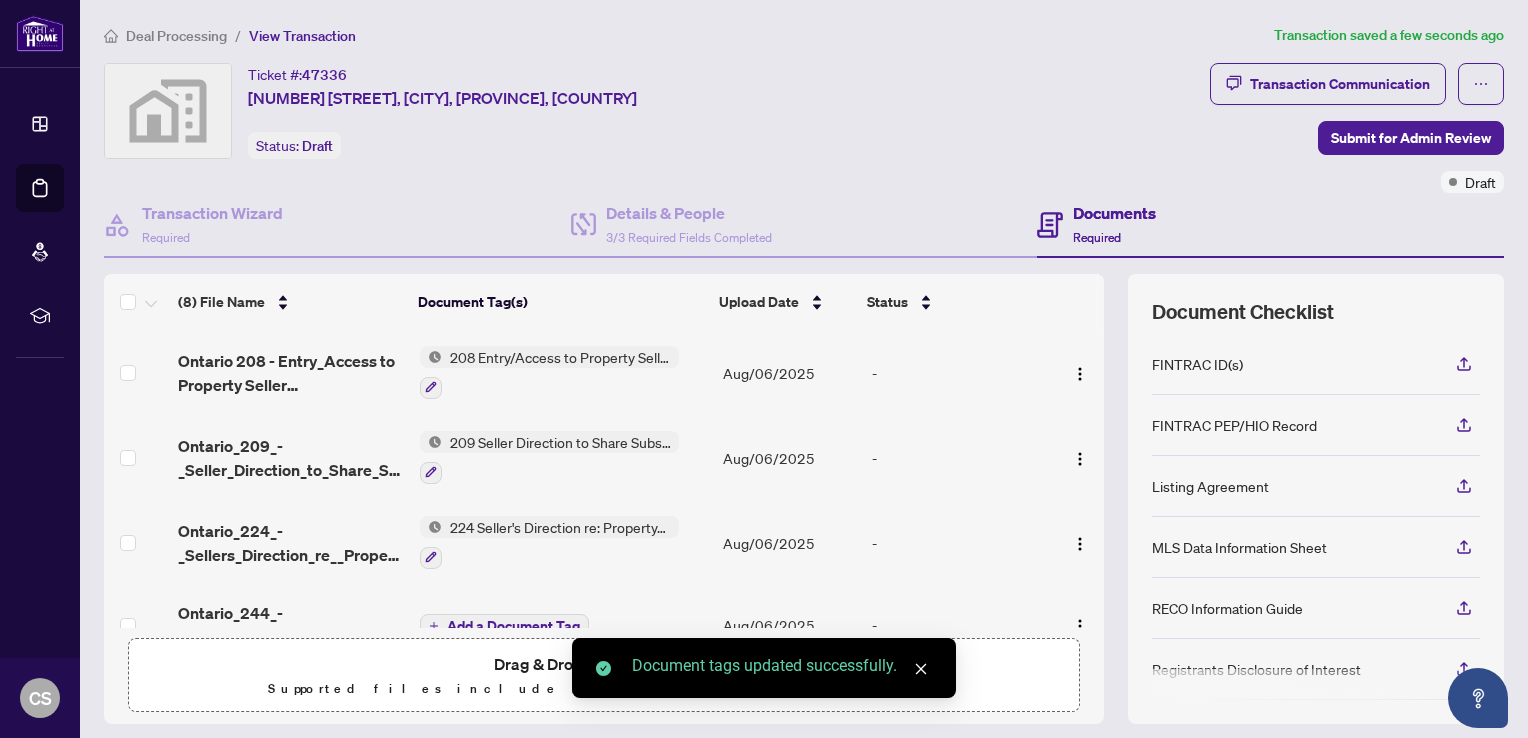 scroll, scrollTop: 100, scrollLeft: 0, axis: vertical 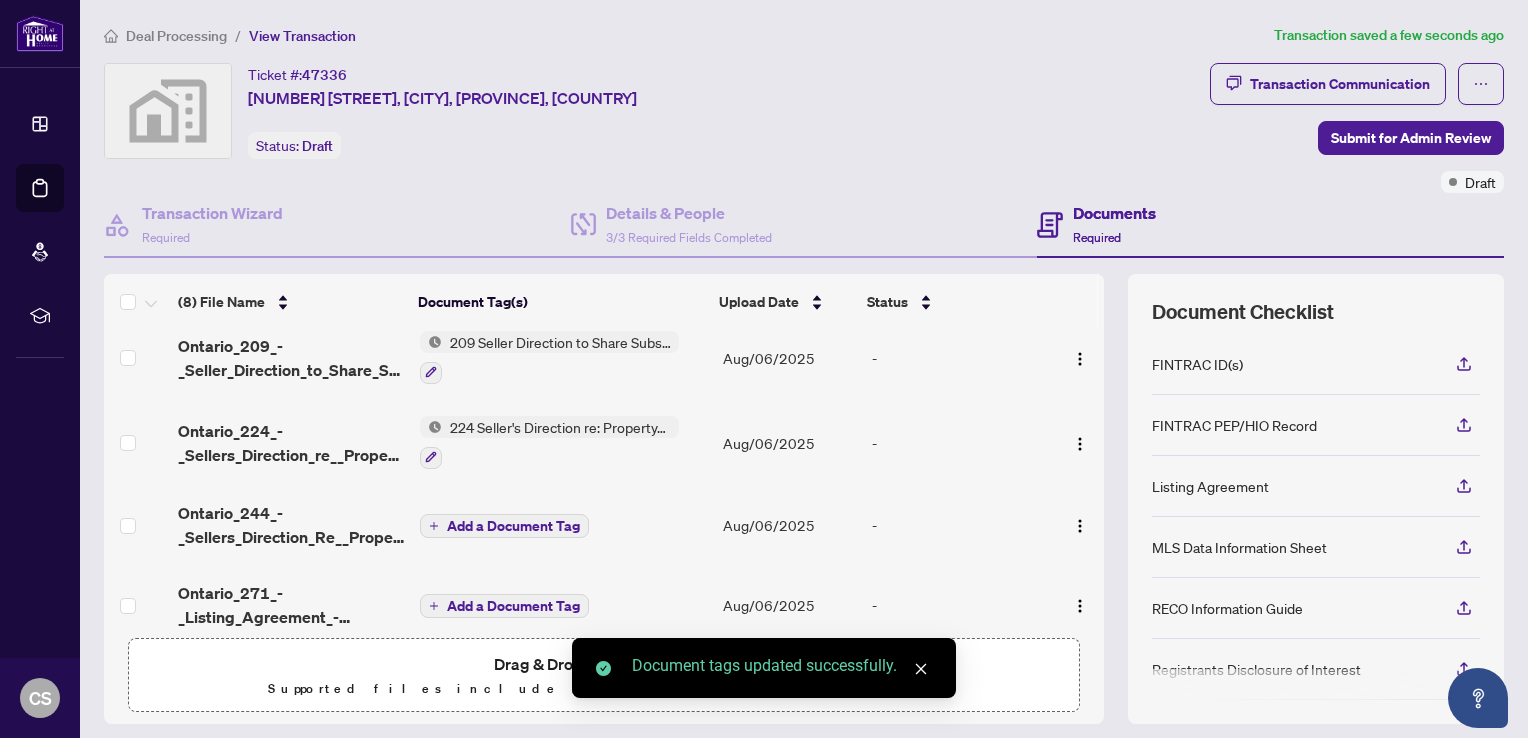 click on "Add a Document Tag" at bounding box center (513, 526) 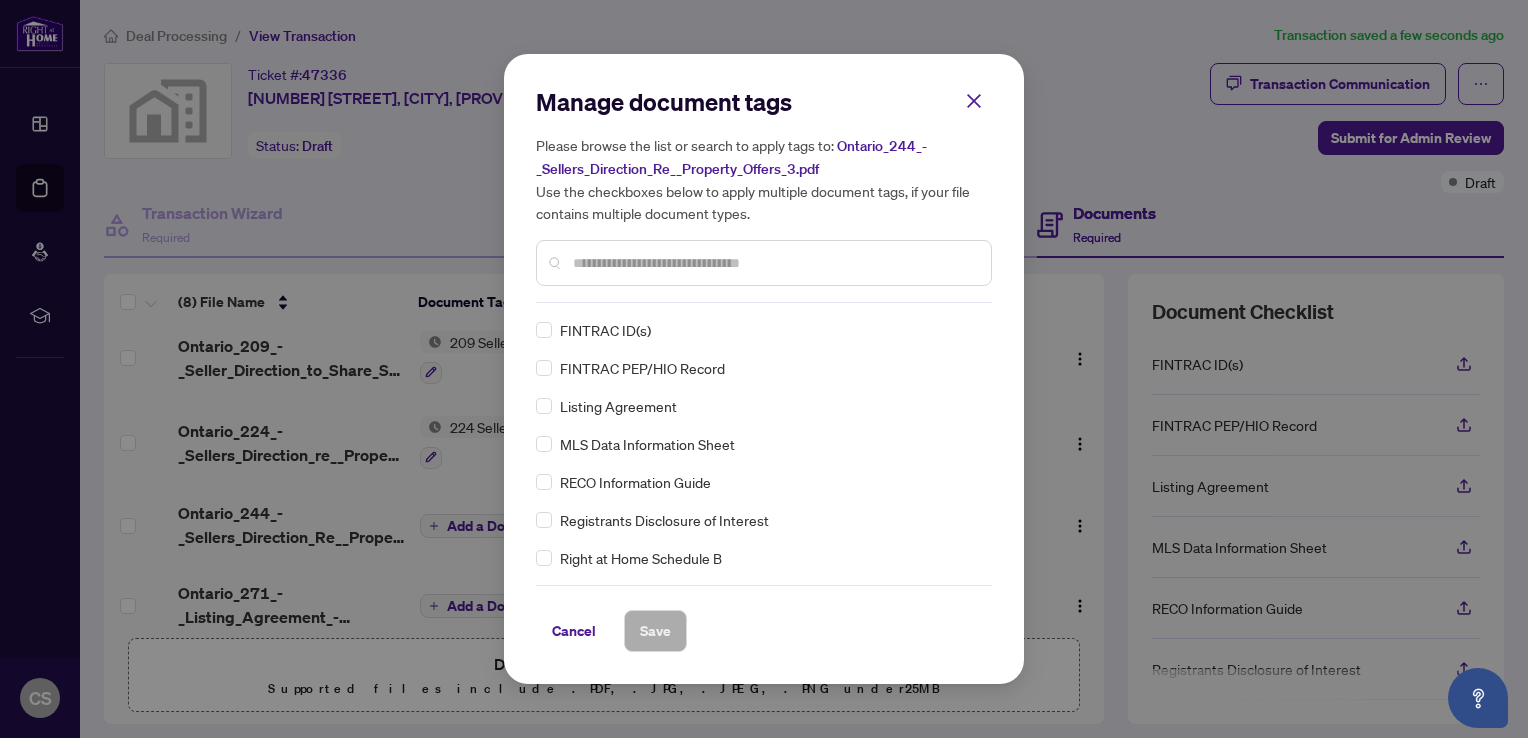click at bounding box center [774, 263] 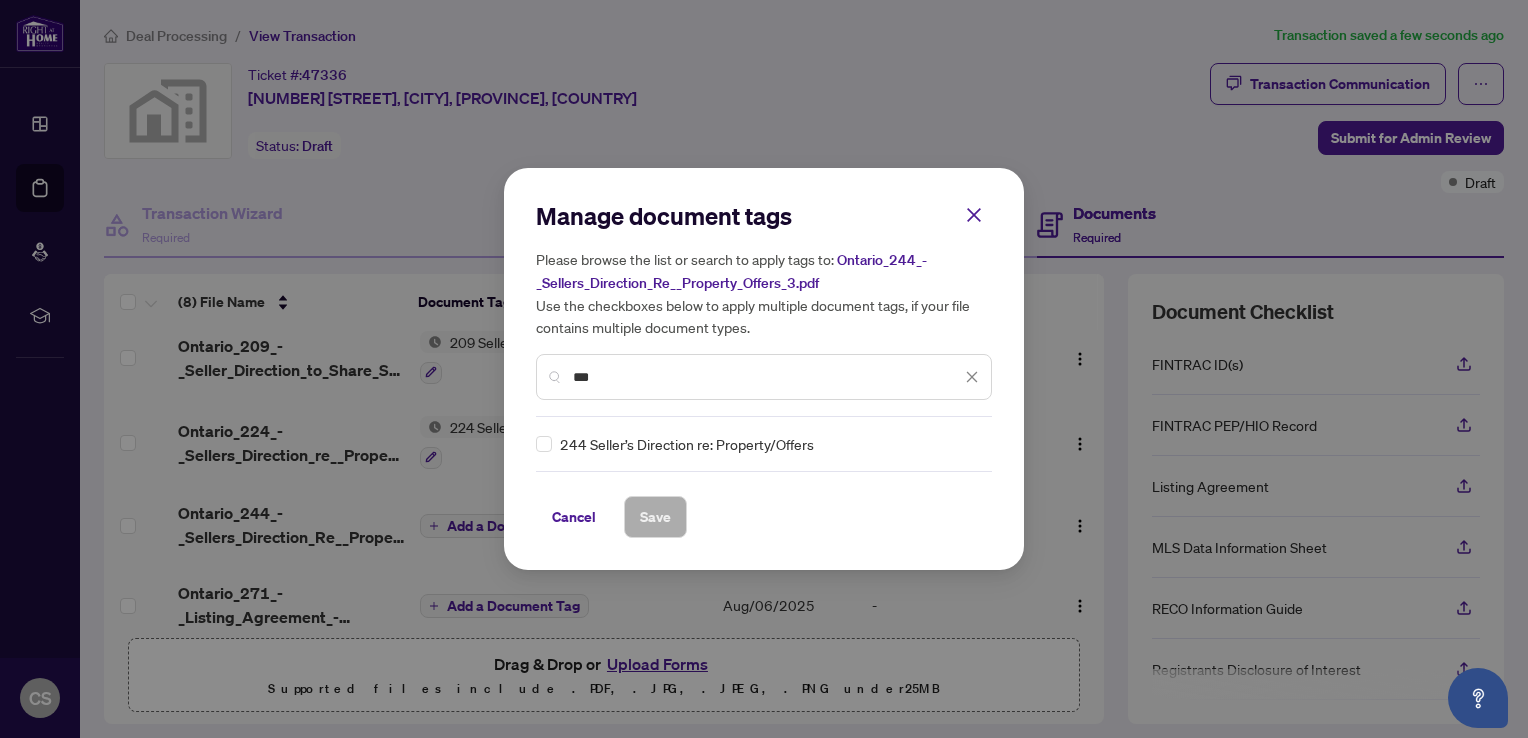 type on "***" 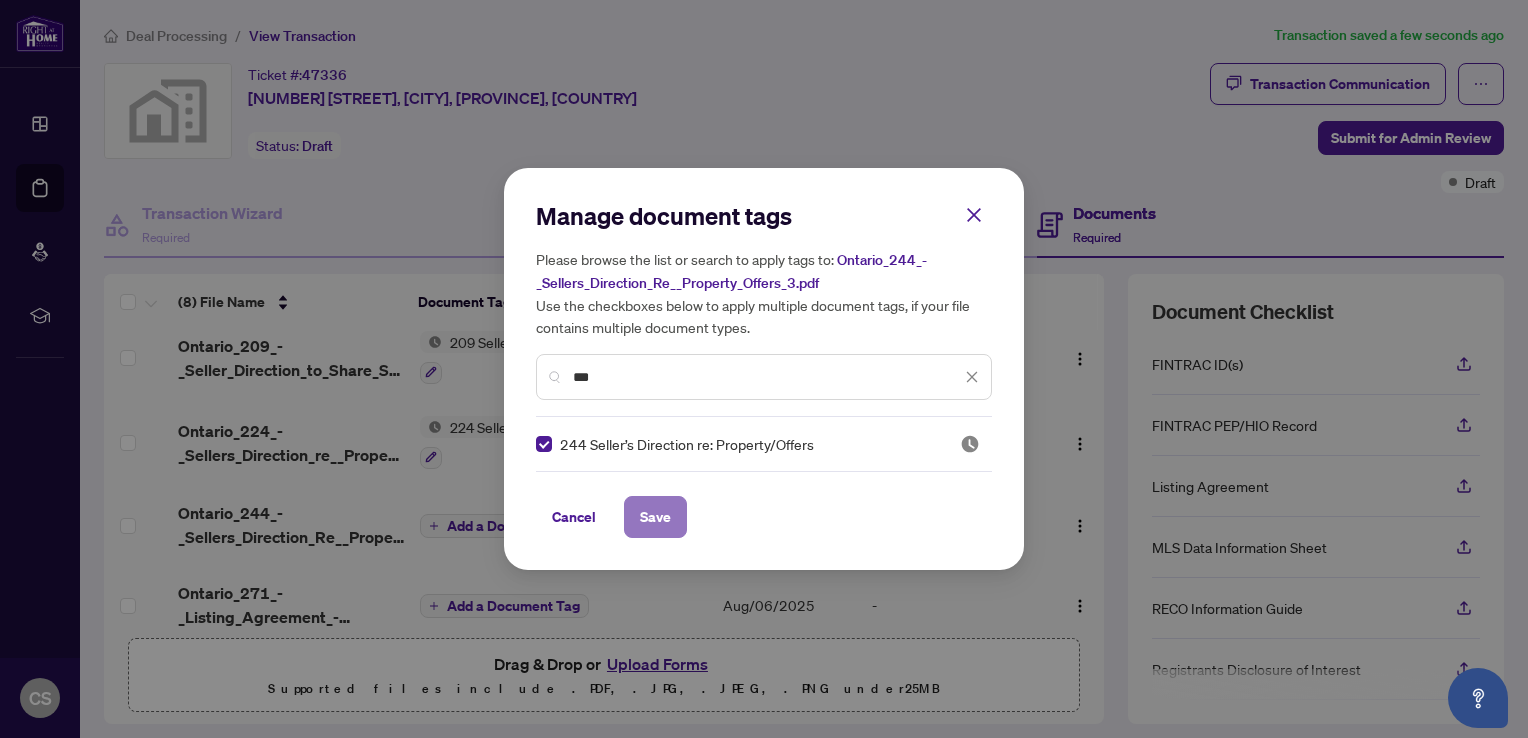 click on "Save" at bounding box center [655, 517] 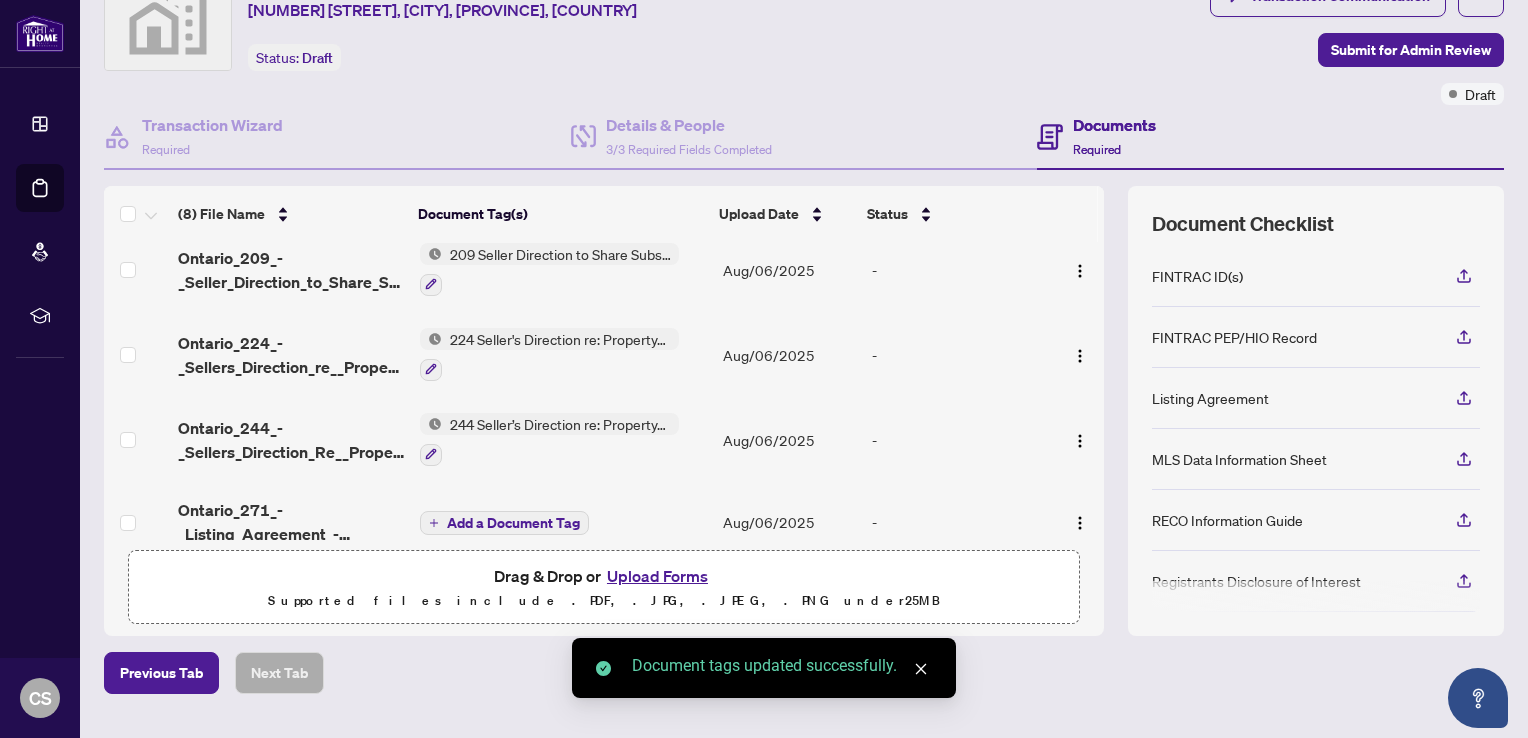 scroll, scrollTop: 100, scrollLeft: 0, axis: vertical 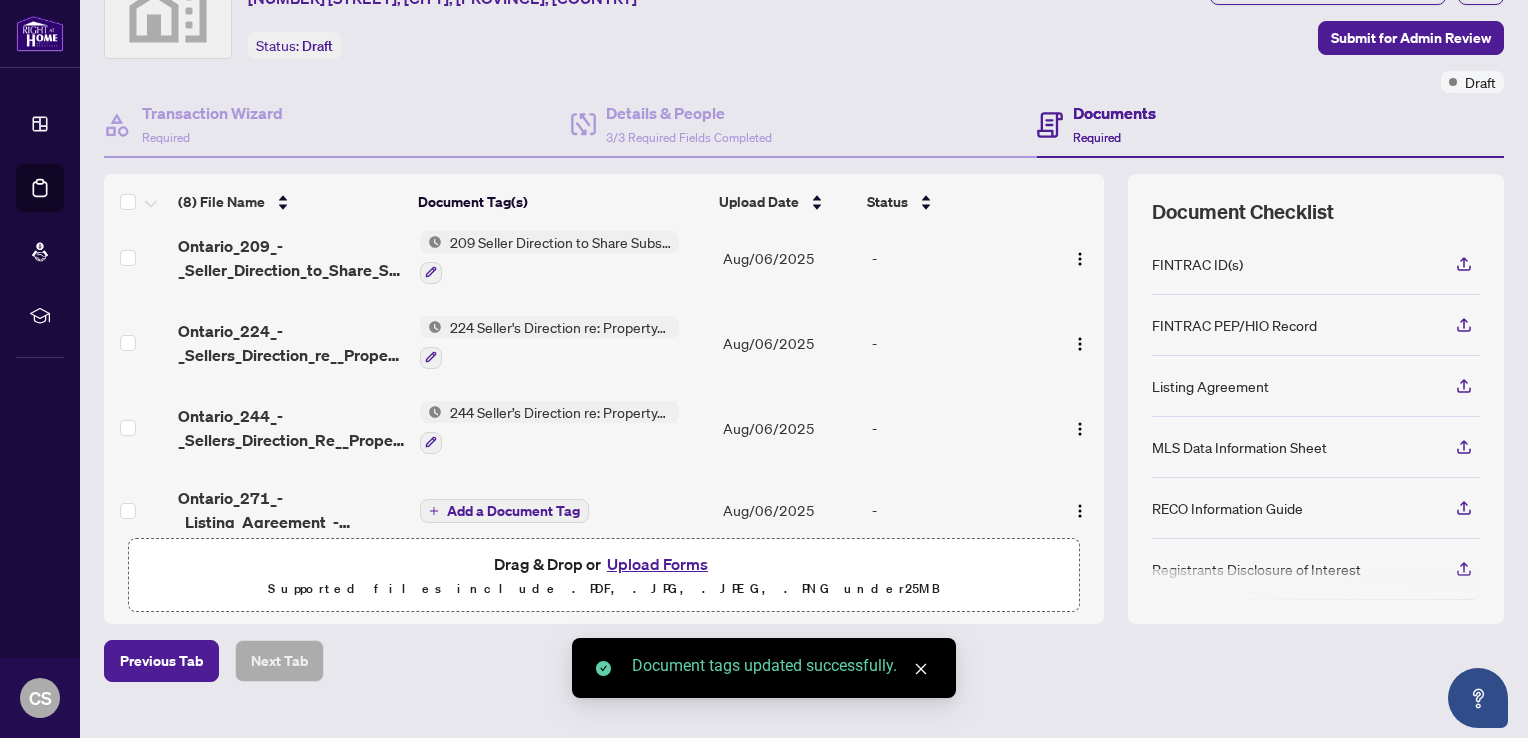 click 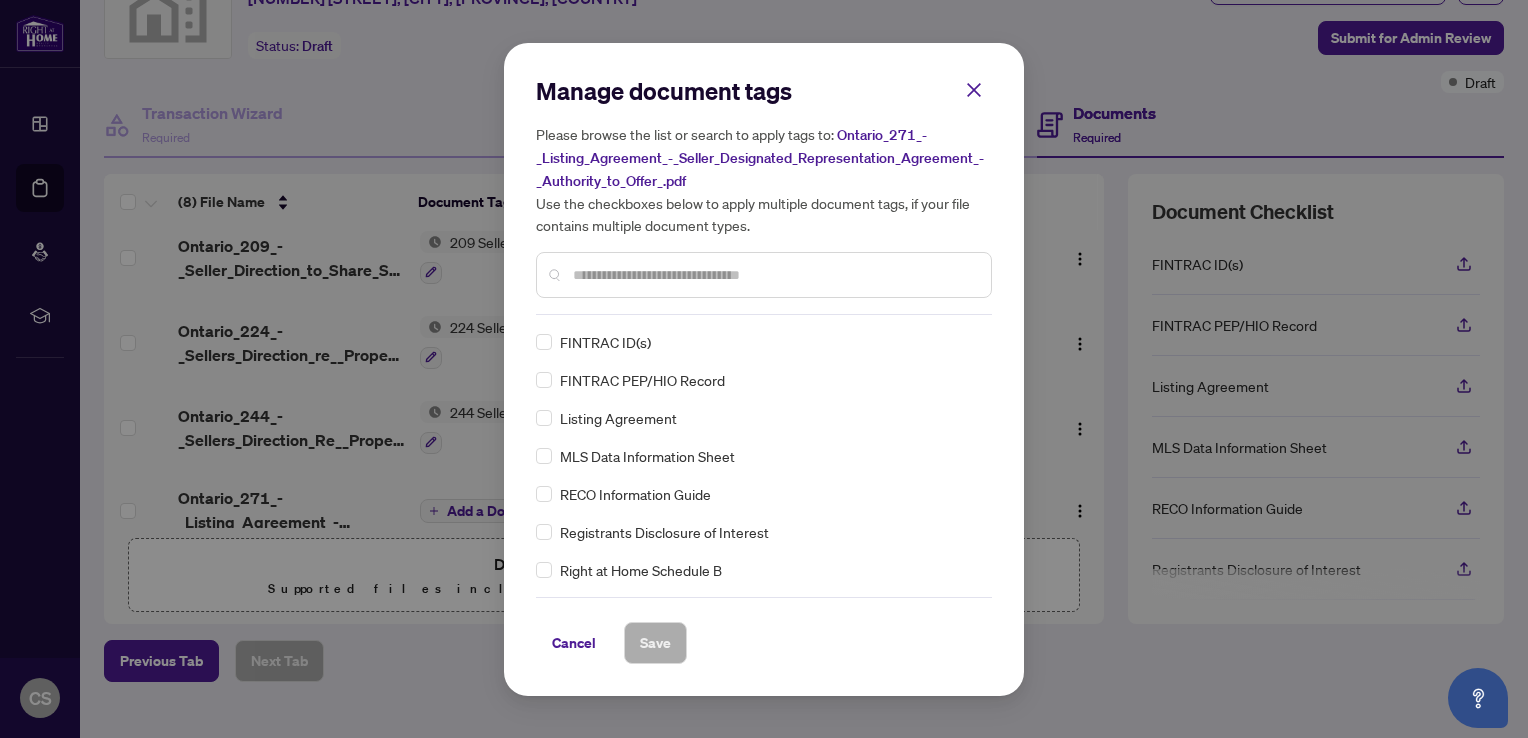 click at bounding box center [774, 275] 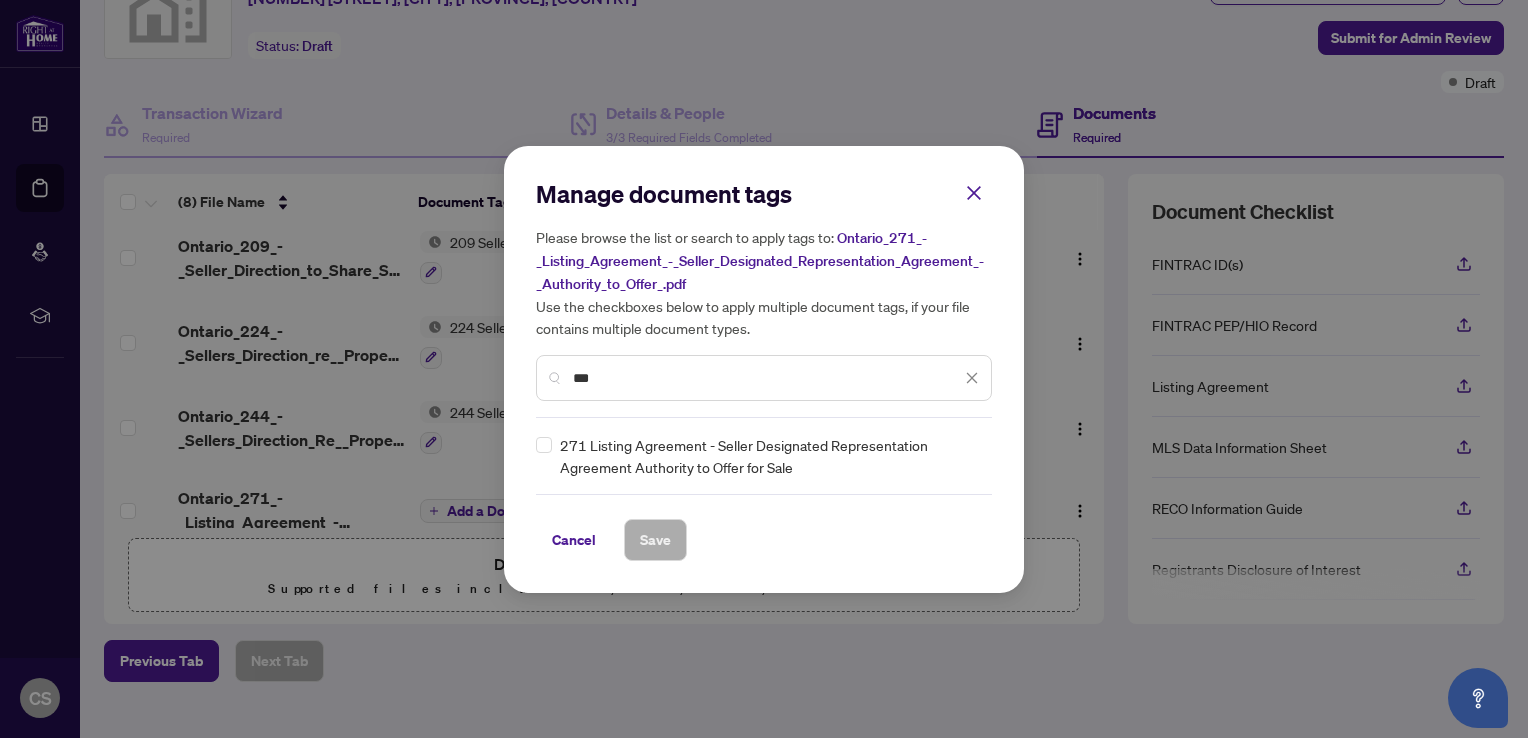 type on "***" 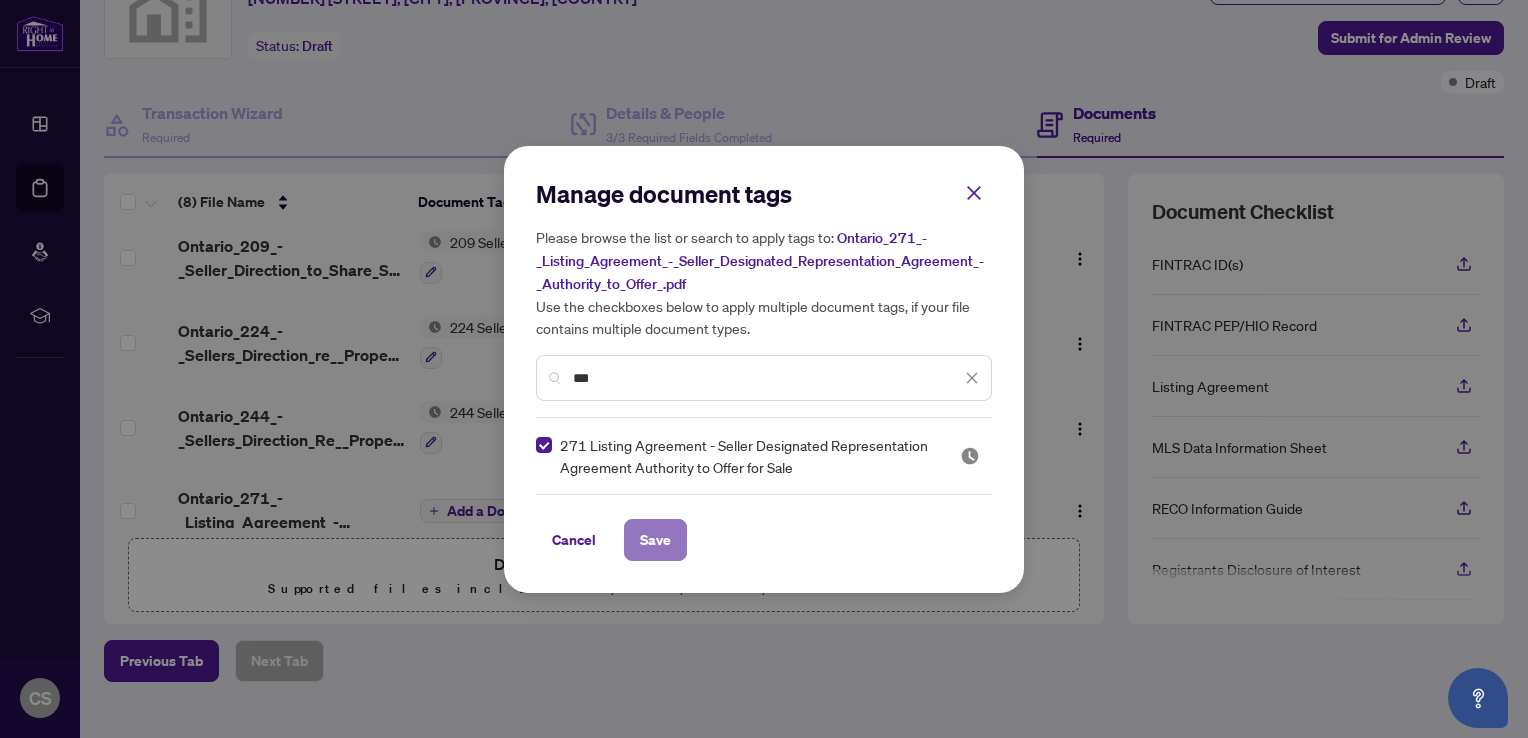 click on "Save" at bounding box center (655, 540) 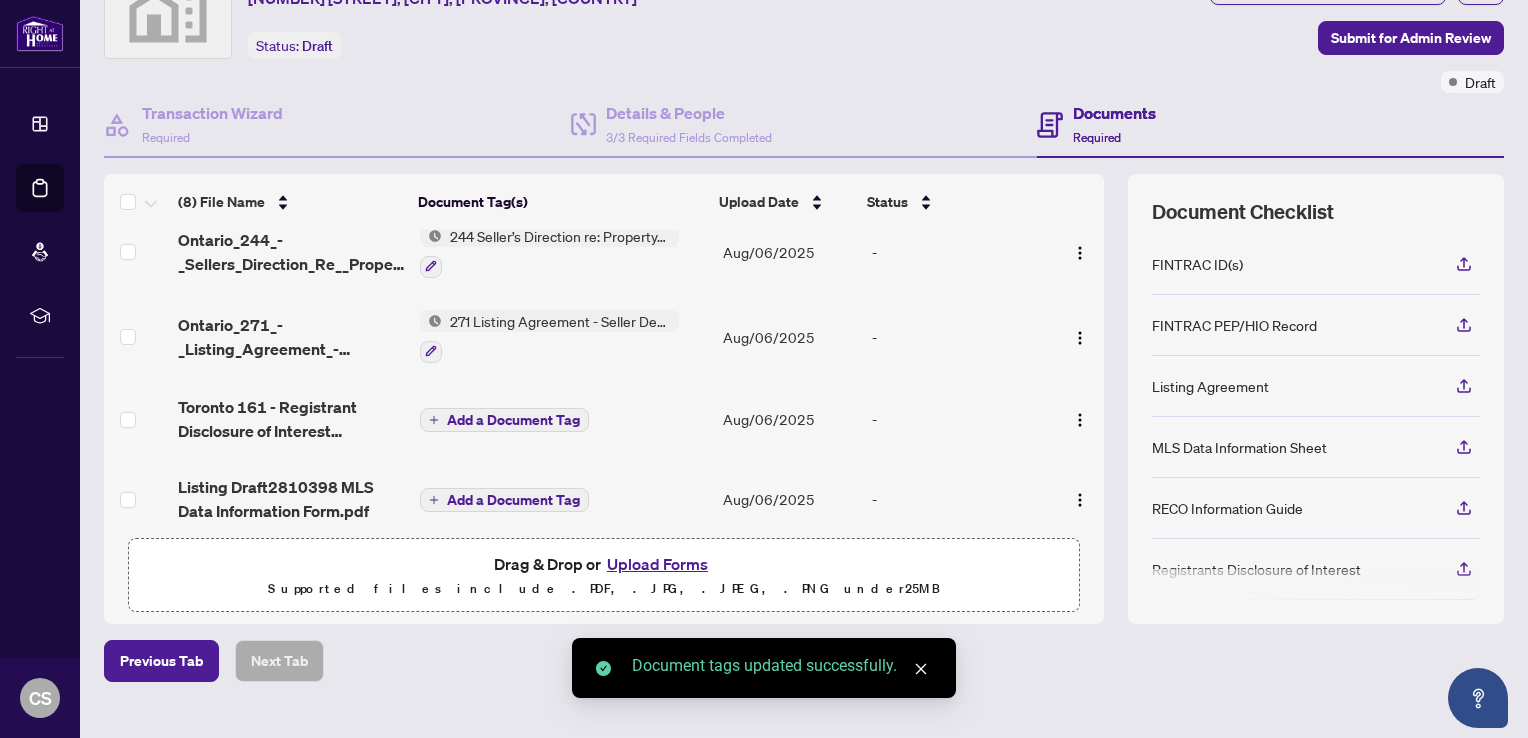 scroll, scrollTop: 300, scrollLeft: 0, axis: vertical 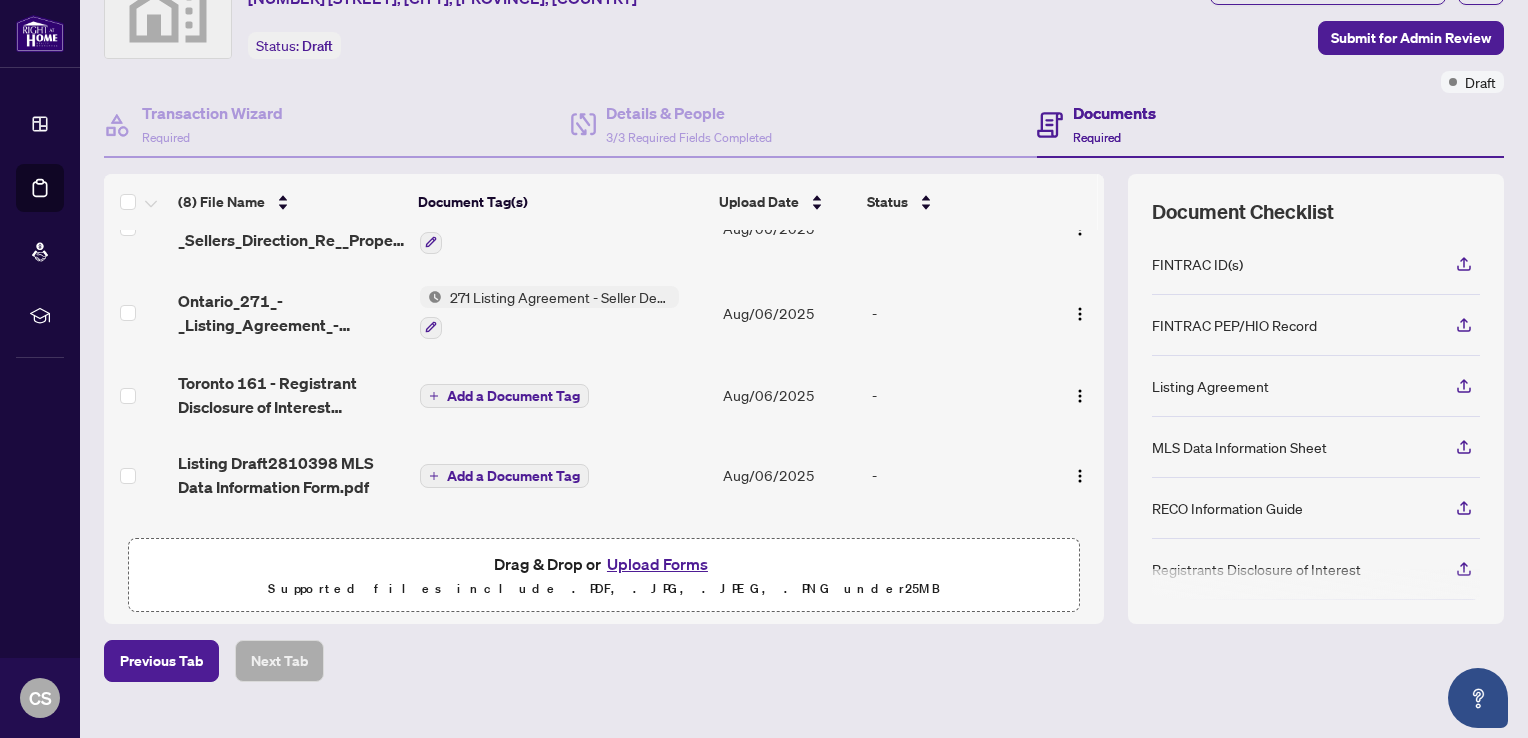 click on "Add a Document Tag" at bounding box center [513, 396] 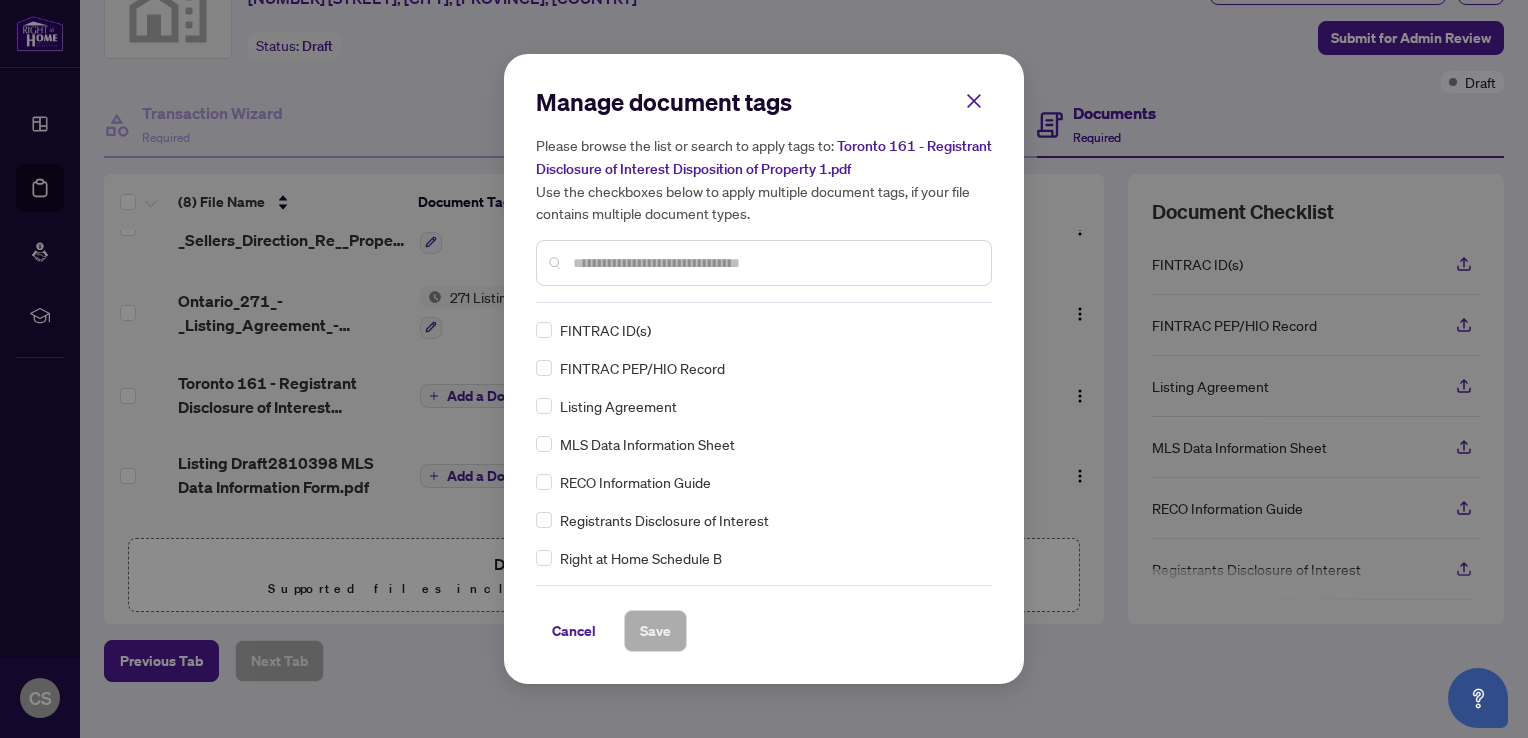 click at bounding box center (774, 263) 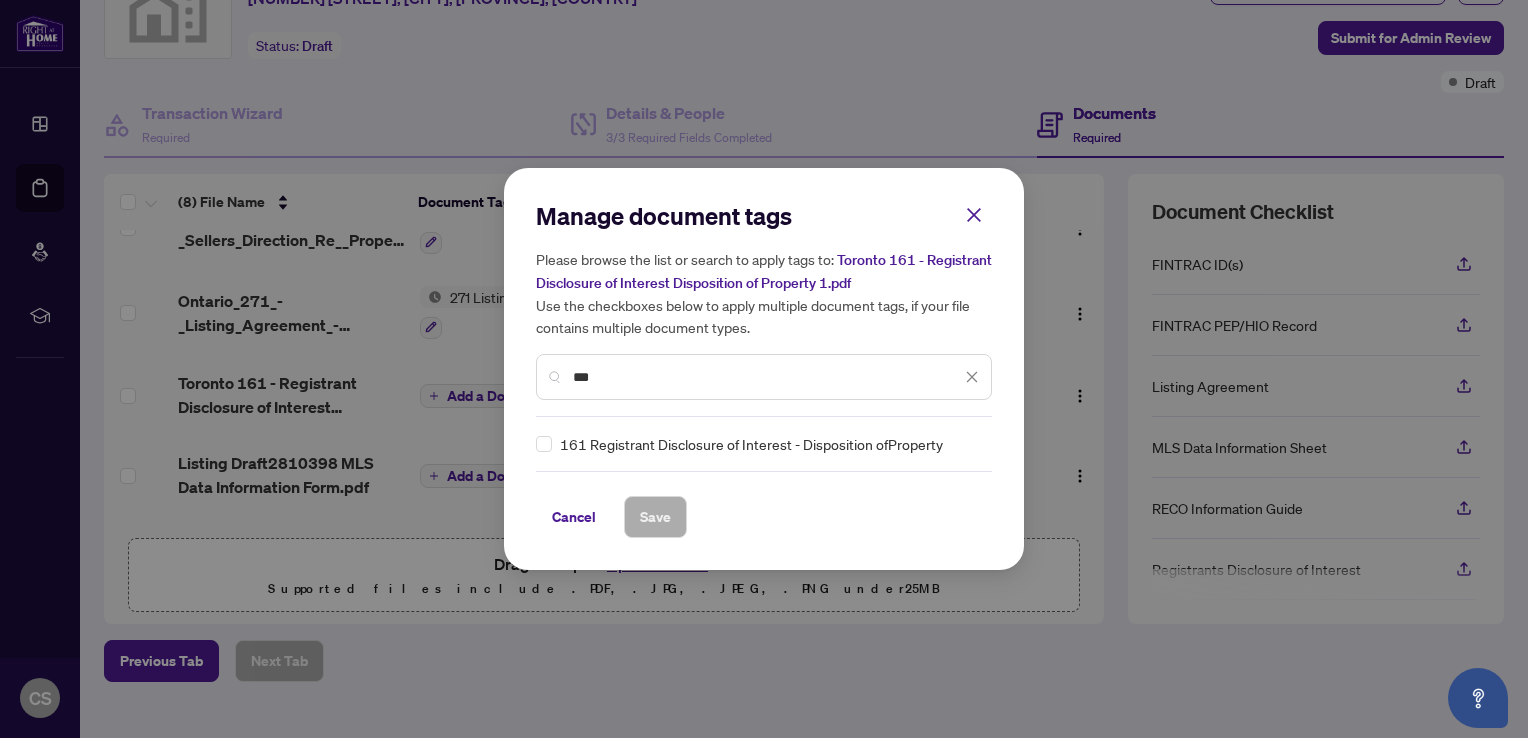 type on "***" 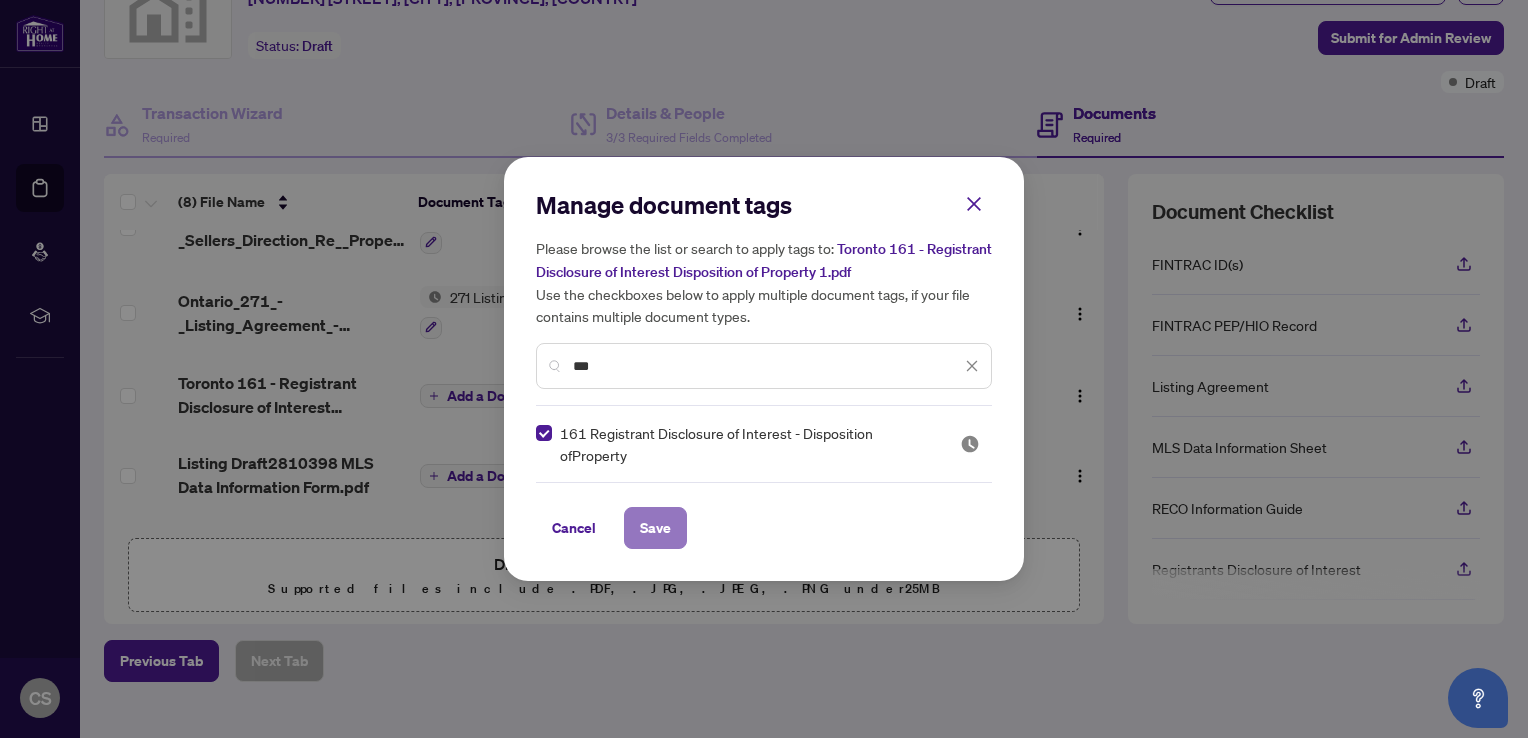 click on "Save" at bounding box center [655, 528] 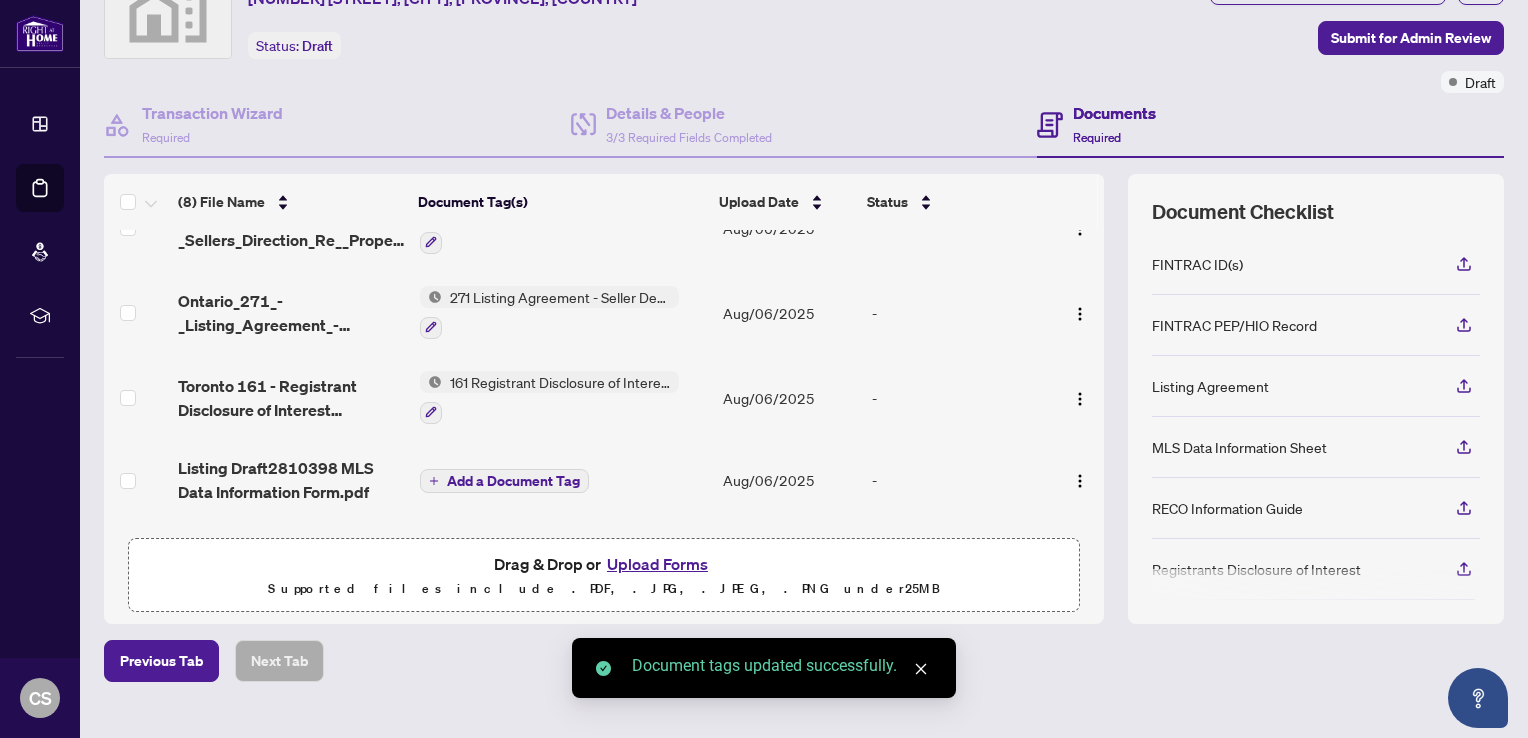 scroll, scrollTop: 374, scrollLeft: 0, axis: vertical 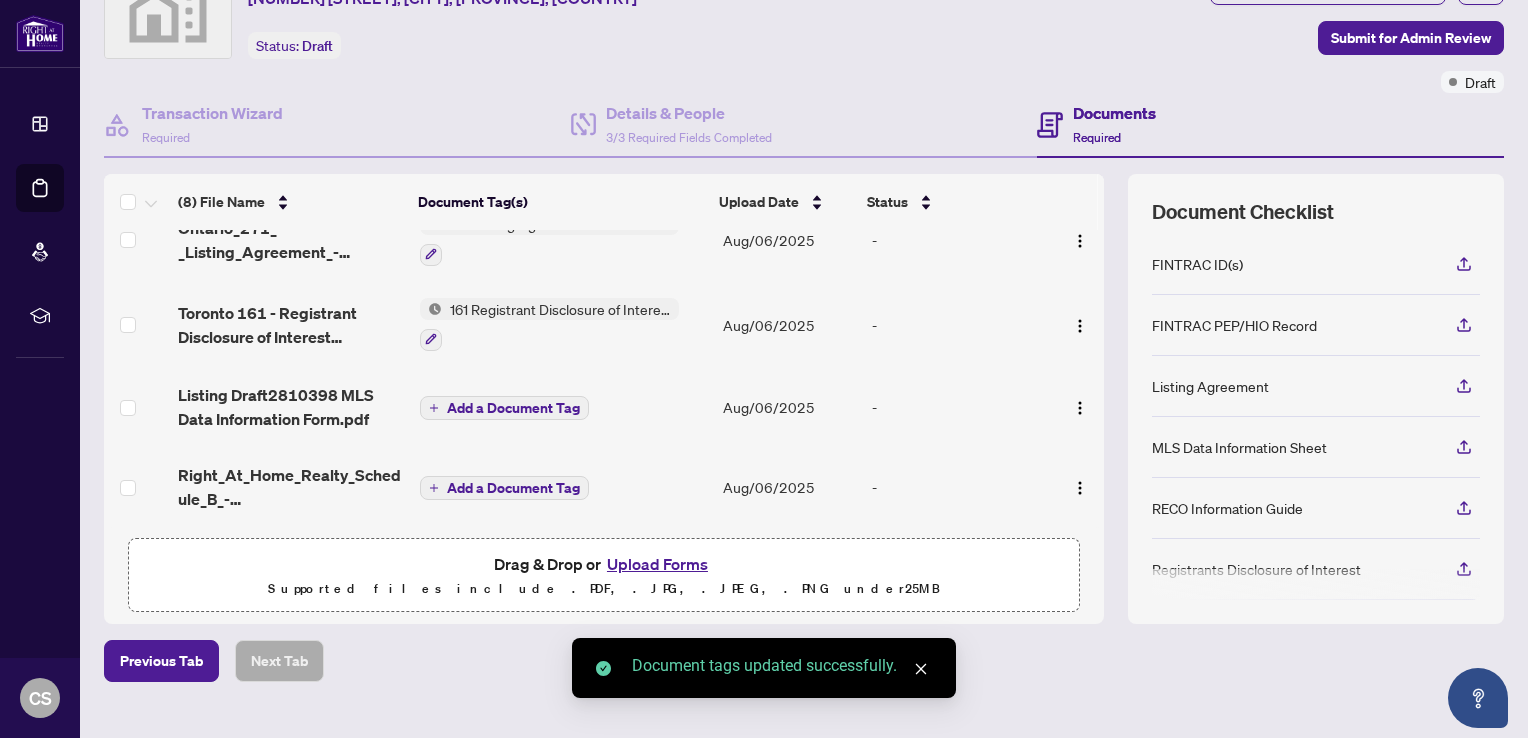 click on "Add a Document Tag" at bounding box center [513, 408] 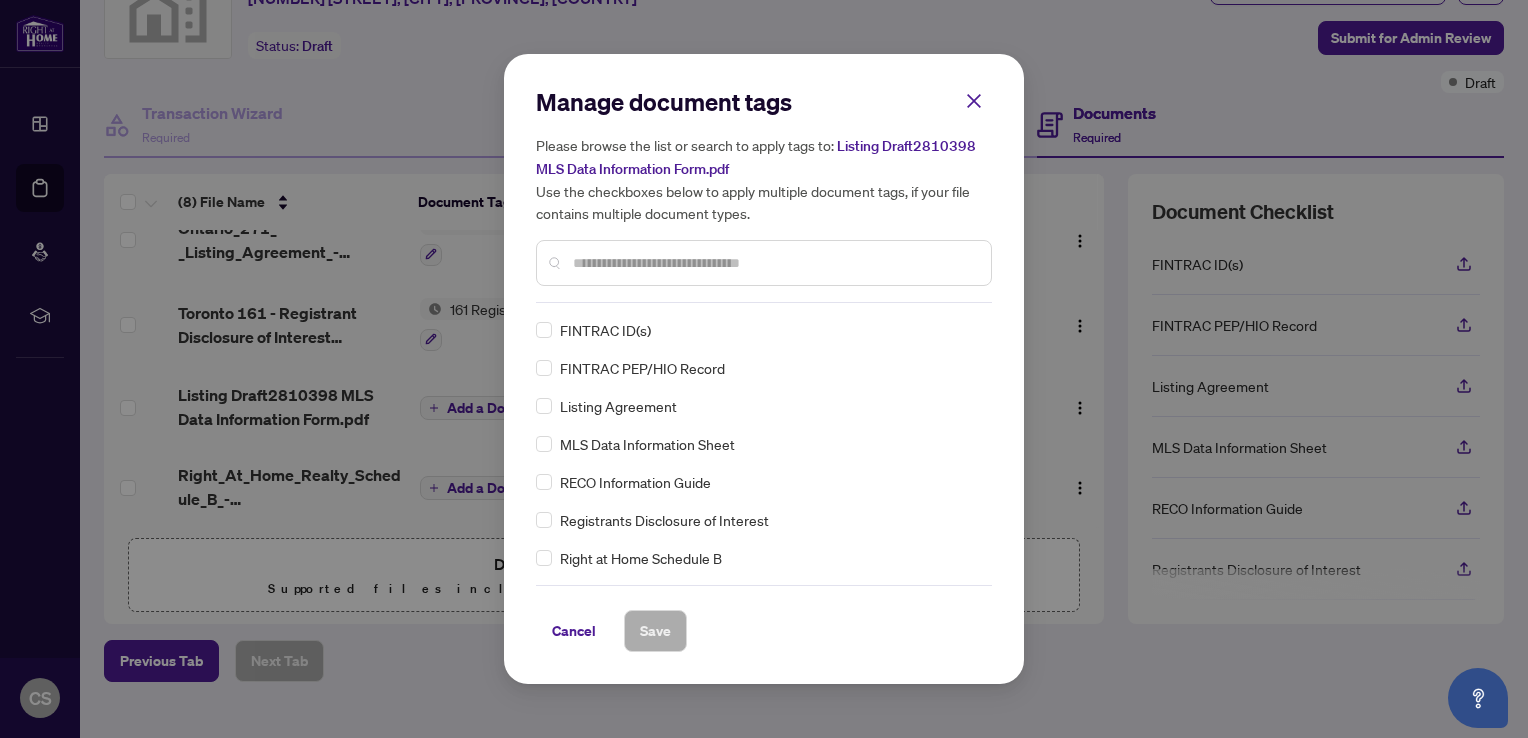 click at bounding box center [774, 263] 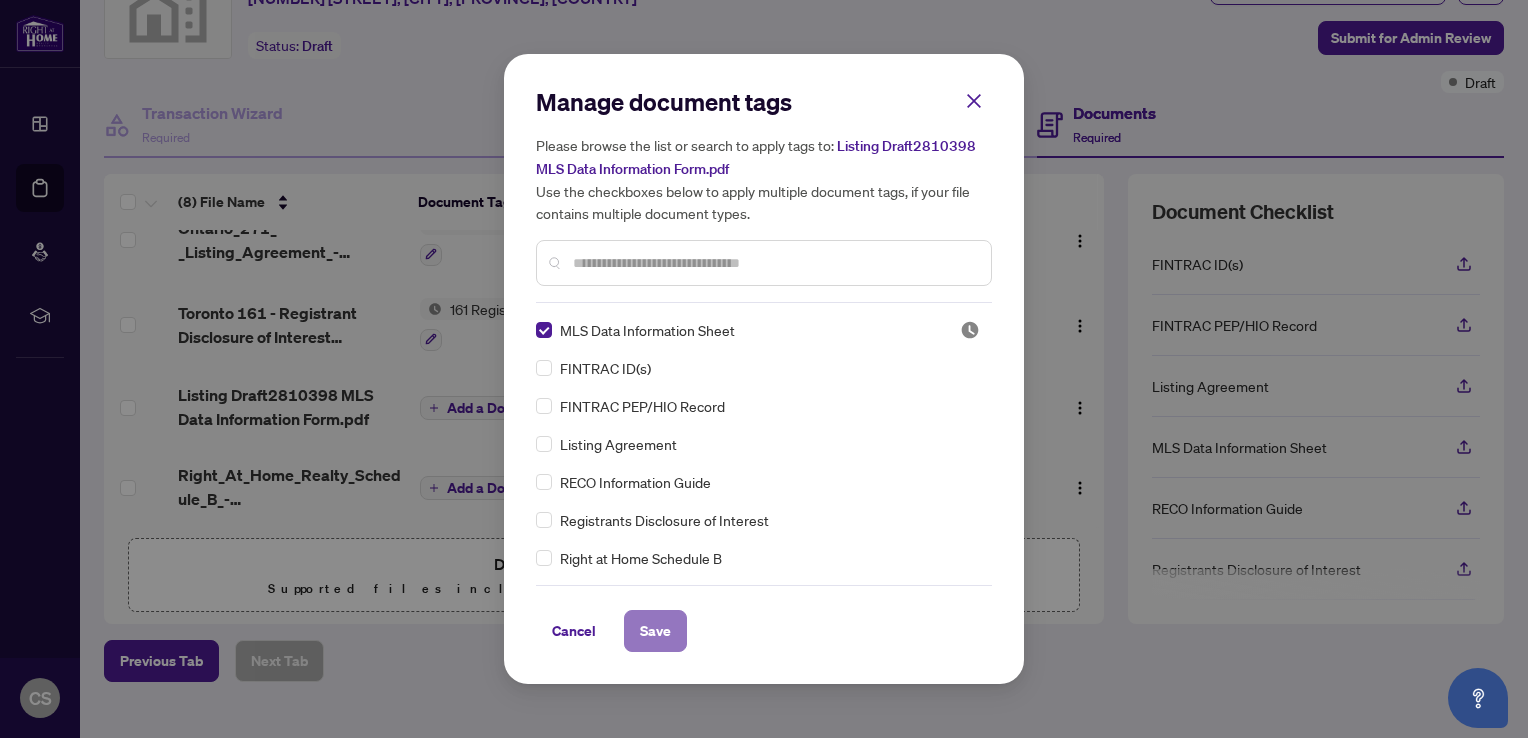 click on "Save" at bounding box center [655, 631] 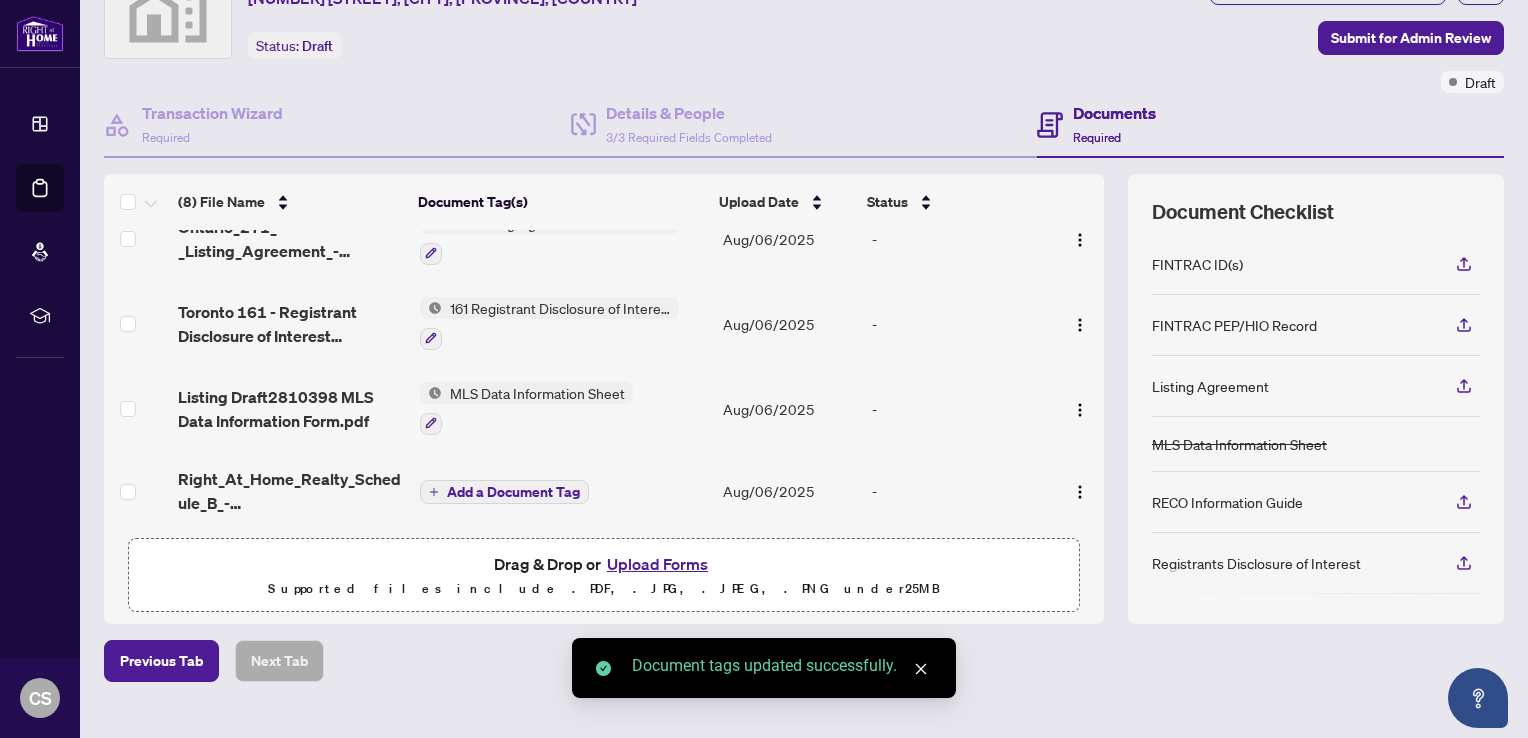 click on "Add a Document Tag" at bounding box center [513, 492] 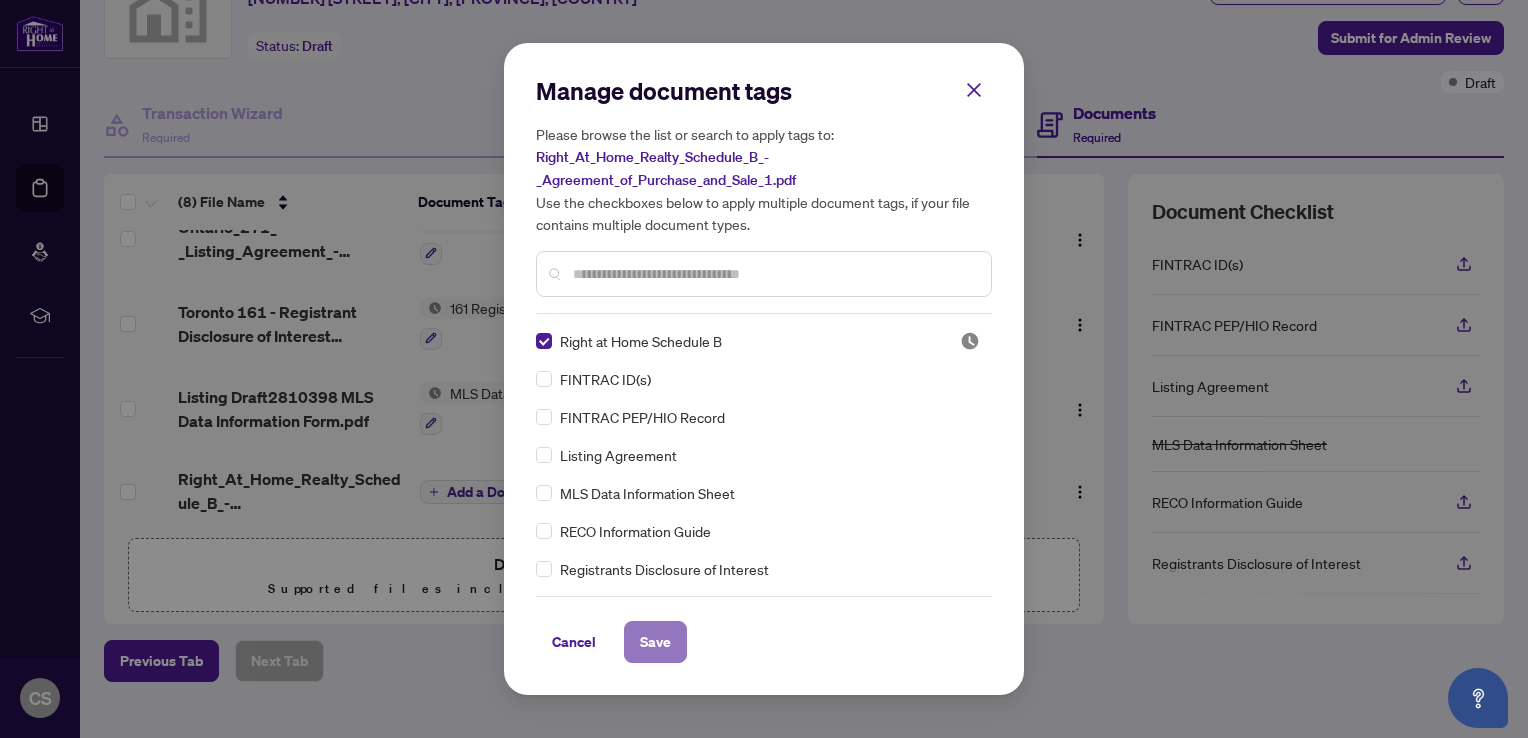 click on "Save" at bounding box center [655, 642] 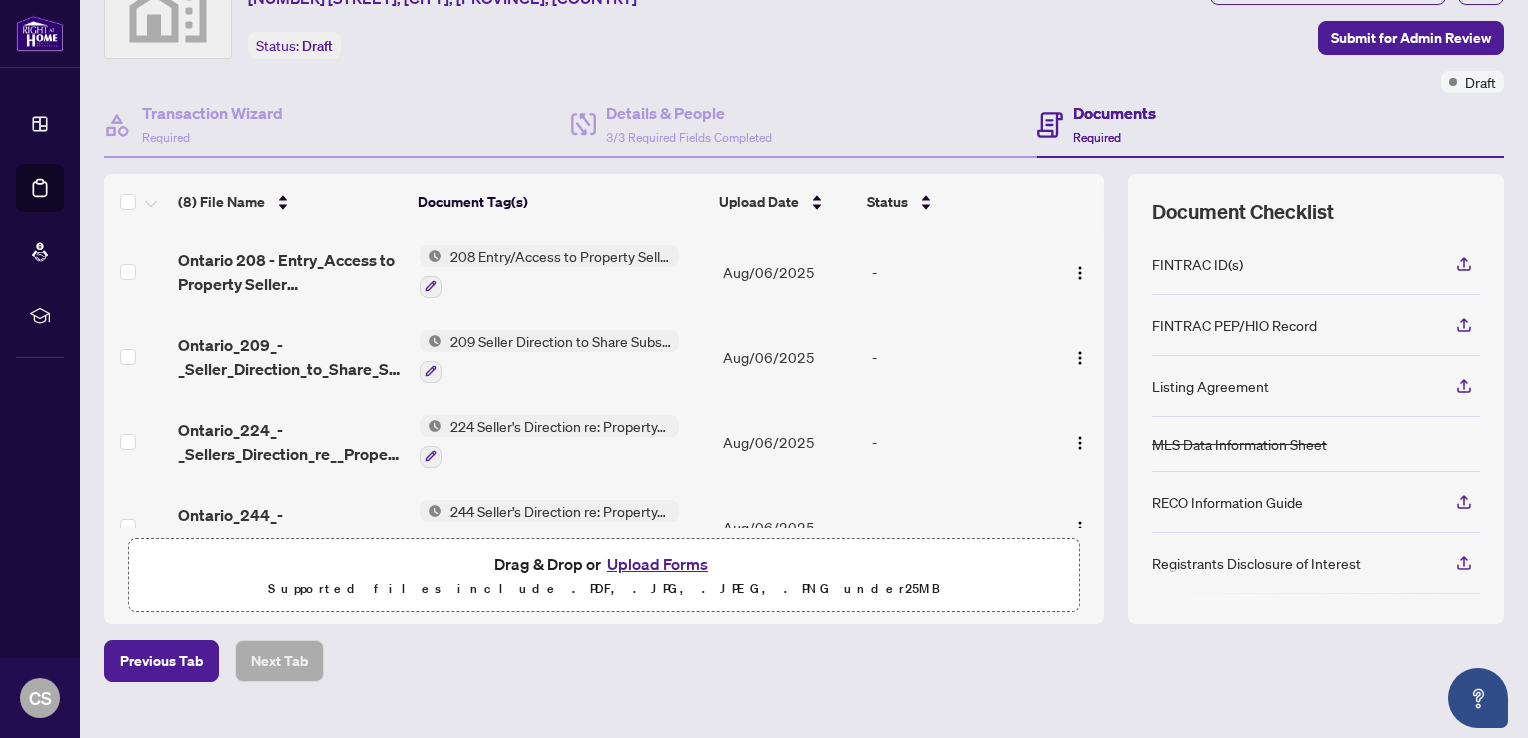scroll, scrollTop: 0, scrollLeft: 0, axis: both 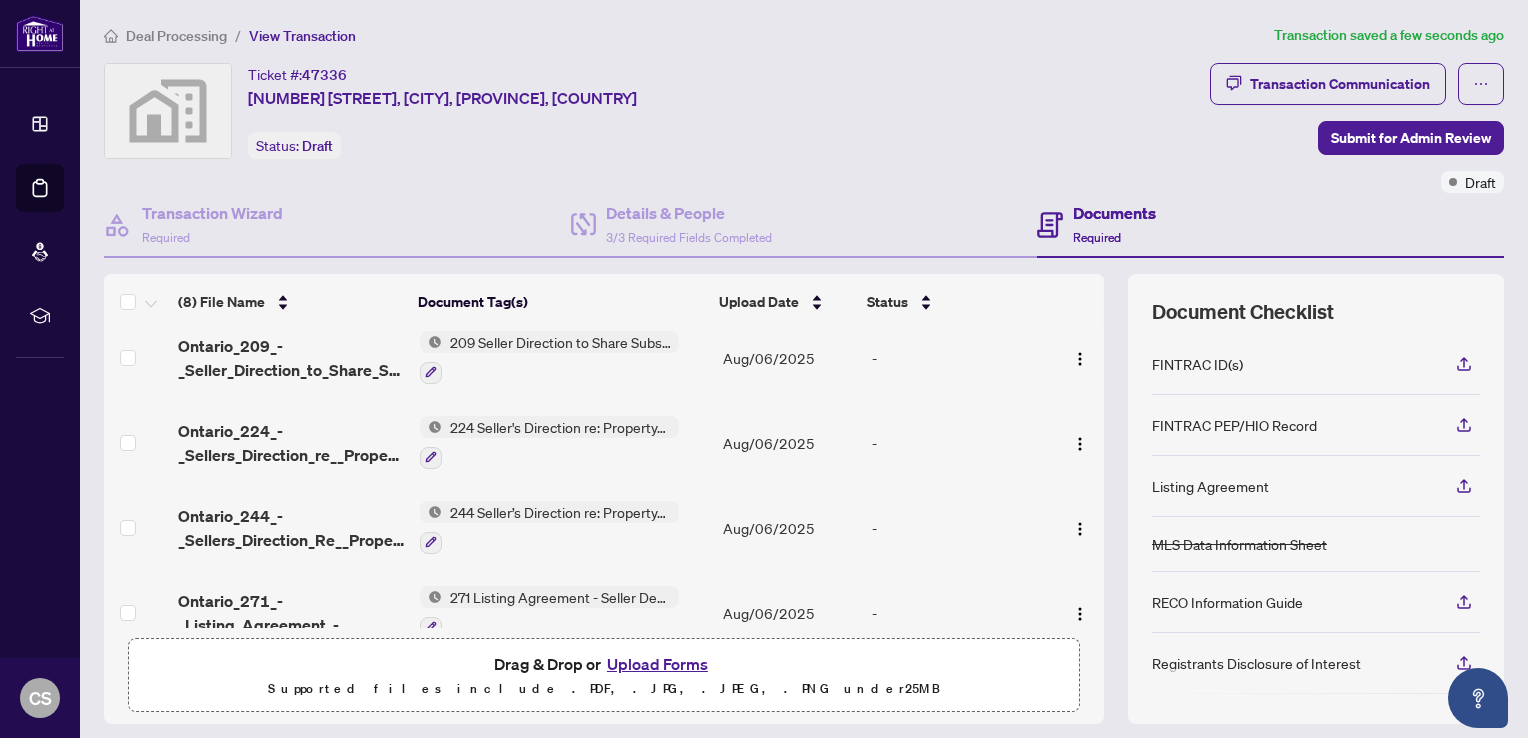 click on "Upload Forms" at bounding box center [657, 664] 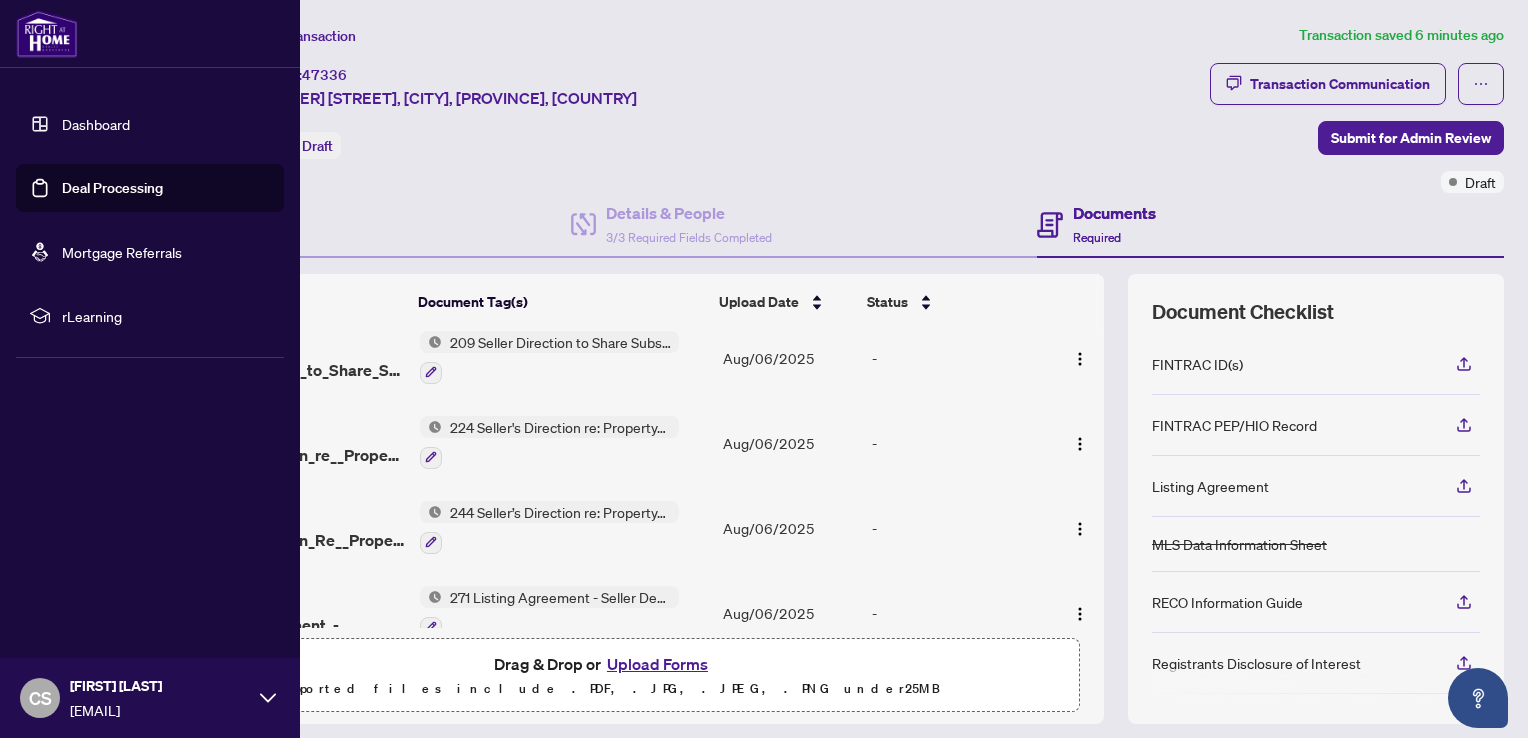 click on "Deal Processing" at bounding box center (112, 188) 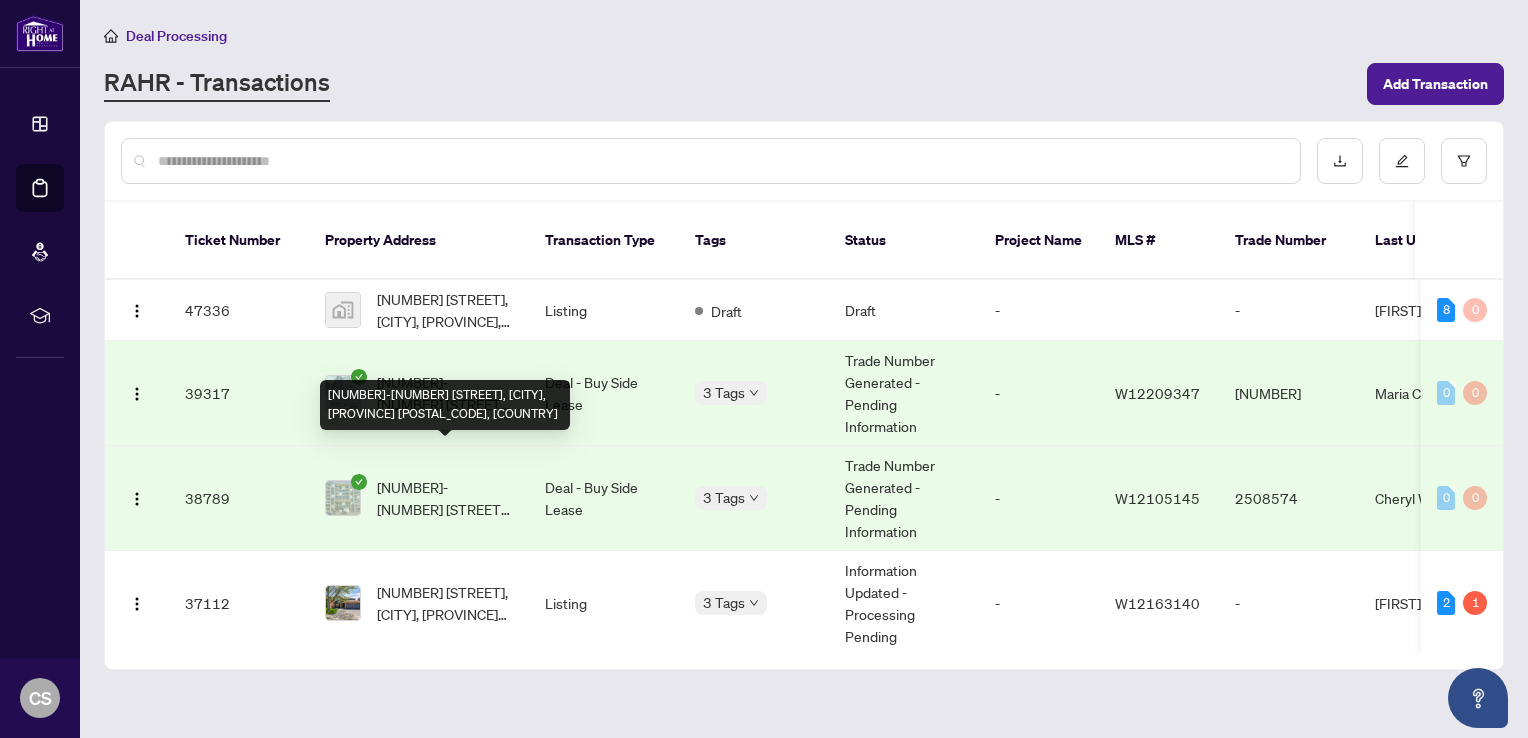 scroll, scrollTop: 100, scrollLeft: 0, axis: vertical 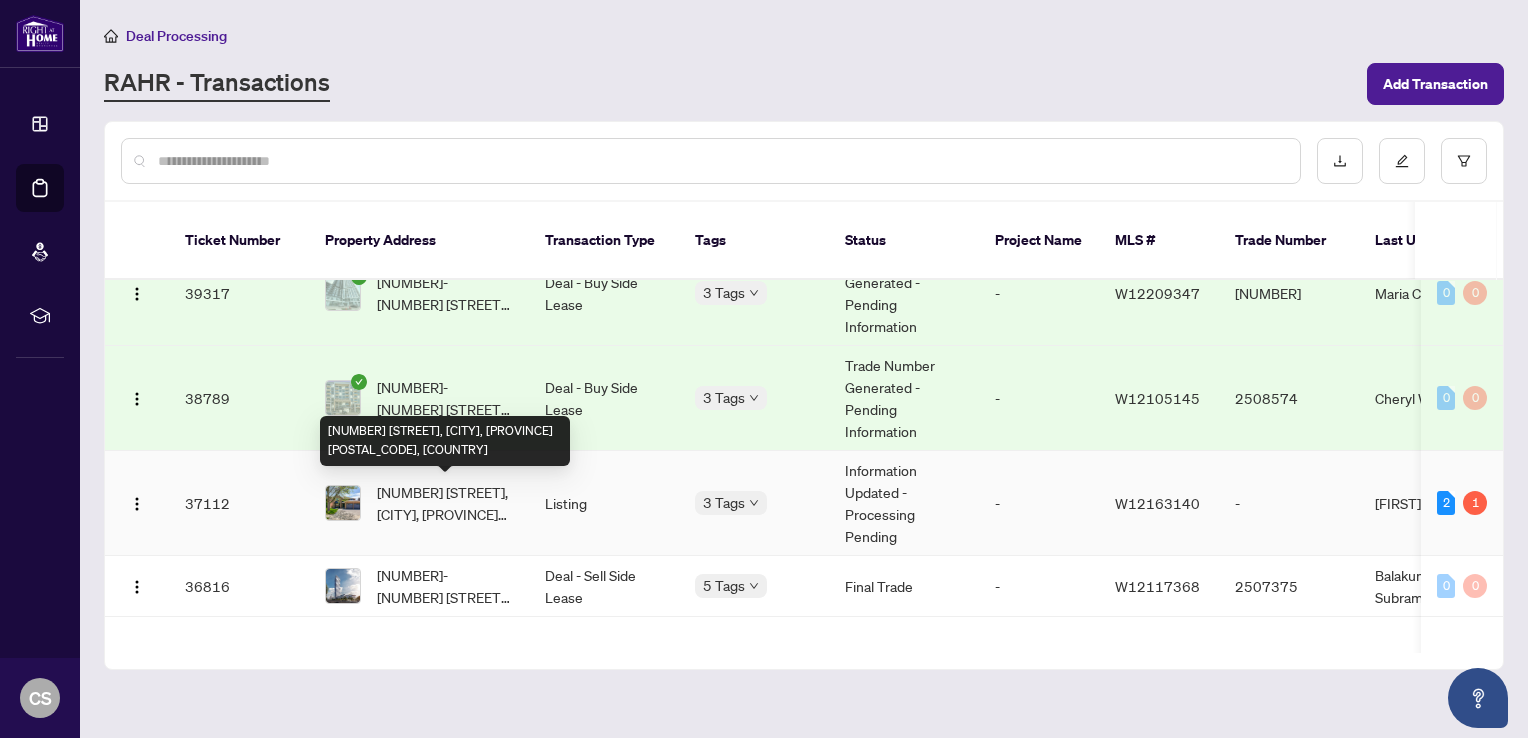 click on "[NUMBER] [STREET], [CITY], [PROVINCE] [POSTAL_CODE], [COUNTRY]" at bounding box center [445, 503] 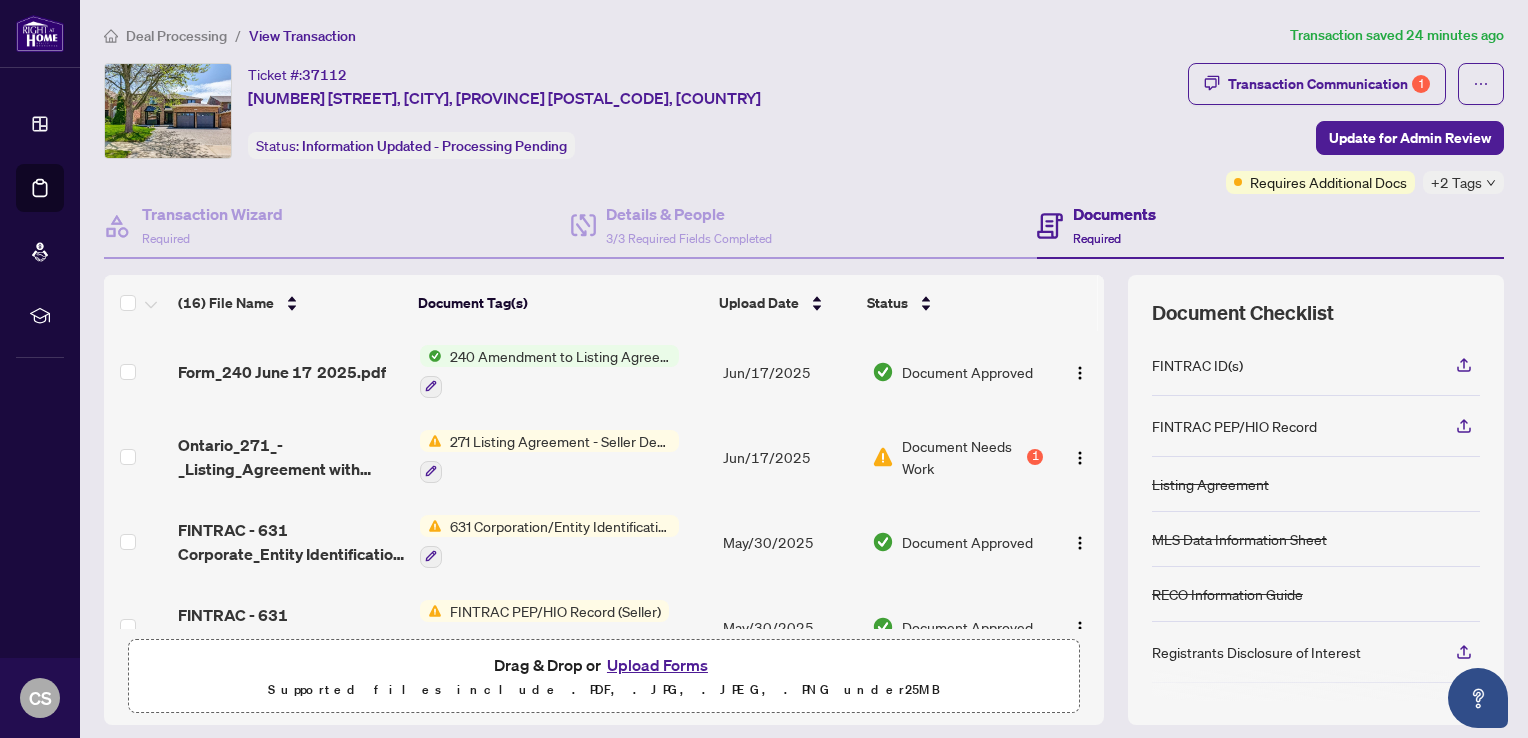 scroll, scrollTop: 200, scrollLeft: 0, axis: vertical 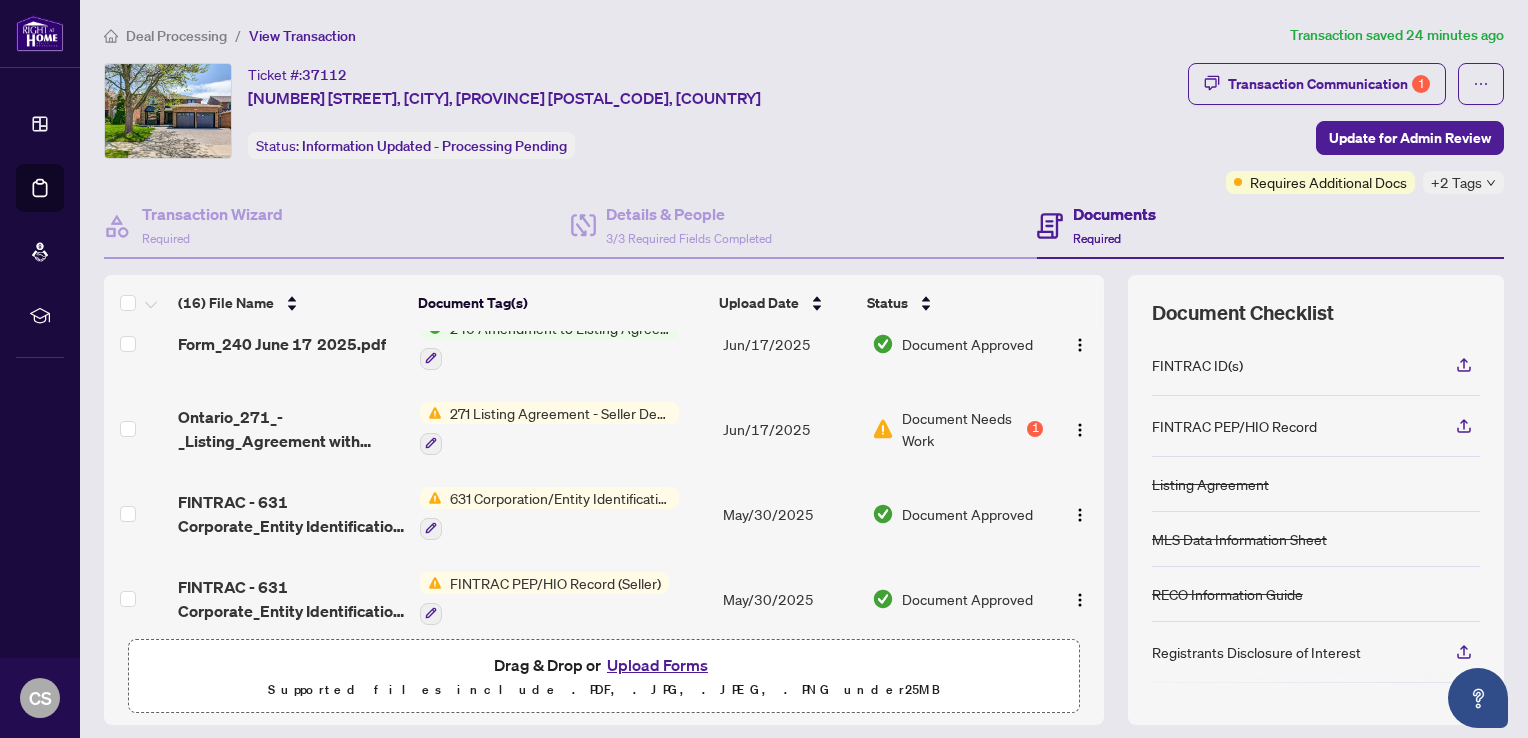 click on "631 Corporation/Entity Identification InformationRecord" at bounding box center (560, 498) 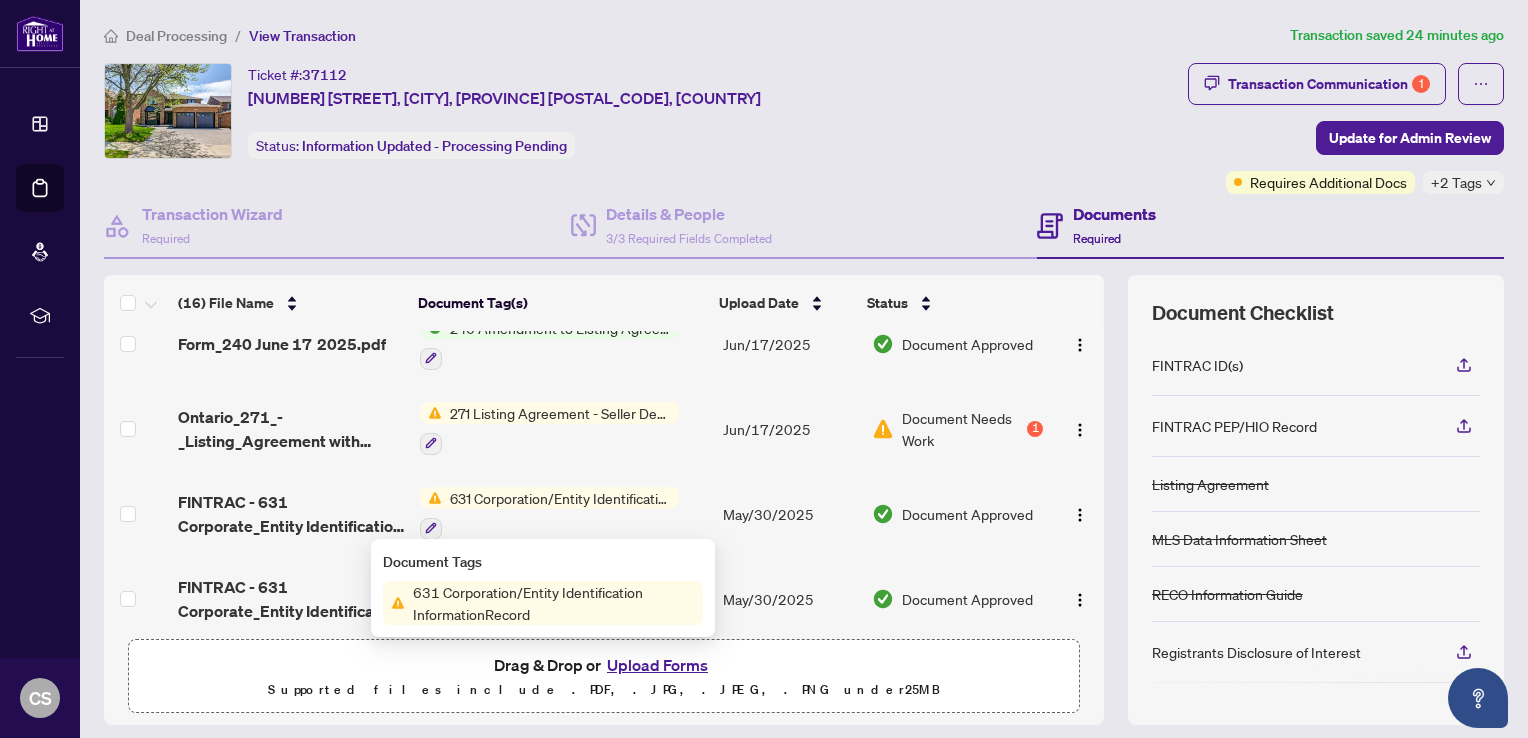click on "631 Corporation/Entity Identification InformationRecord" at bounding box center [554, 603] 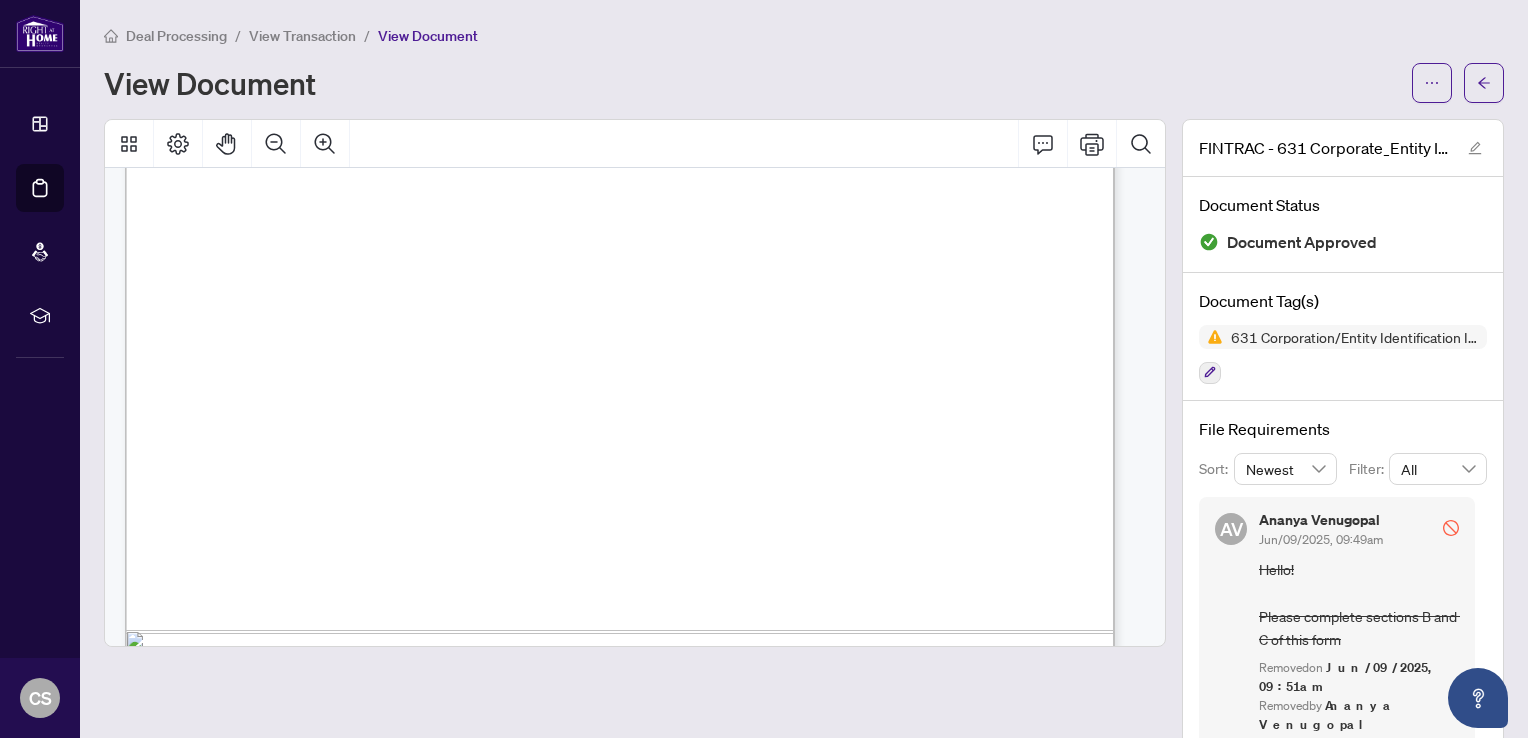 scroll, scrollTop: 1796, scrollLeft: 0, axis: vertical 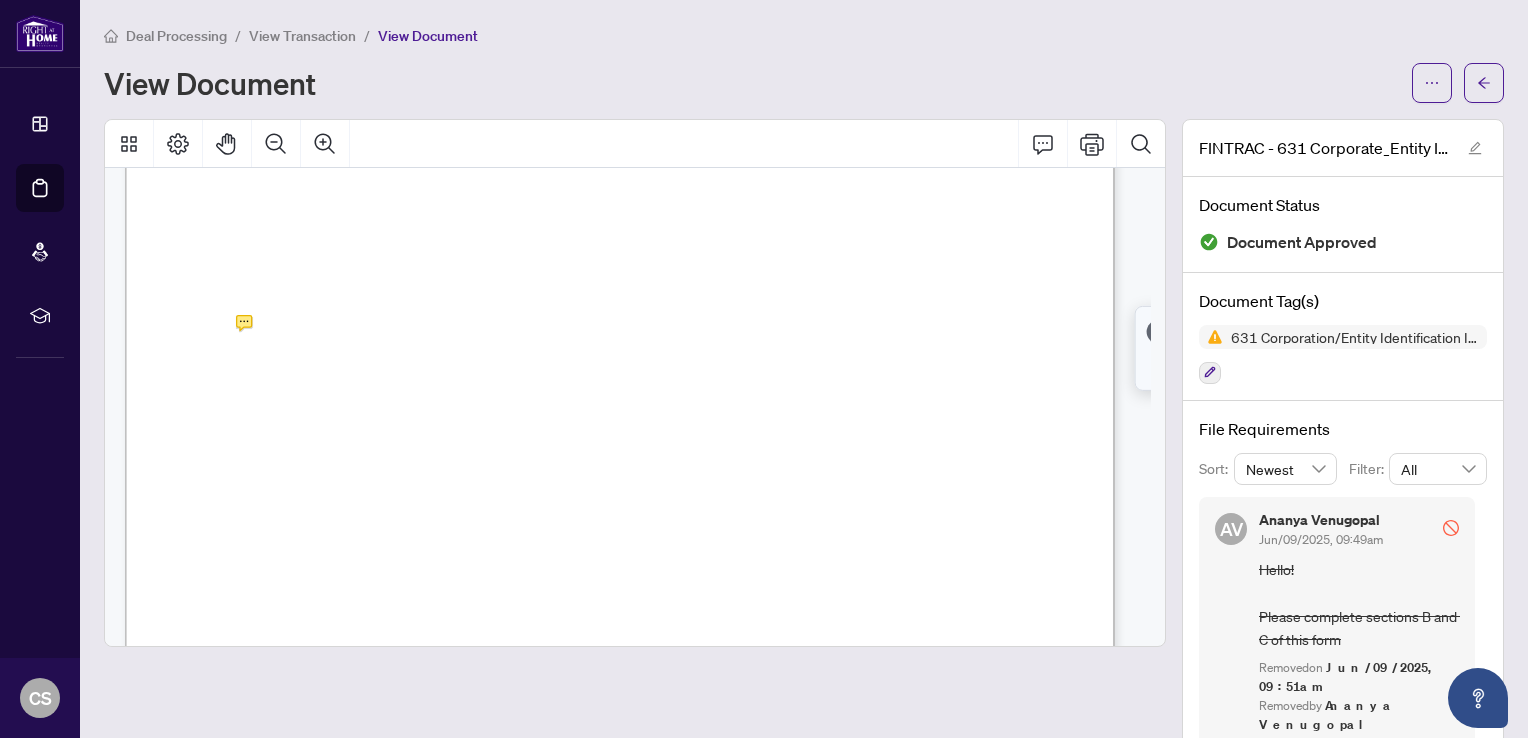 click on "View Transaction" at bounding box center (302, 36) 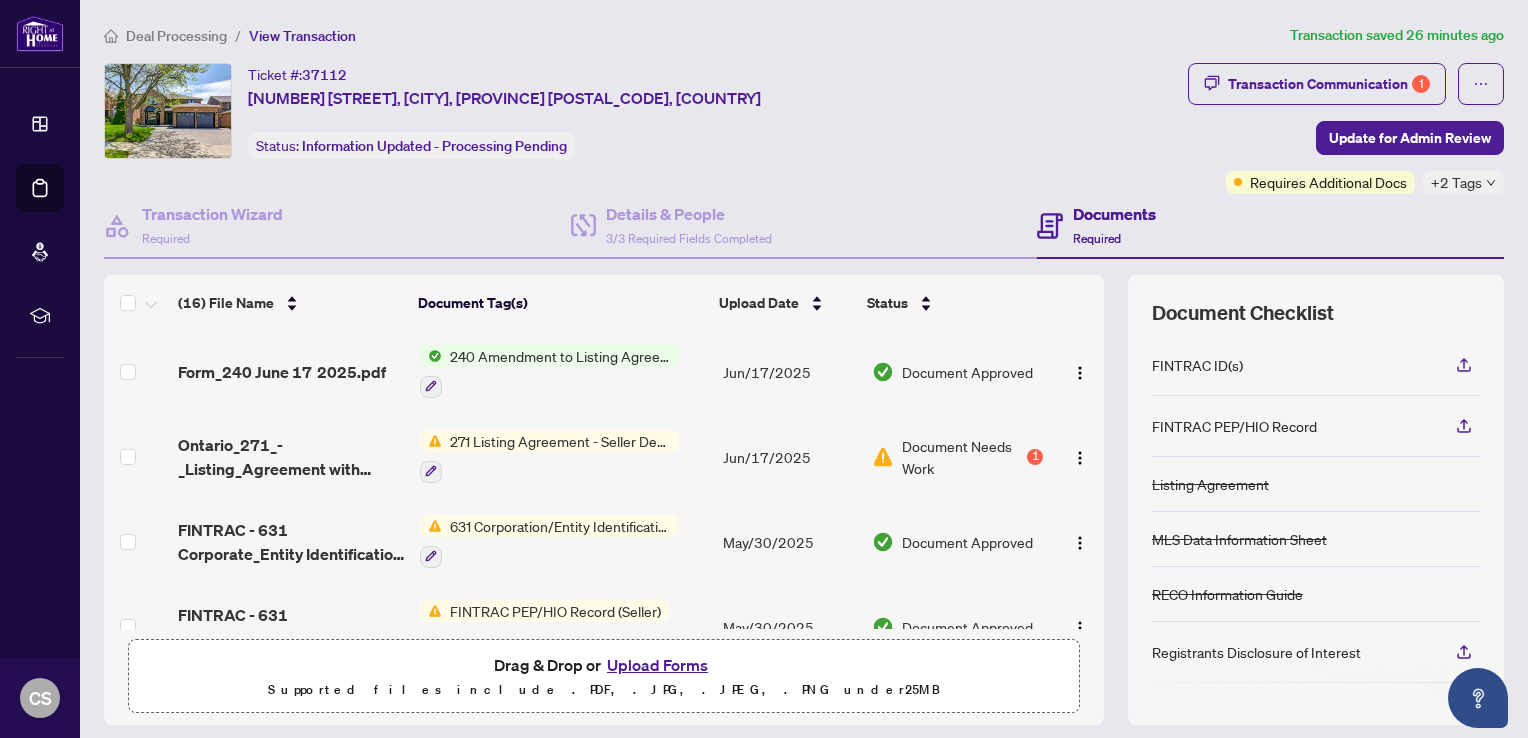 scroll, scrollTop: 200, scrollLeft: 0, axis: vertical 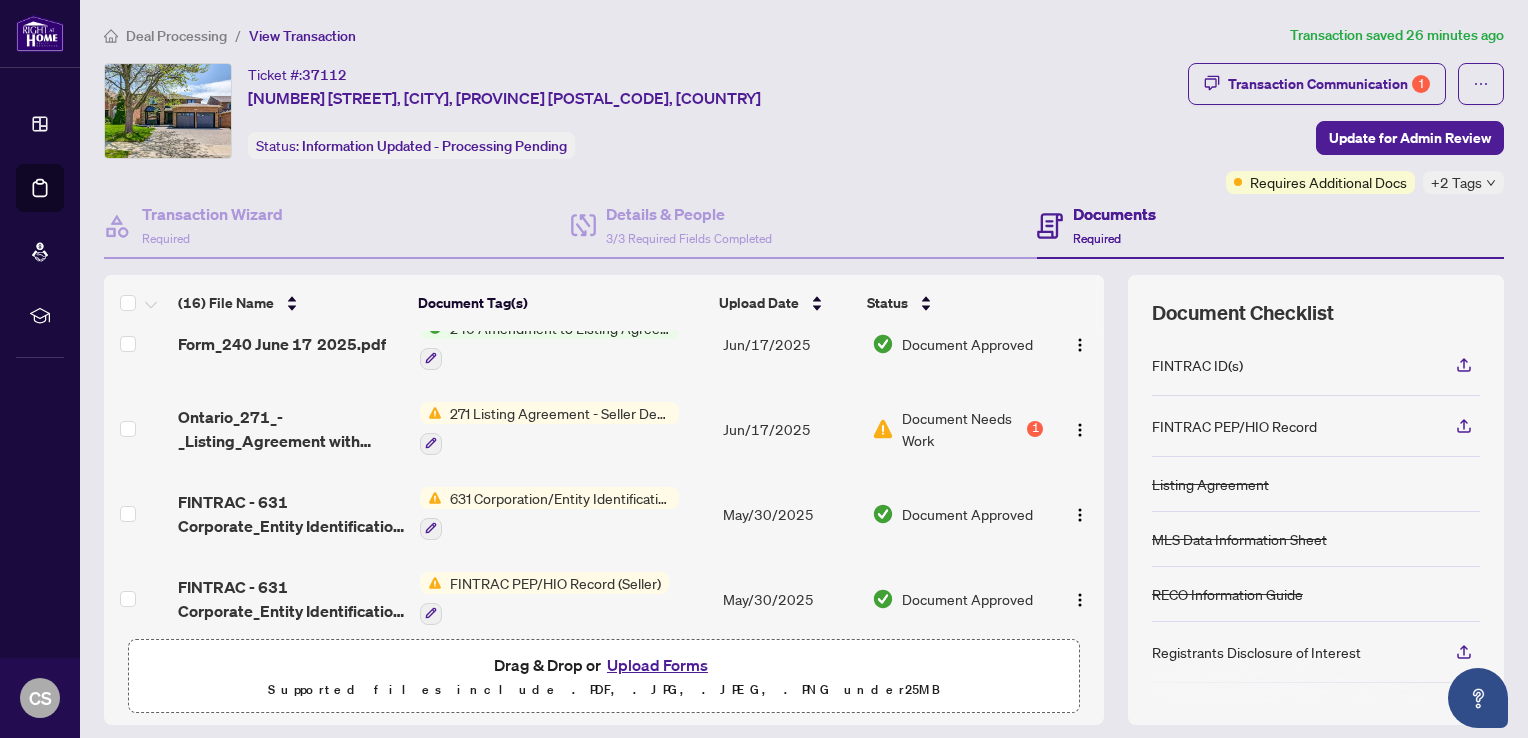 click on "FINTRAC PEP/HIO Record (Seller)" at bounding box center (555, 583) 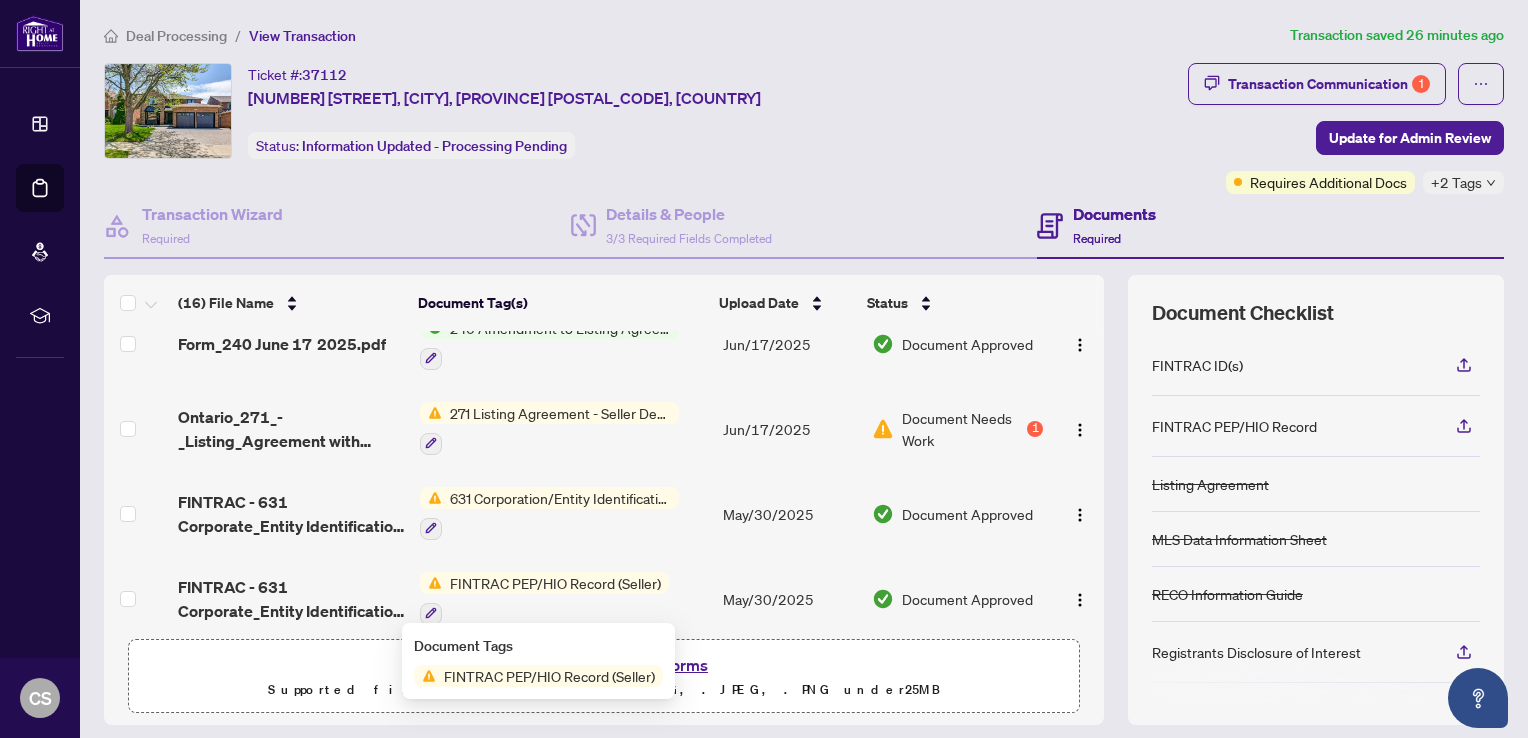 click on "FINTRAC PEP/HIO Record (Seller)" at bounding box center [555, 583] 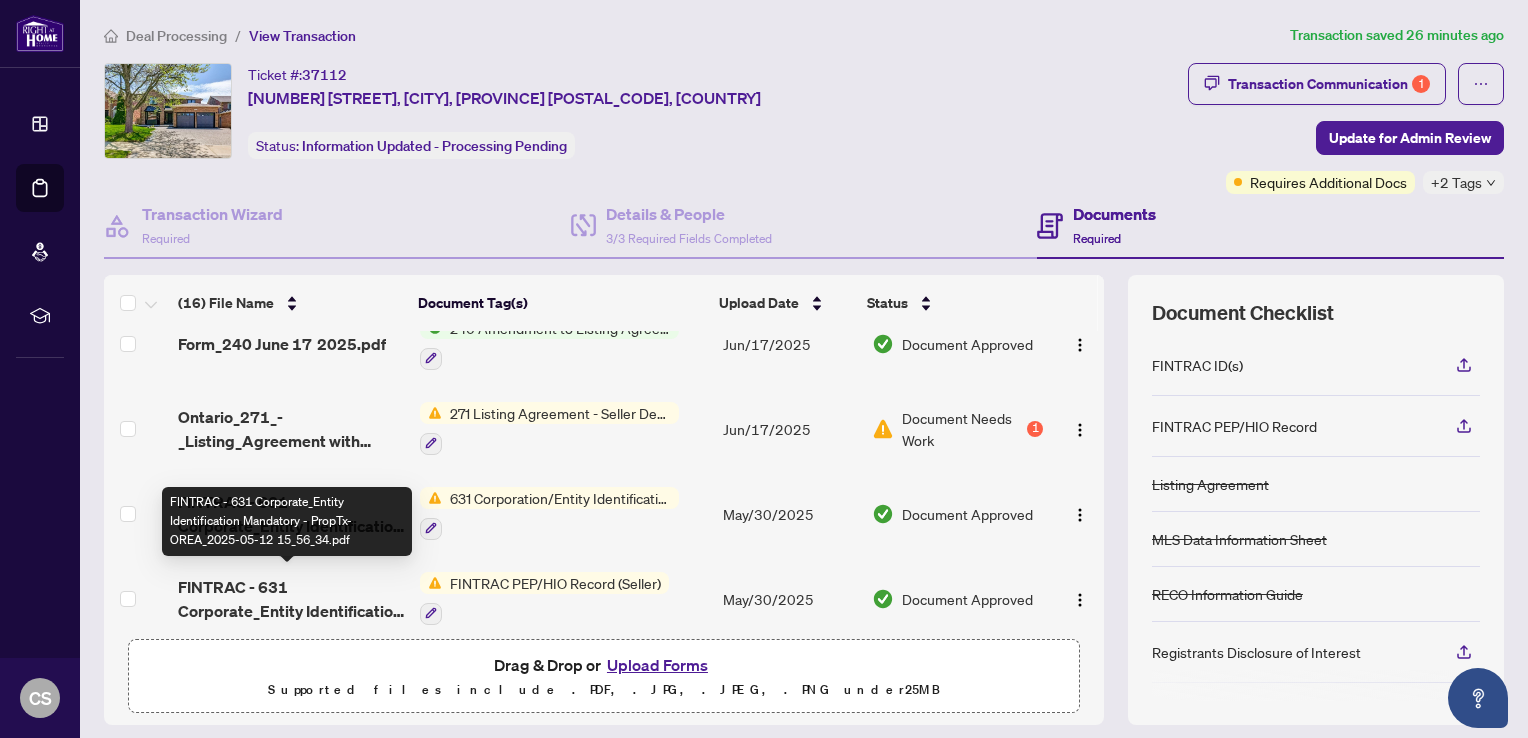 click on "FINTRAC - 631 Corporate_Entity Identification Mandatory - PropTx-OREA_2025-05-12 15_56_34.pdf" at bounding box center (291, 599) 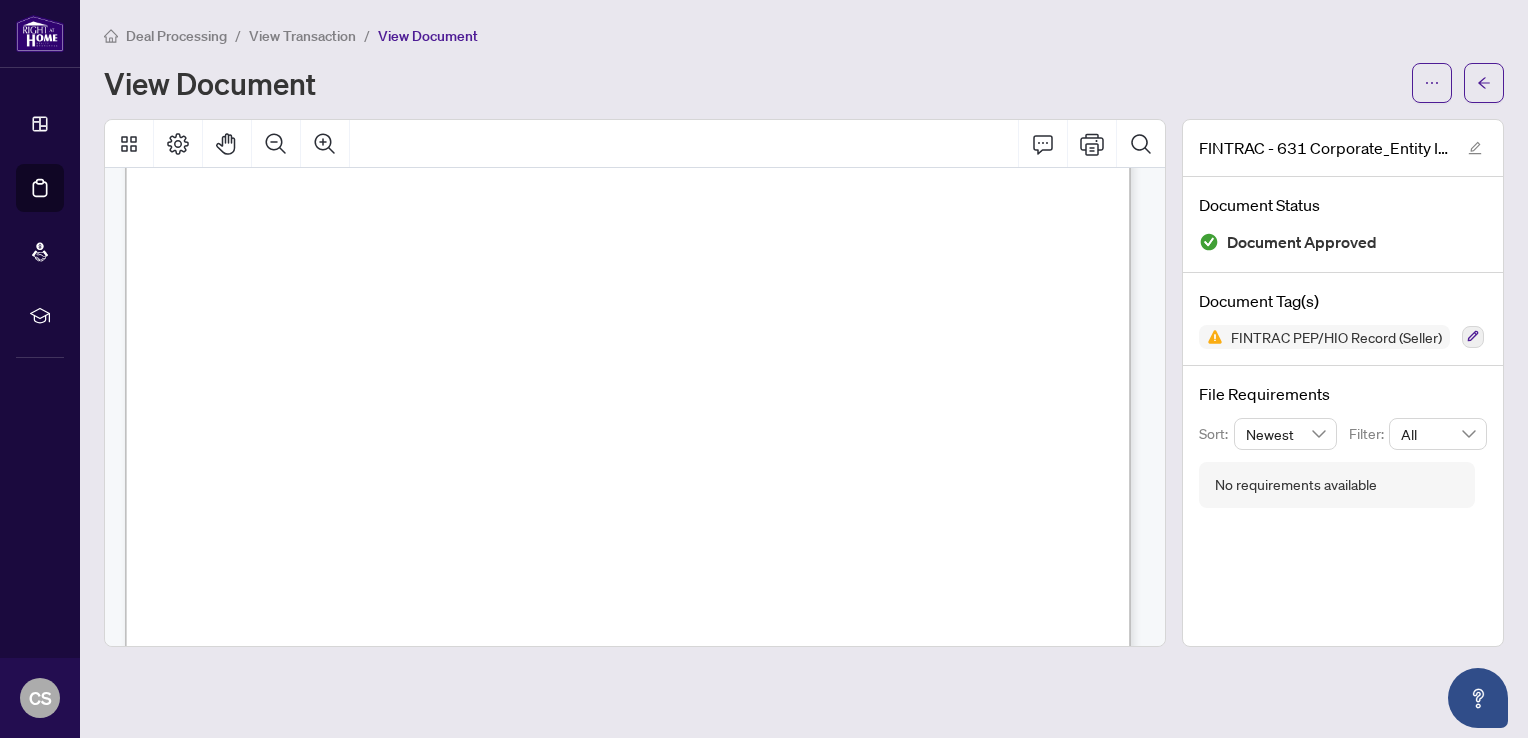 scroll, scrollTop: 4865, scrollLeft: 0, axis: vertical 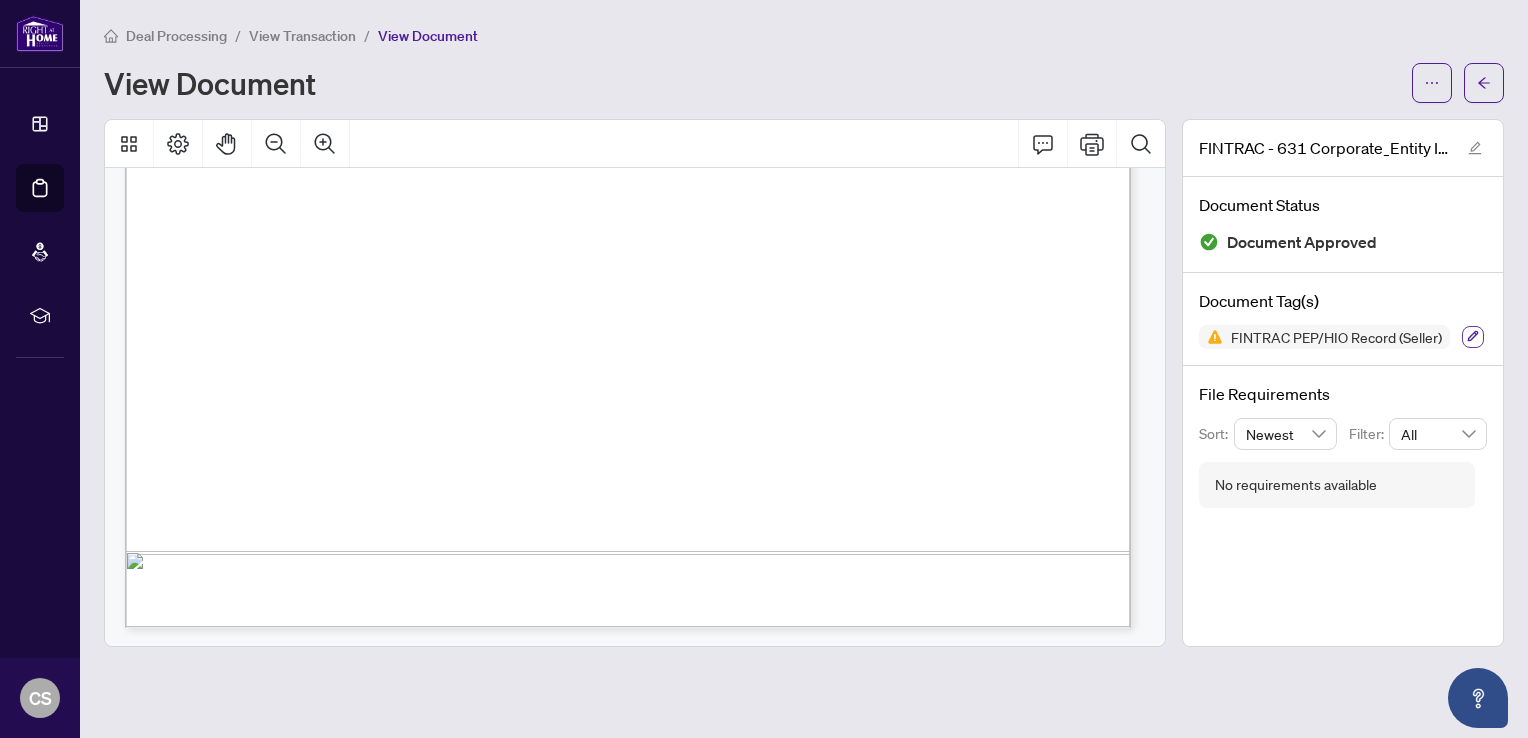 click 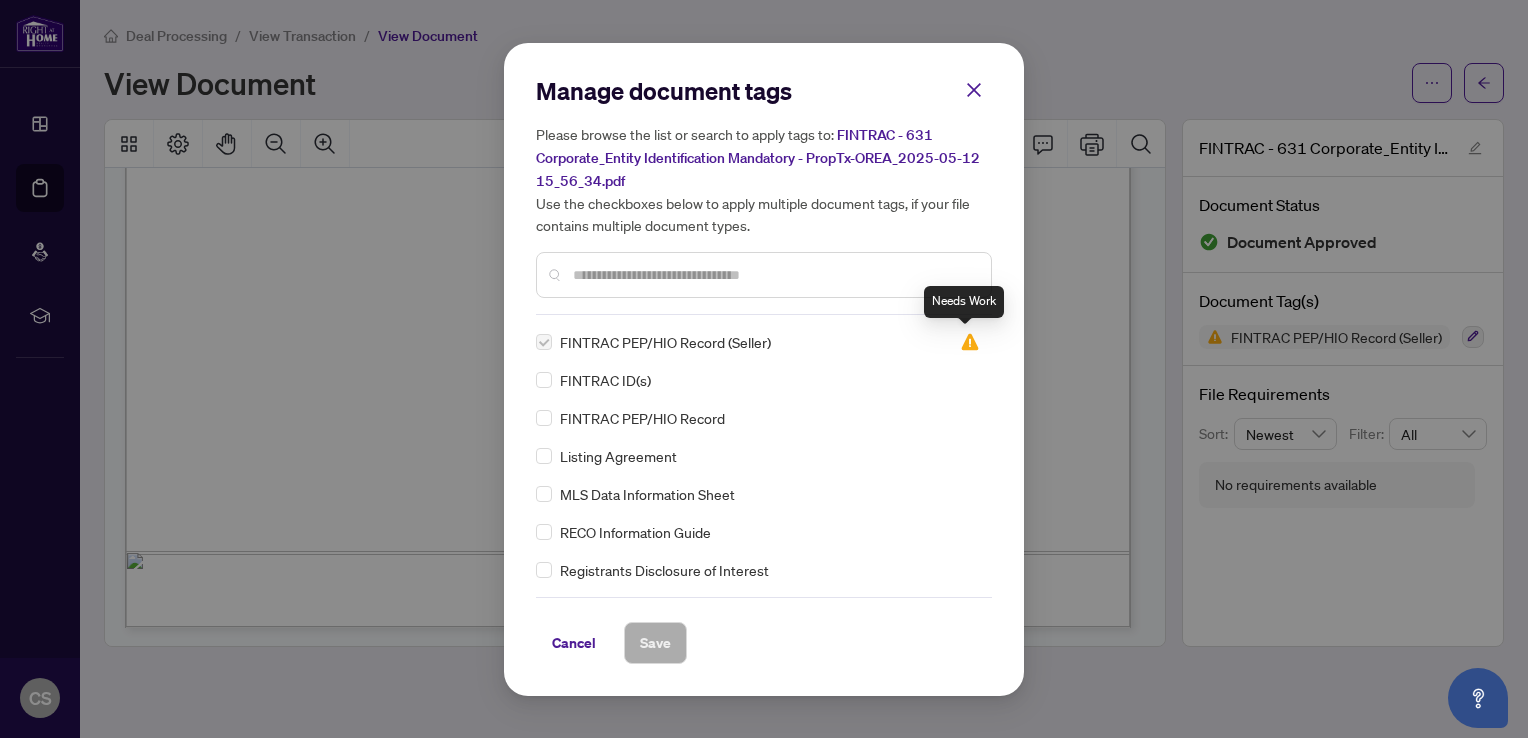 click at bounding box center [970, 342] 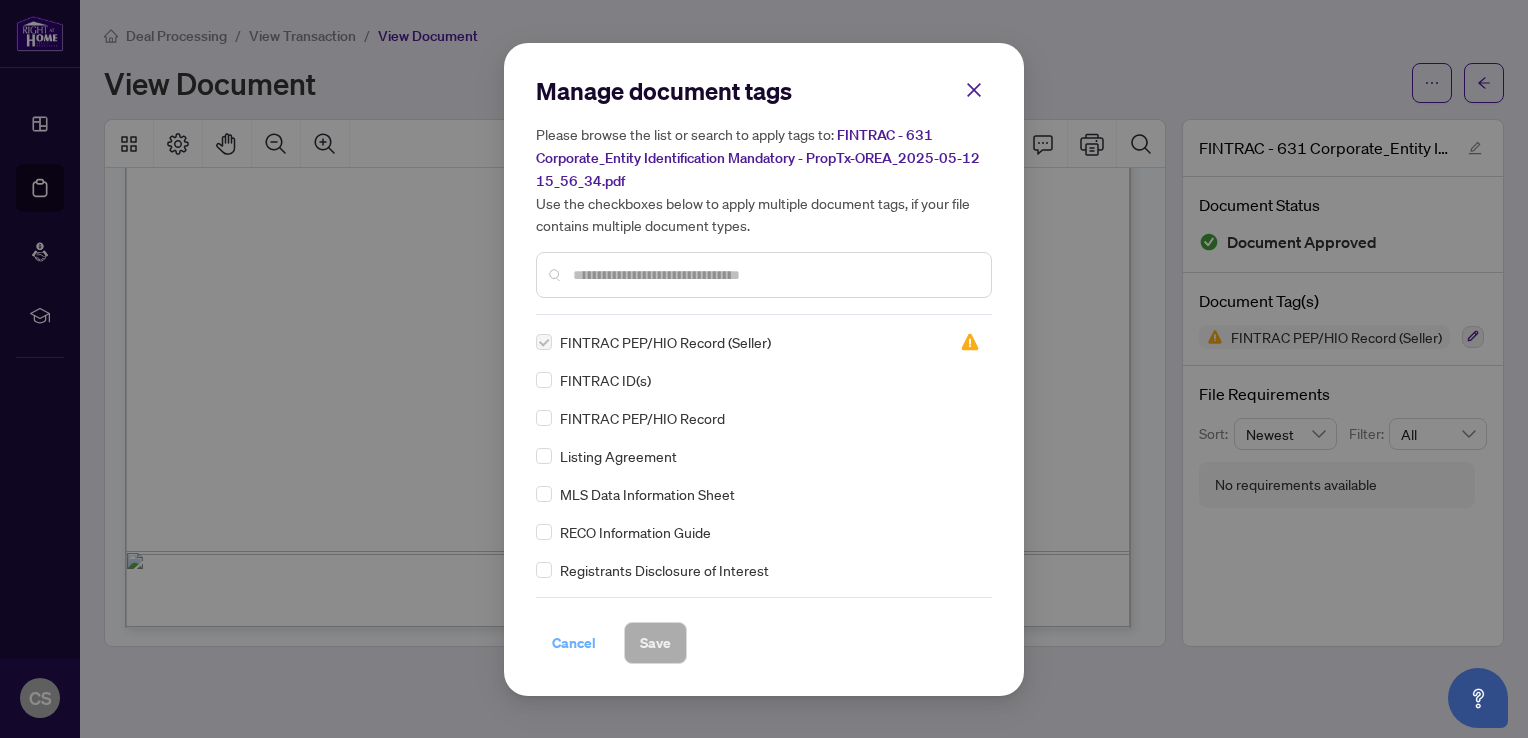 click on "Cancel" at bounding box center [574, 643] 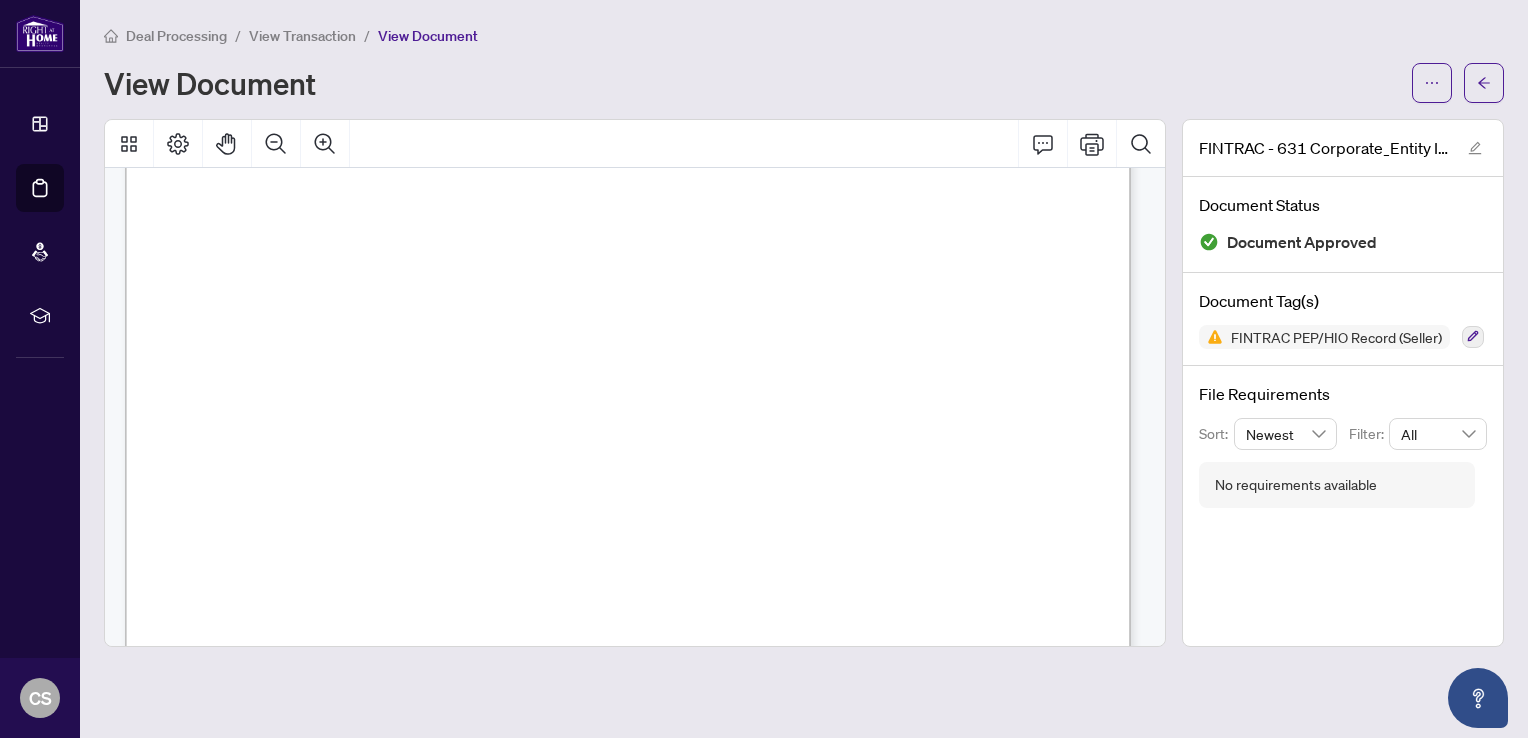 scroll, scrollTop: 4065, scrollLeft: 0, axis: vertical 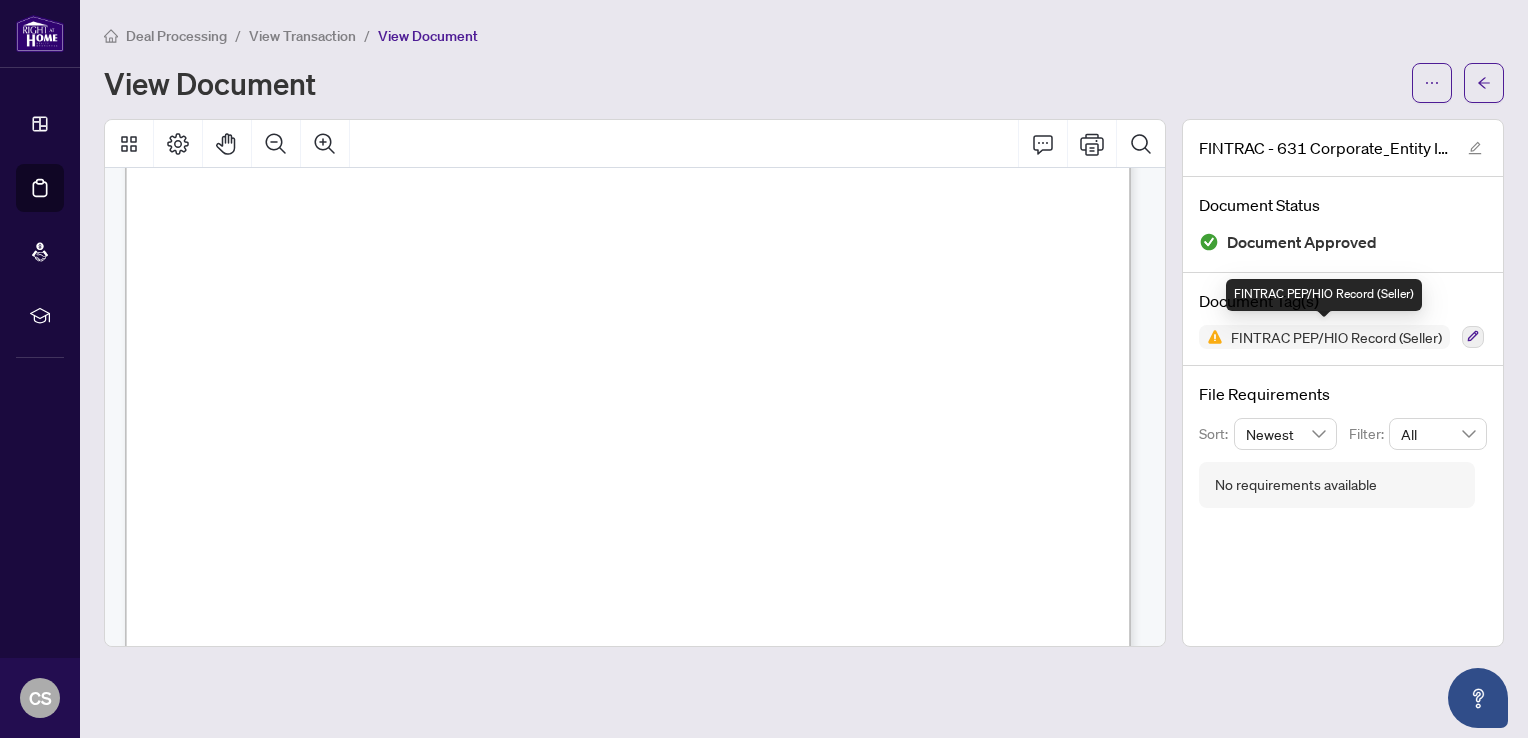 click at bounding box center [1211, 337] 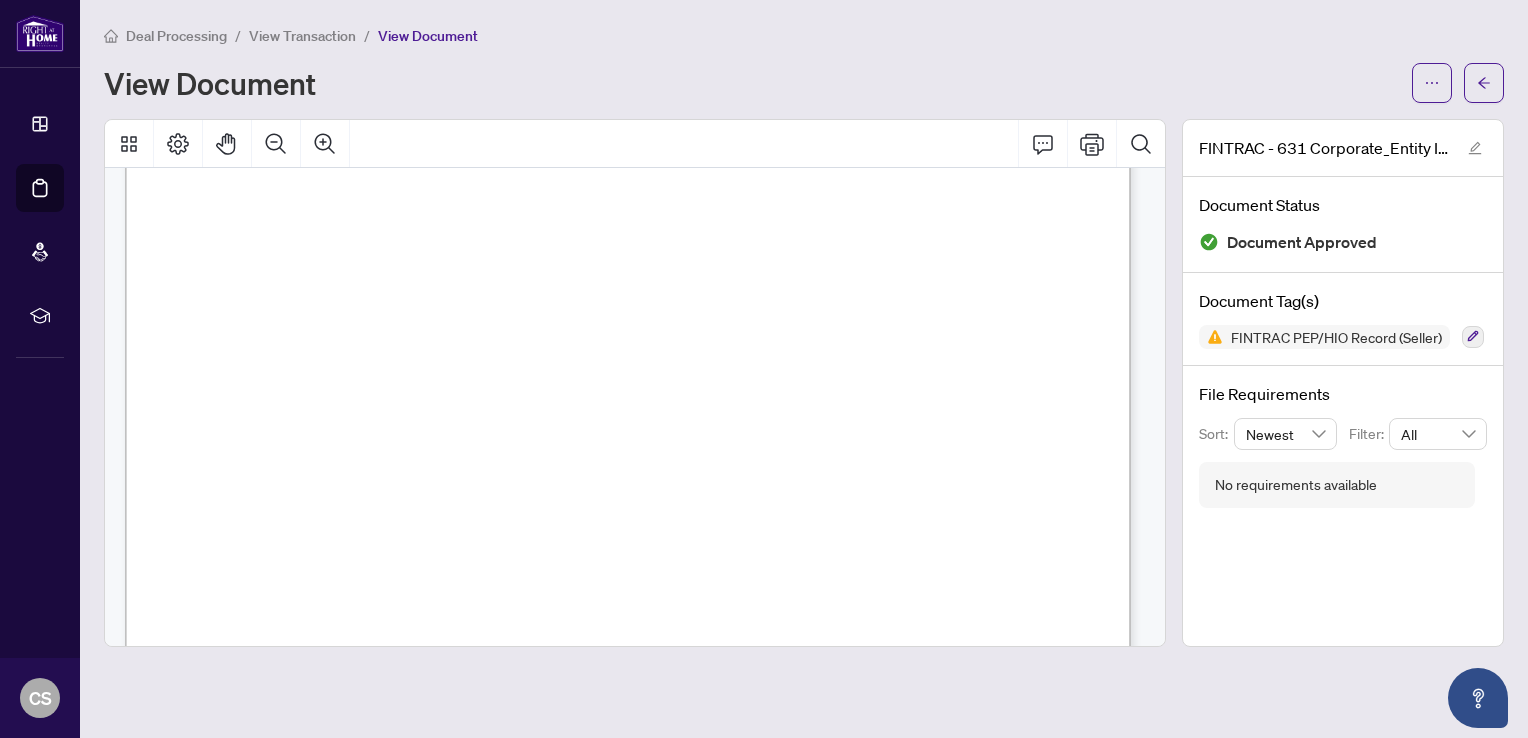click on "View Transaction" at bounding box center [302, 36] 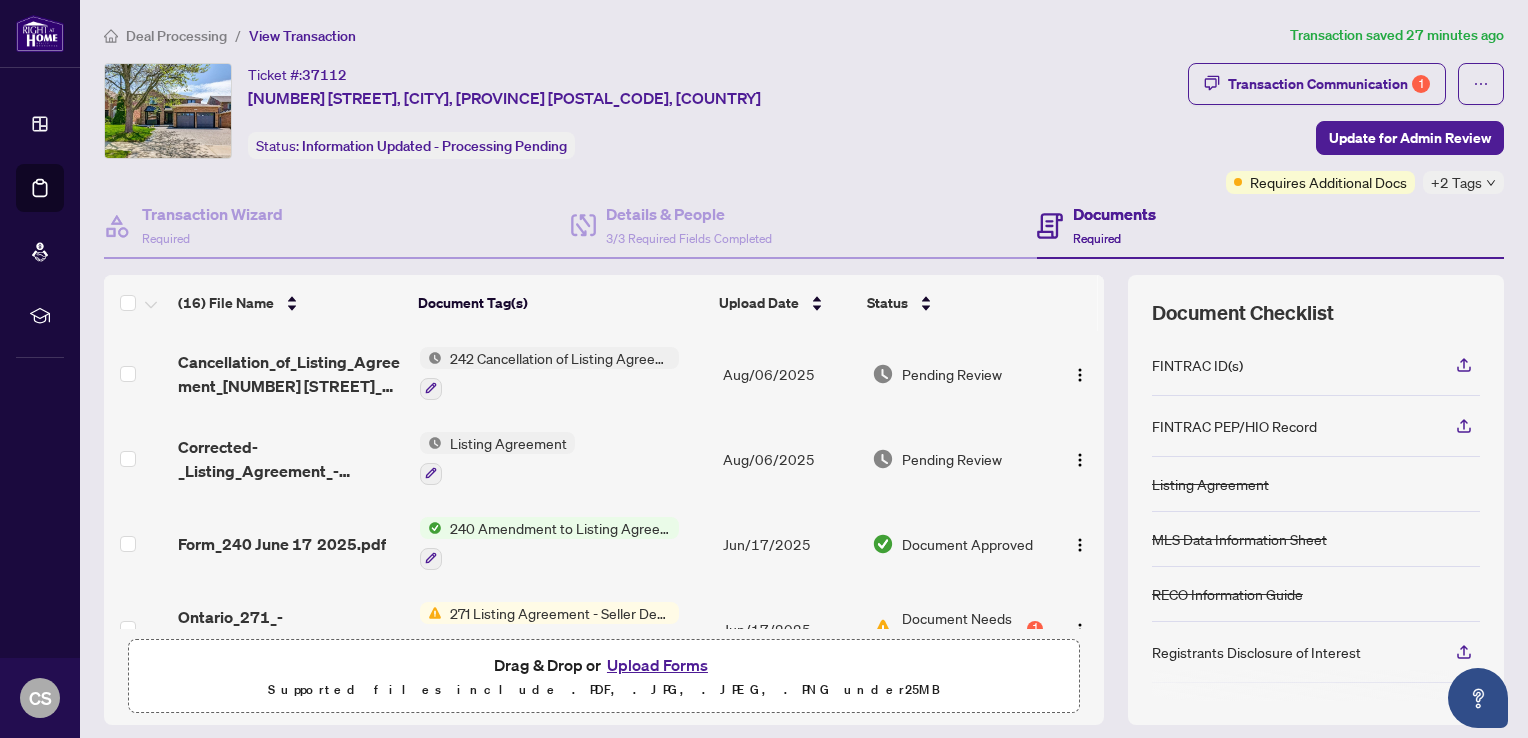scroll, scrollTop: 100, scrollLeft: 0, axis: vertical 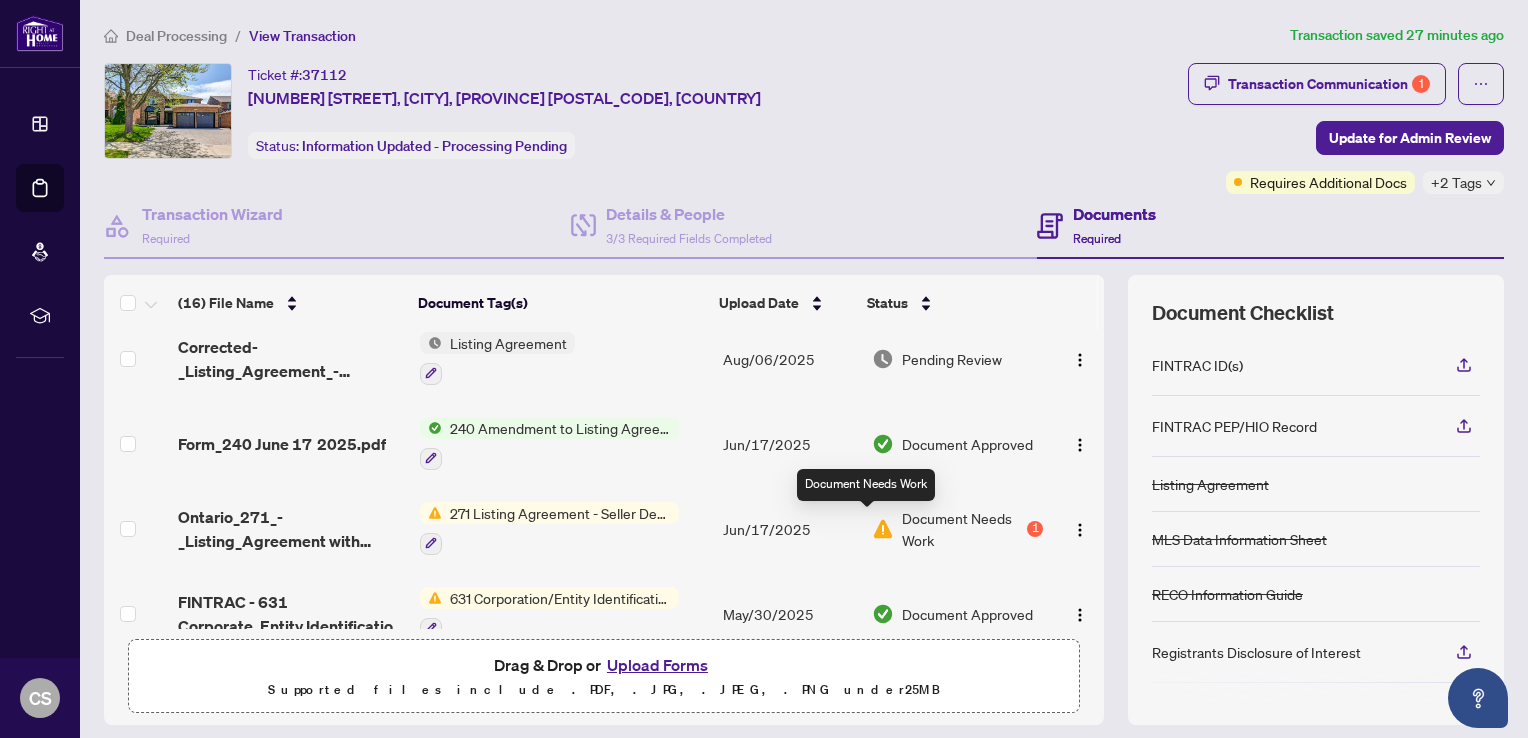 click at bounding box center [883, 529] 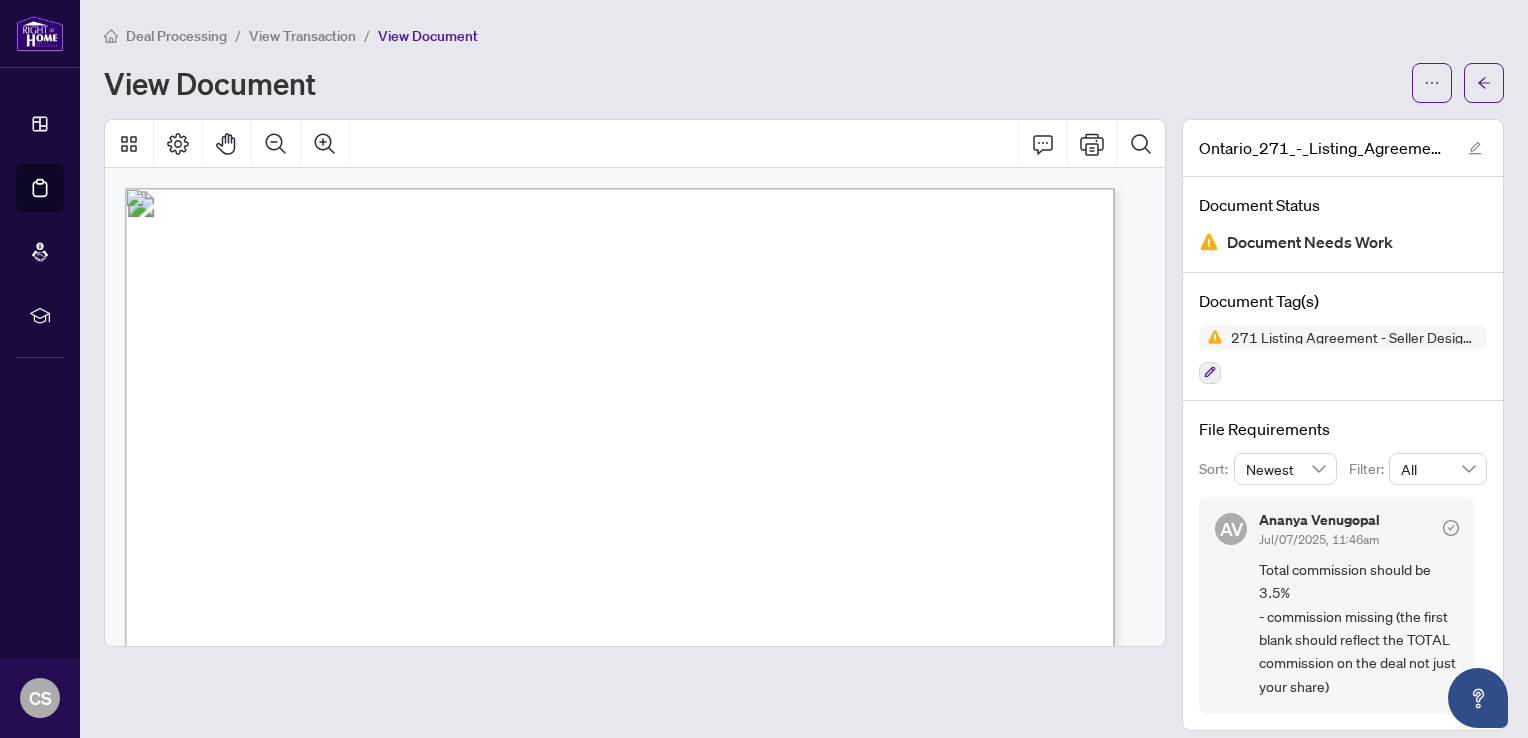 click on "View Transaction" at bounding box center (302, 36) 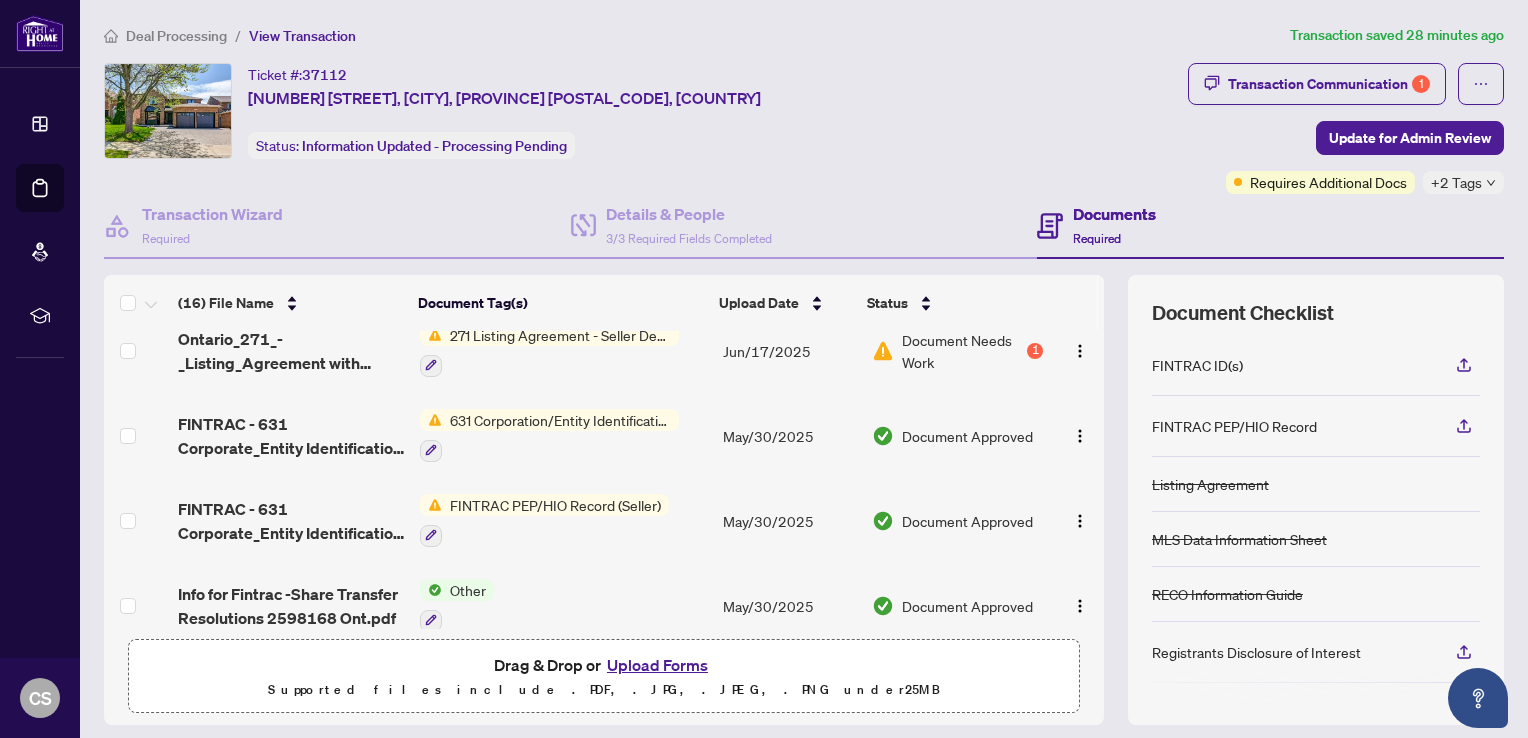 scroll, scrollTop: 300, scrollLeft: 0, axis: vertical 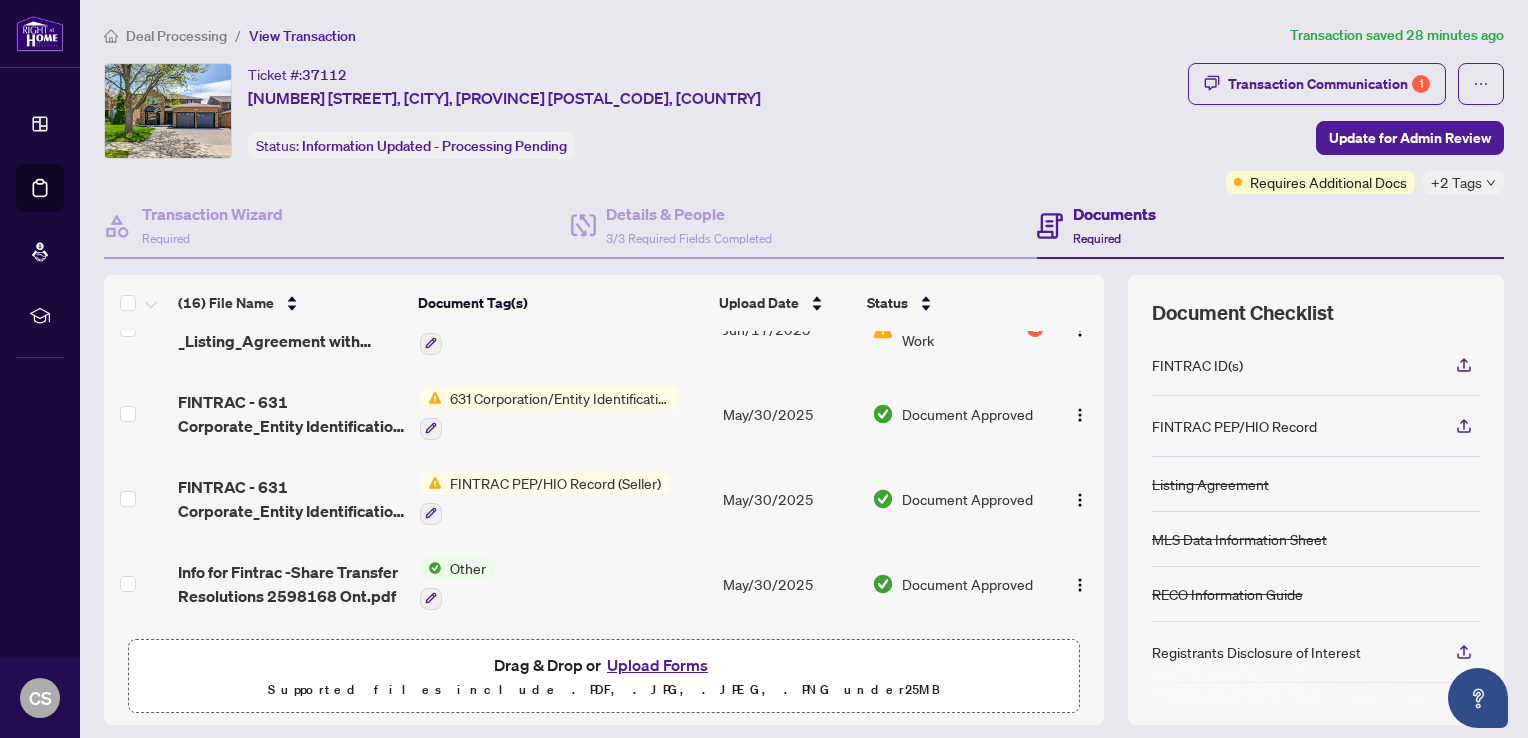 click on "FINTRAC PEP/HIO Record (Seller)" at bounding box center [555, 483] 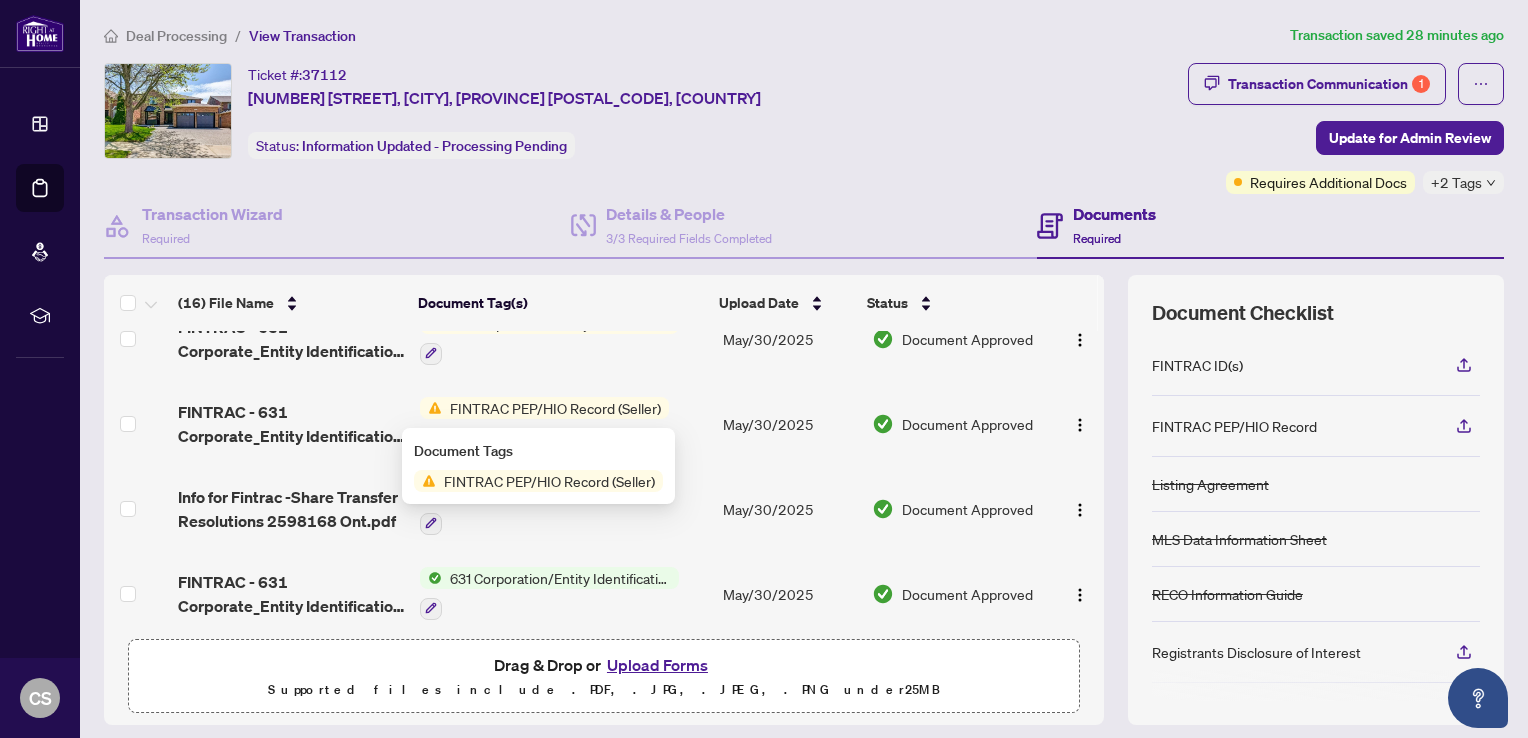 scroll, scrollTop: 400, scrollLeft: 0, axis: vertical 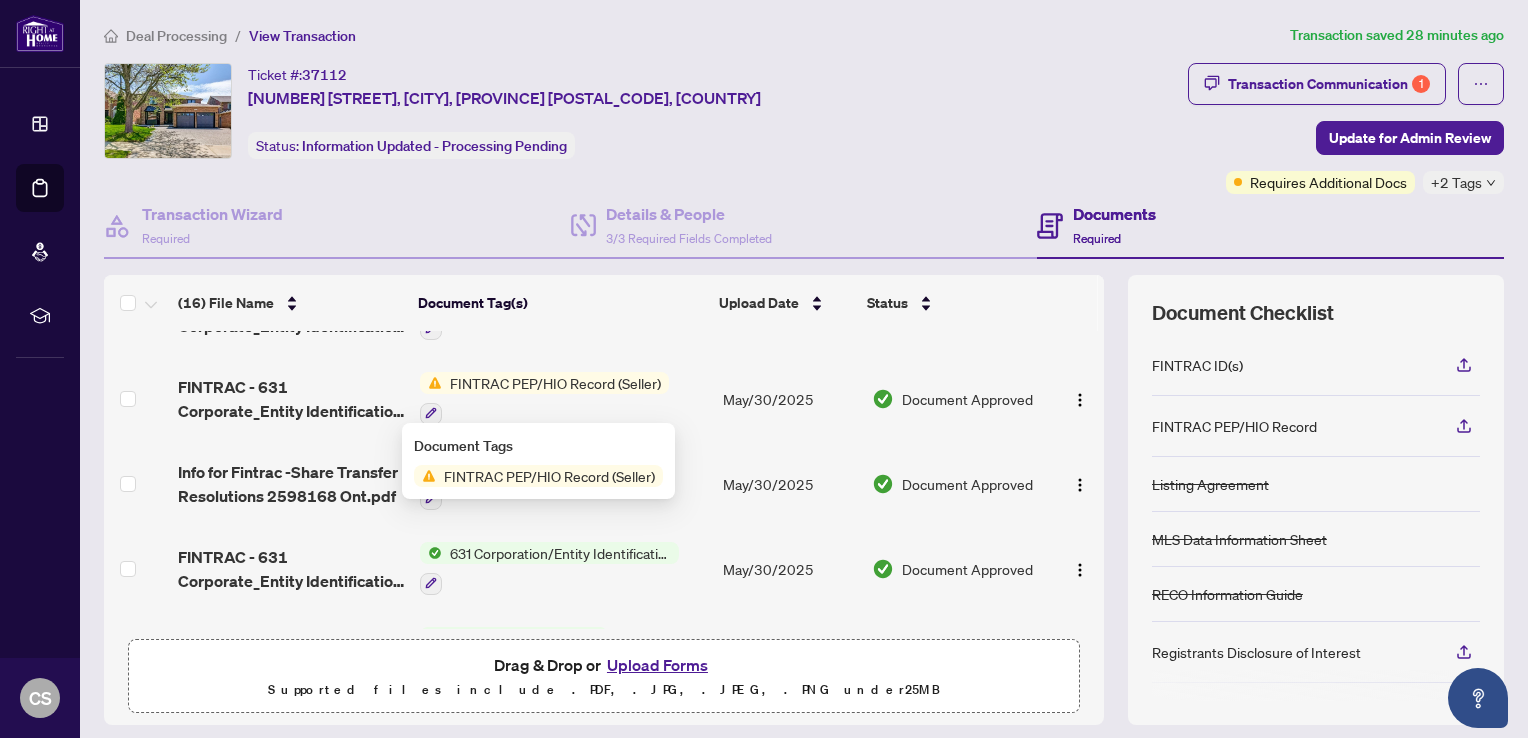 click on "FINTRAC PEP/HIO Record (Seller)" at bounding box center [555, 383] 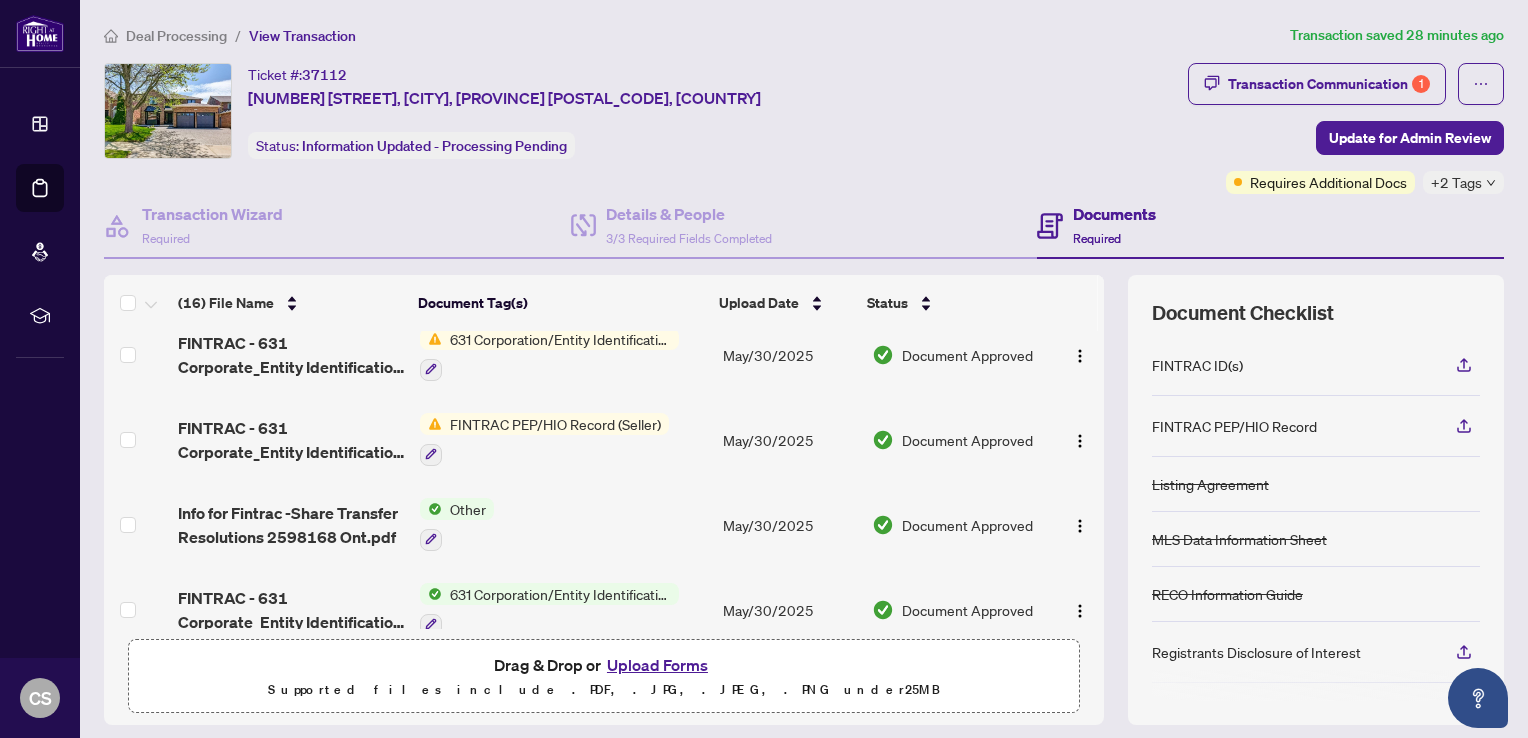 scroll, scrollTop: 259, scrollLeft: 0, axis: vertical 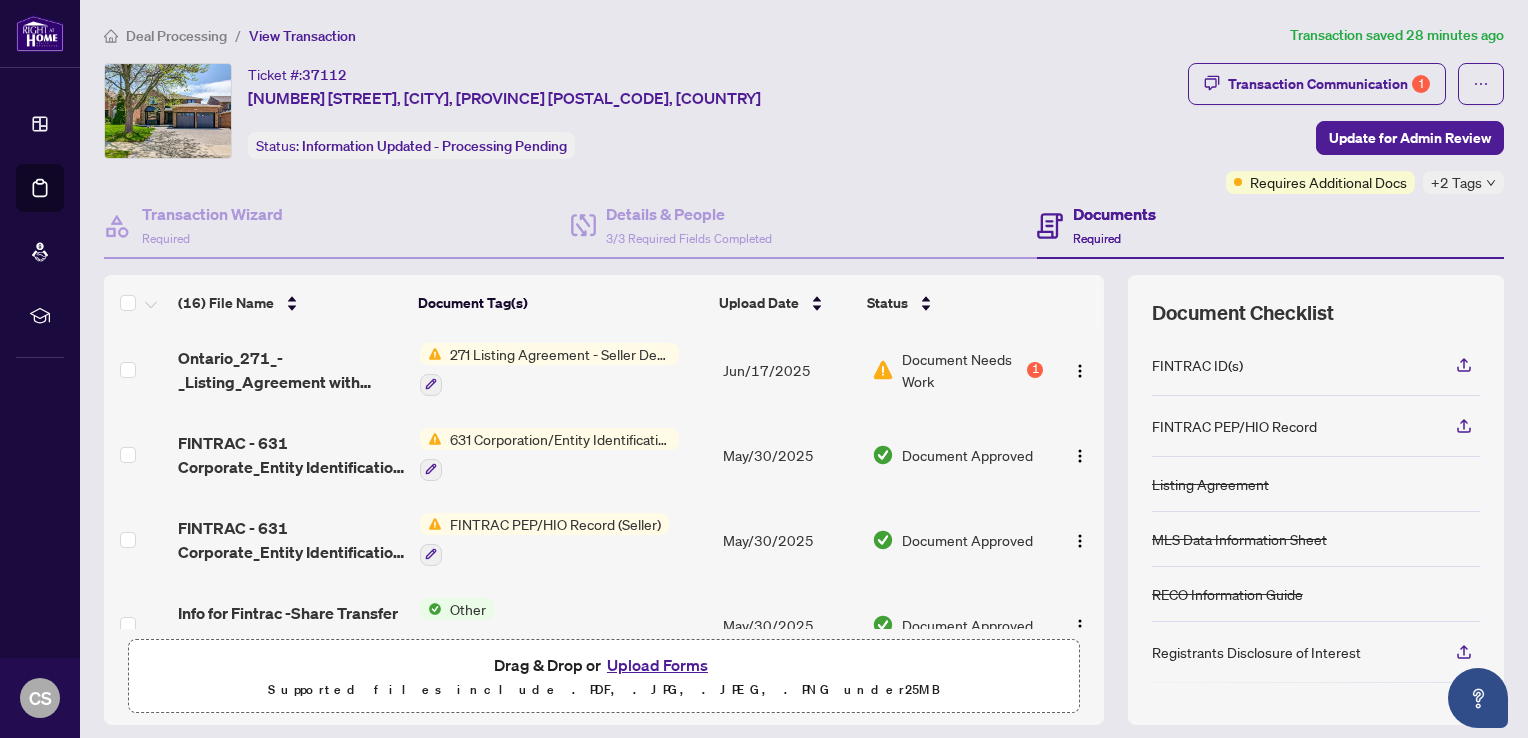 click at bounding box center (431, 524) 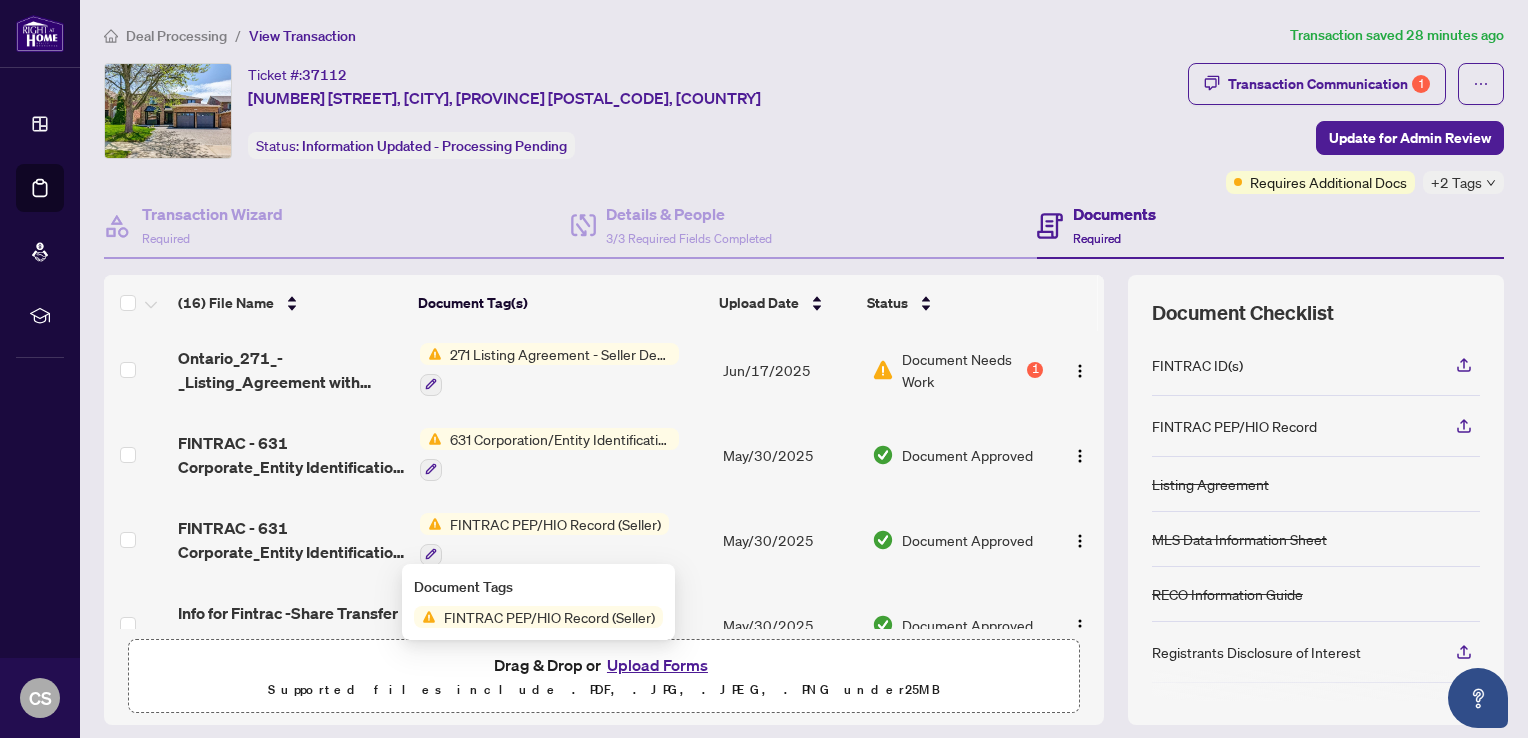 click on "FINTRAC PEP/HIO Record (Seller)" at bounding box center (549, 617) 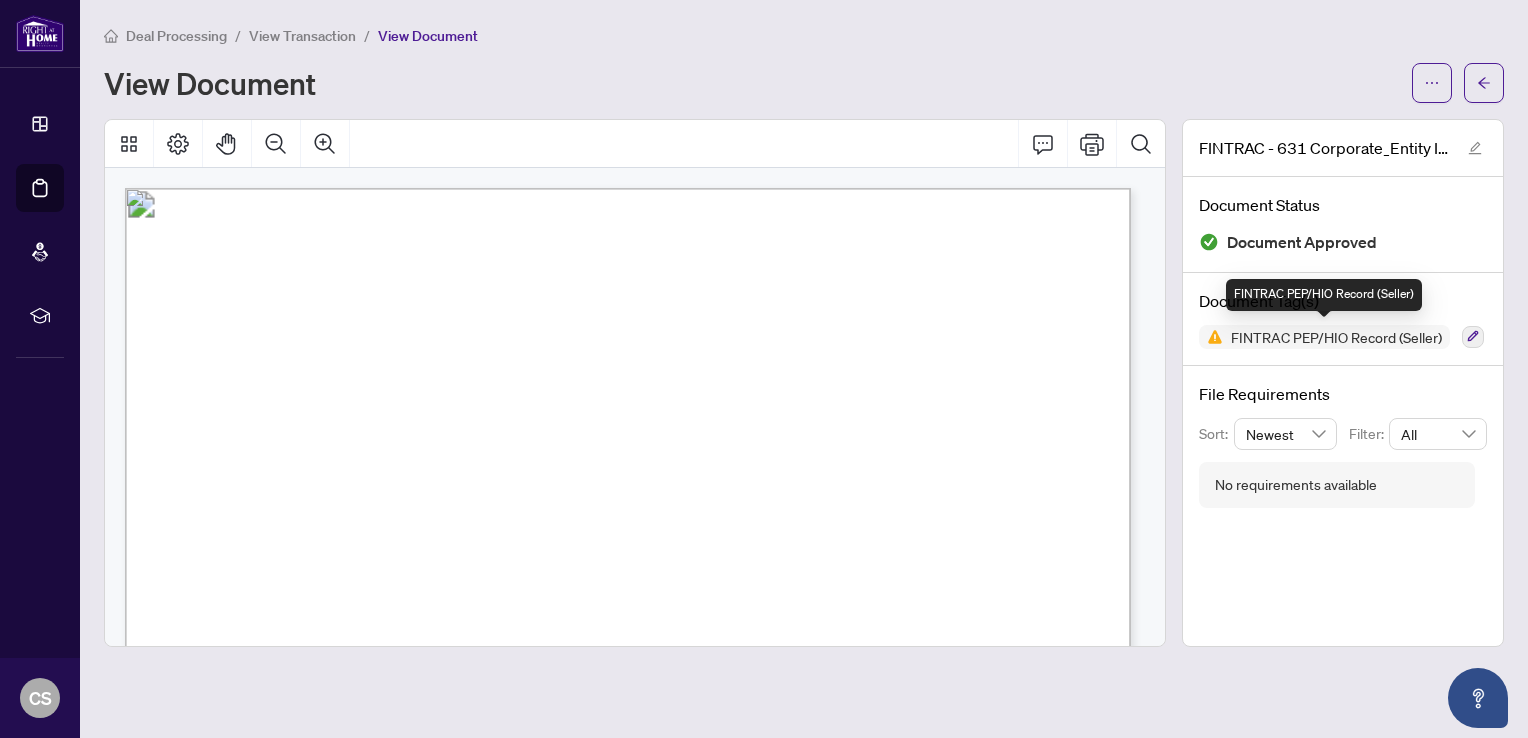 click at bounding box center [1211, 337] 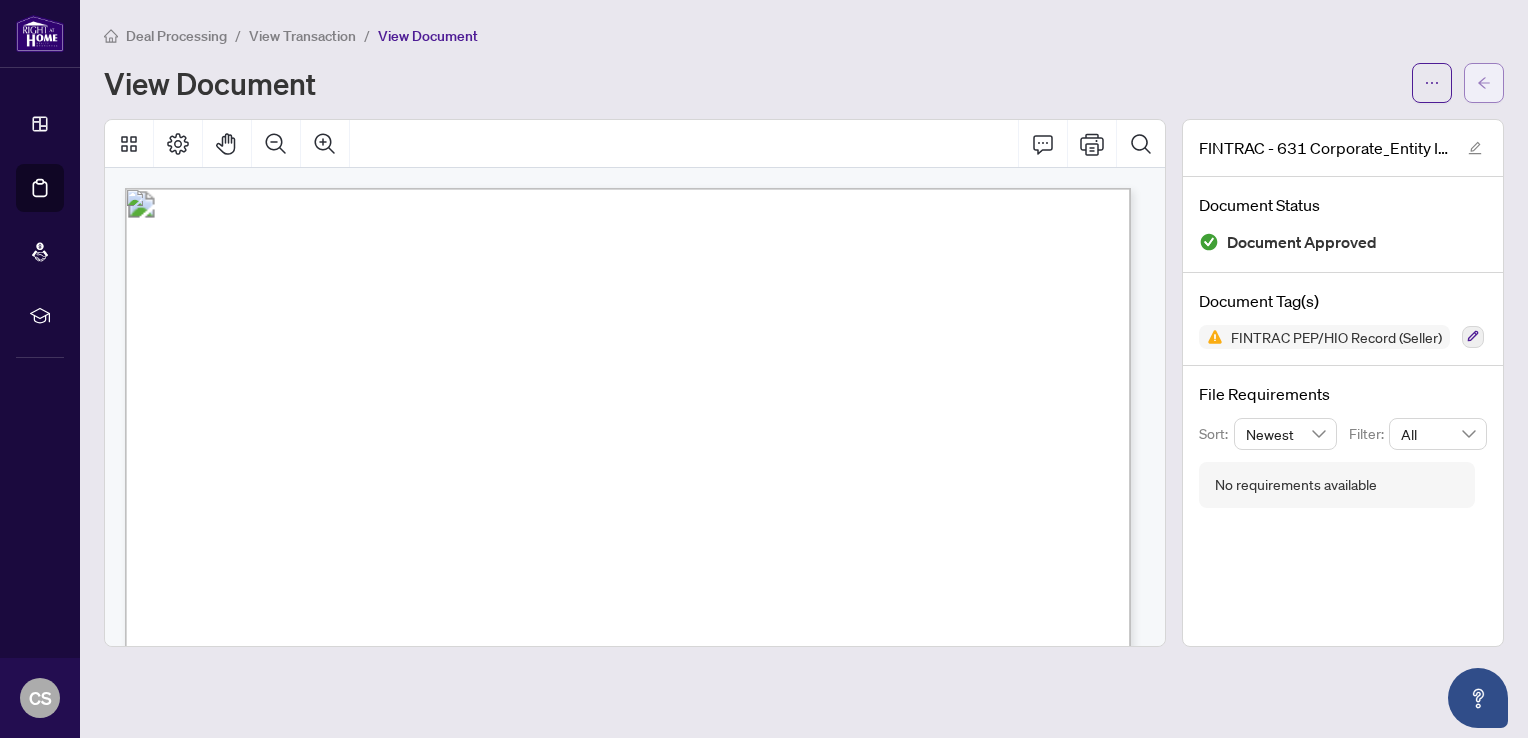 click 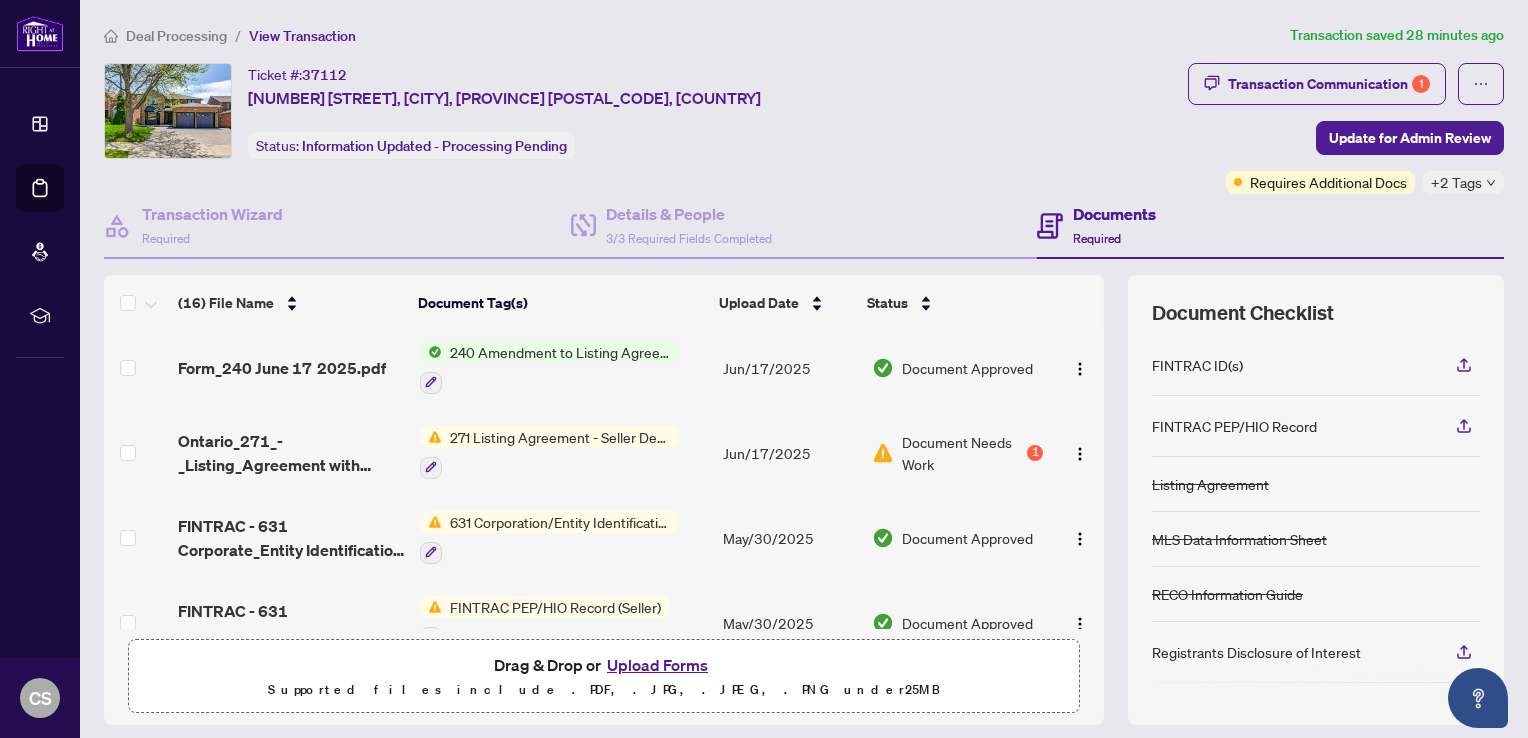 scroll, scrollTop: 200, scrollLeft: 0, axis: vertical 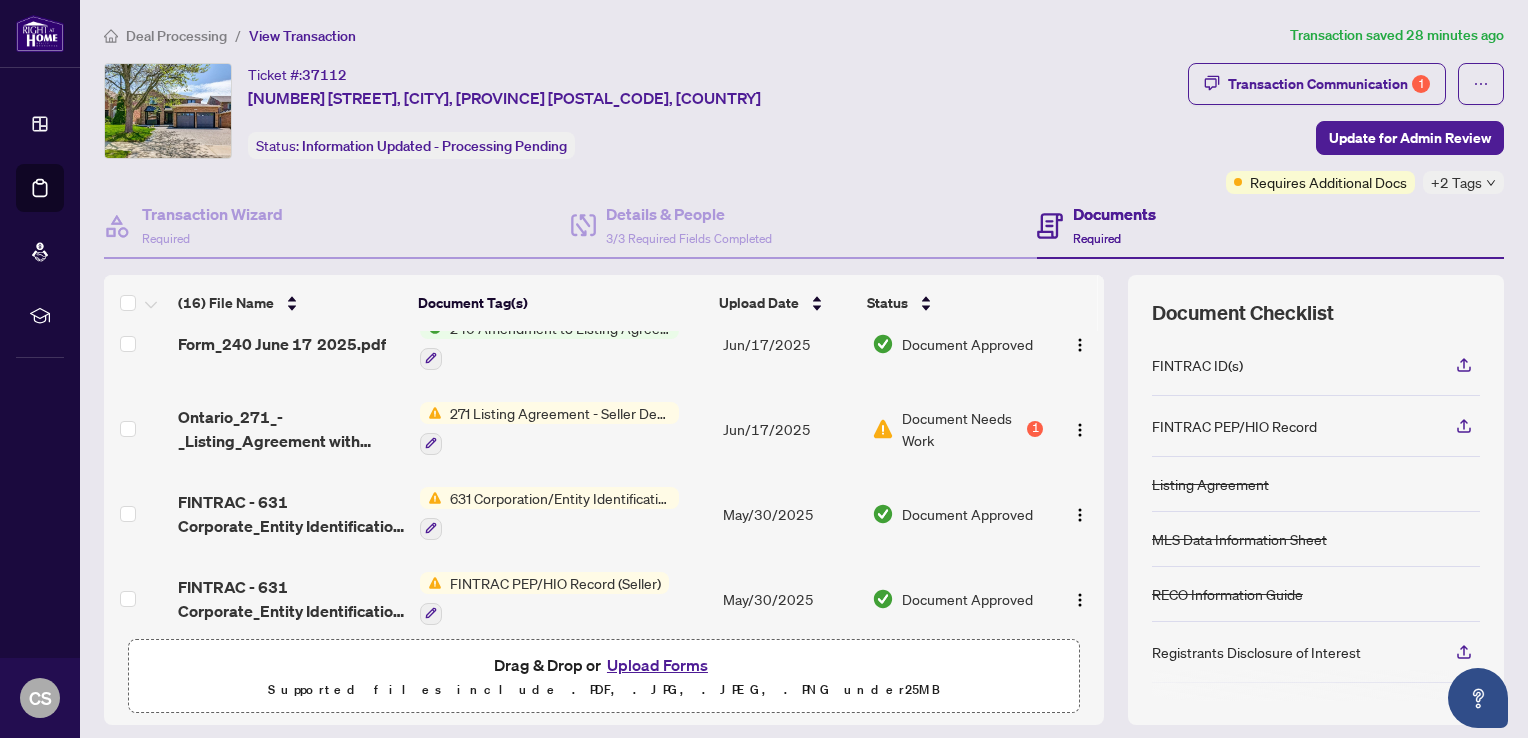 click at bounding box center [431, 498] 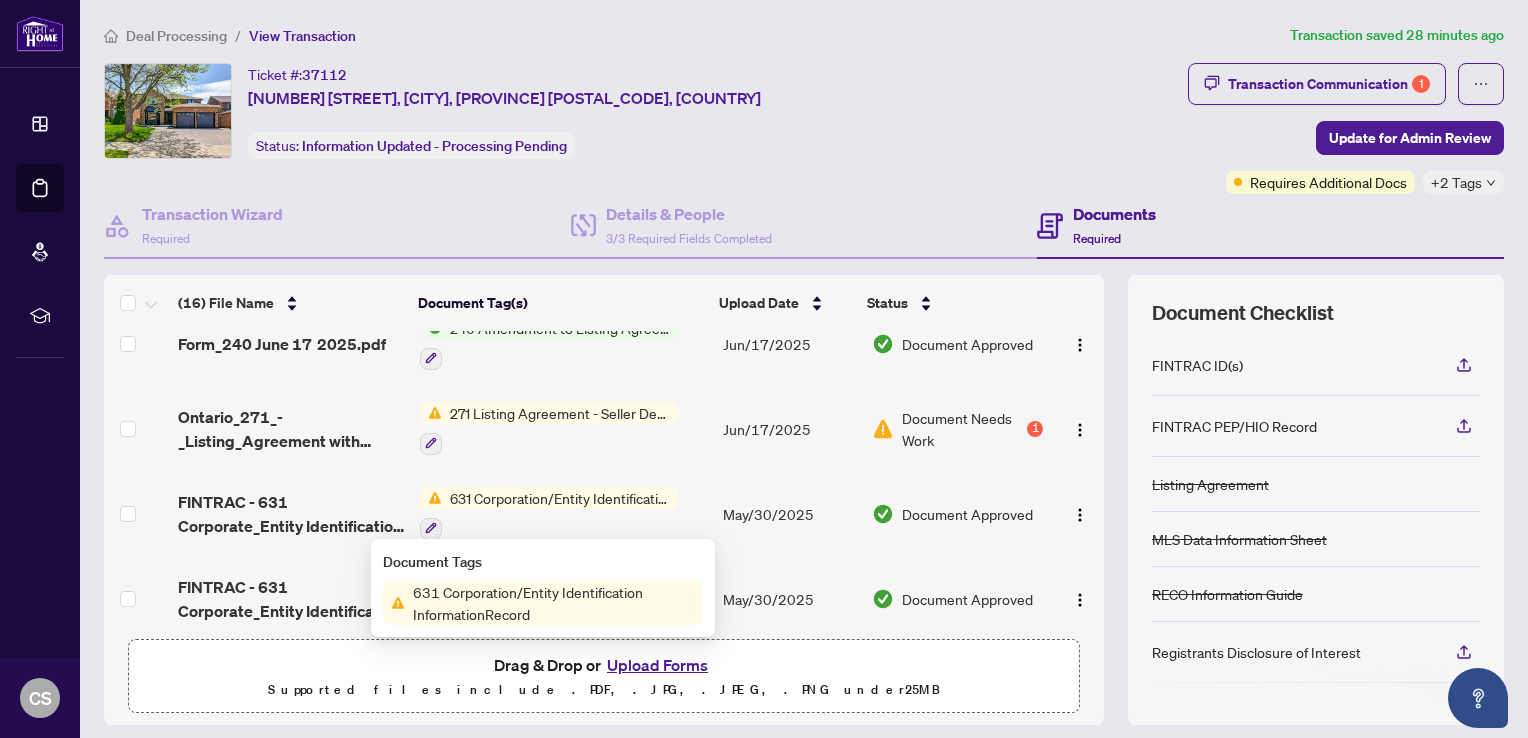 click on "631 Corporation/Entity Identification InformationRecord" at bounding box center (554, 603) 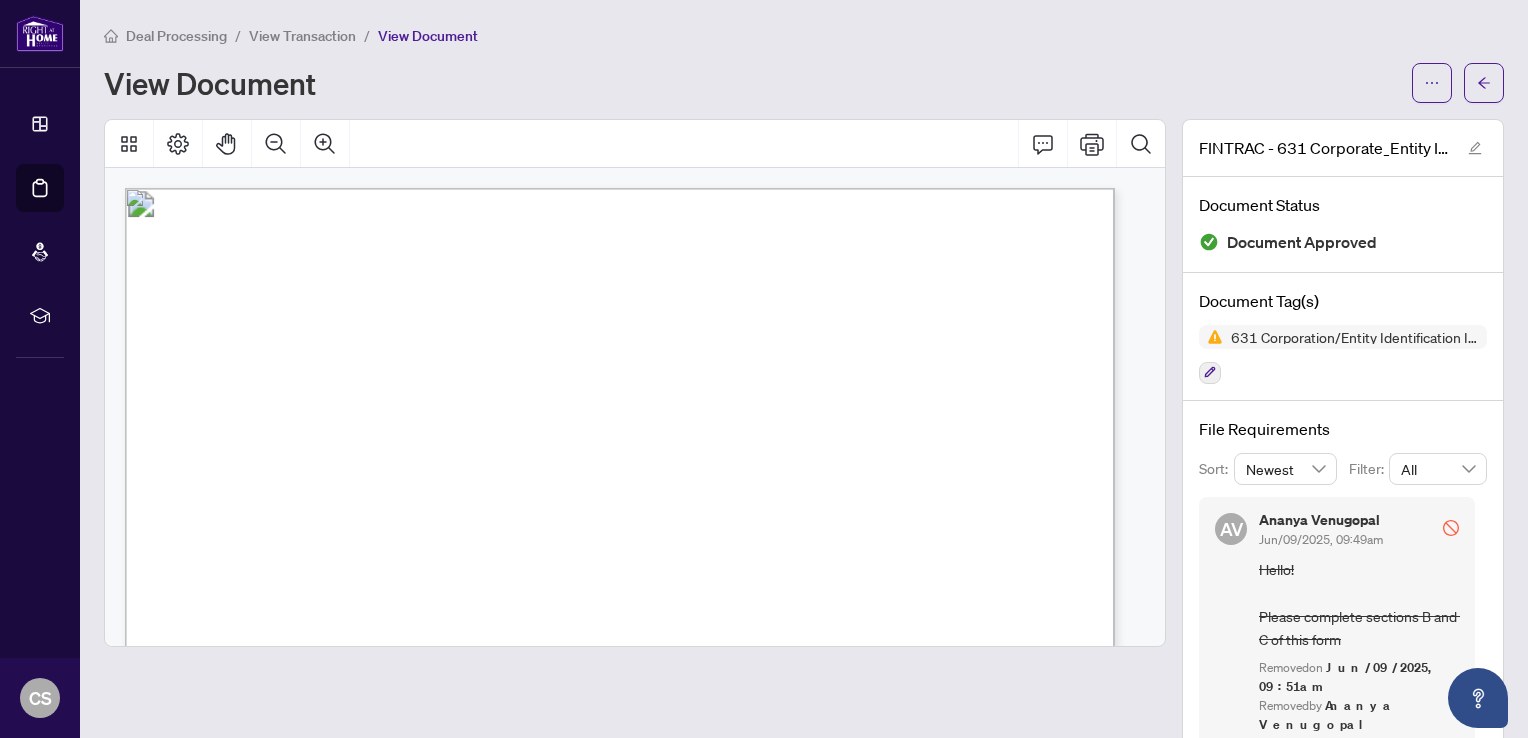 scroll, scrollTop: 11, scrollLeft: 0, axis: vertical 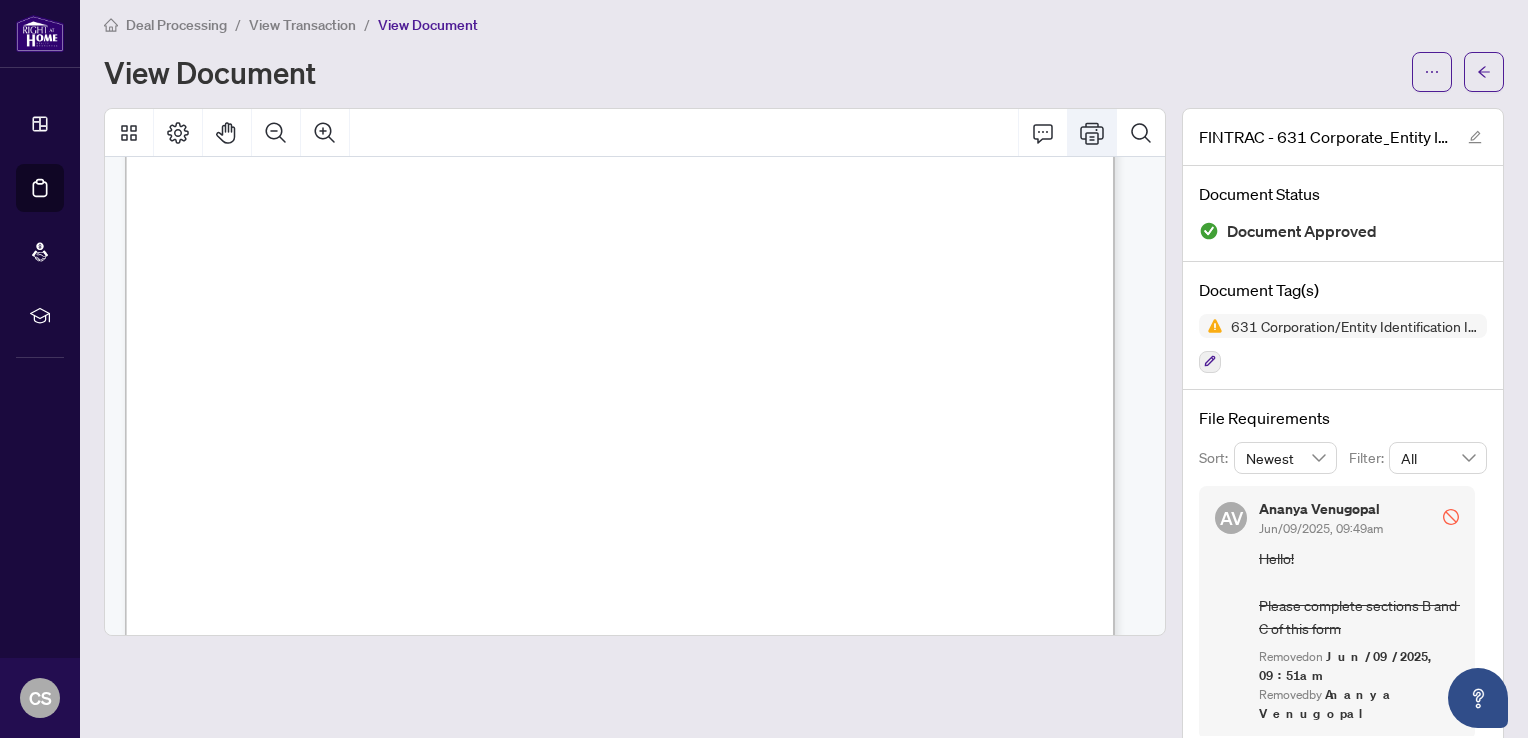 click 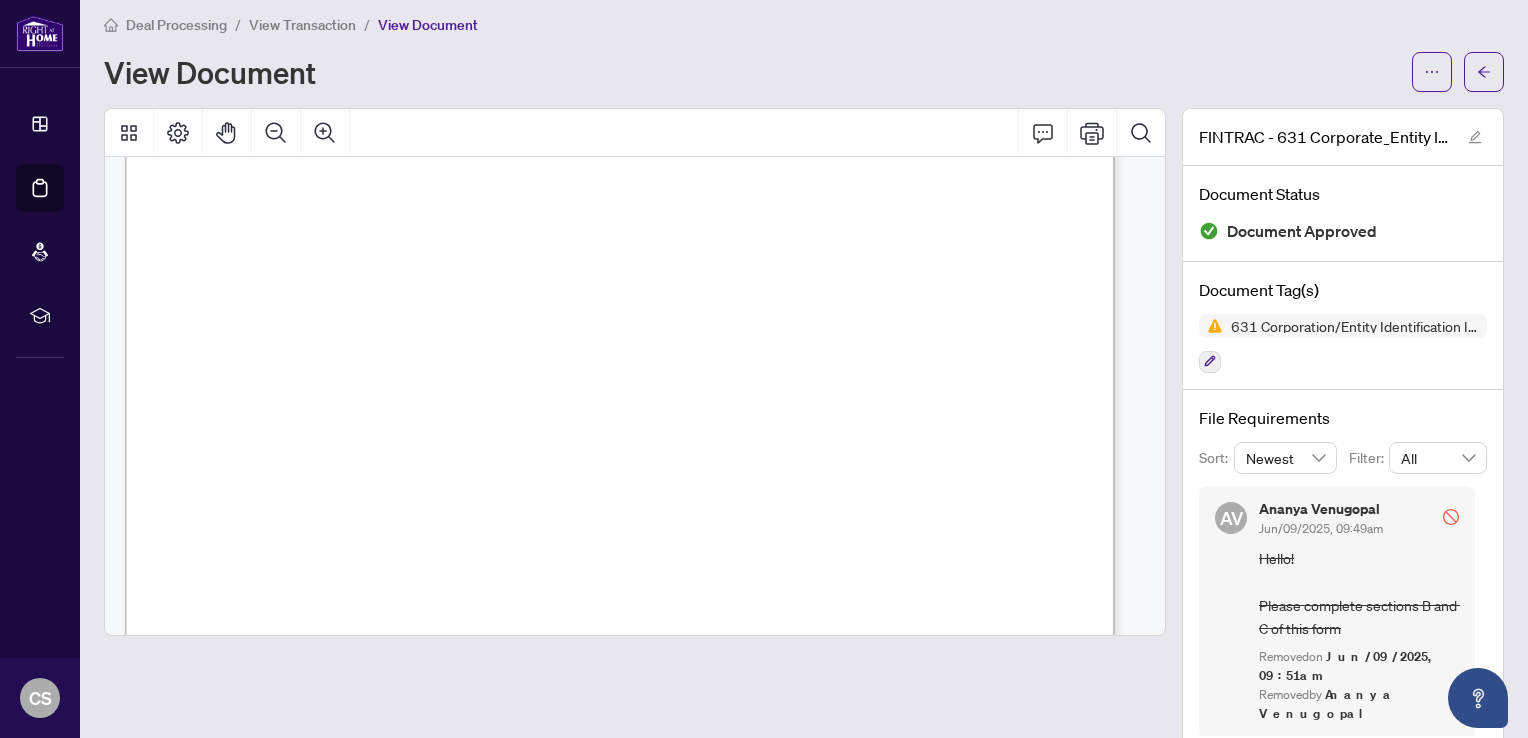 scroll, scrollTop: 3, scrollLeft: 0, axis: vertical 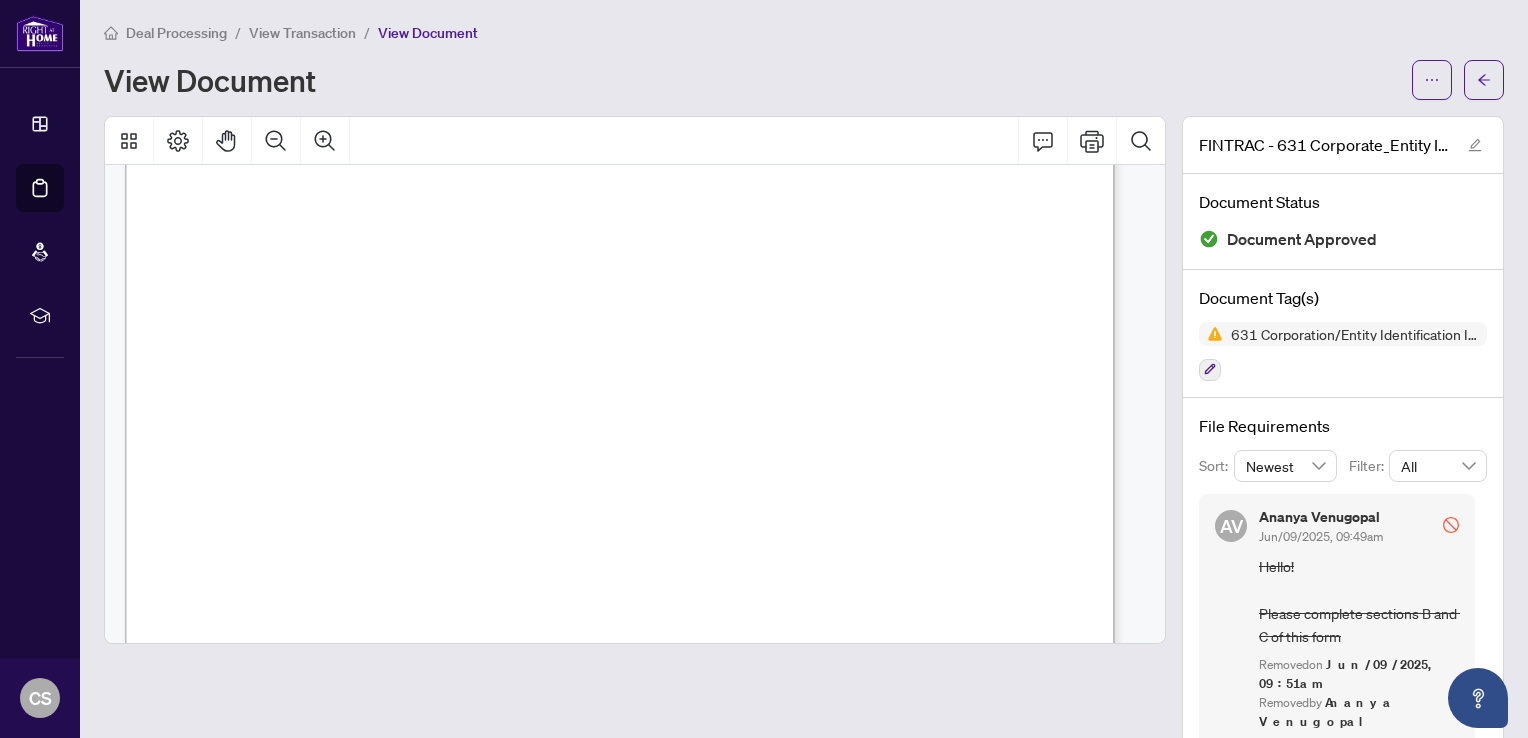click on "Deal Processing" at bounding box center [176, 33] 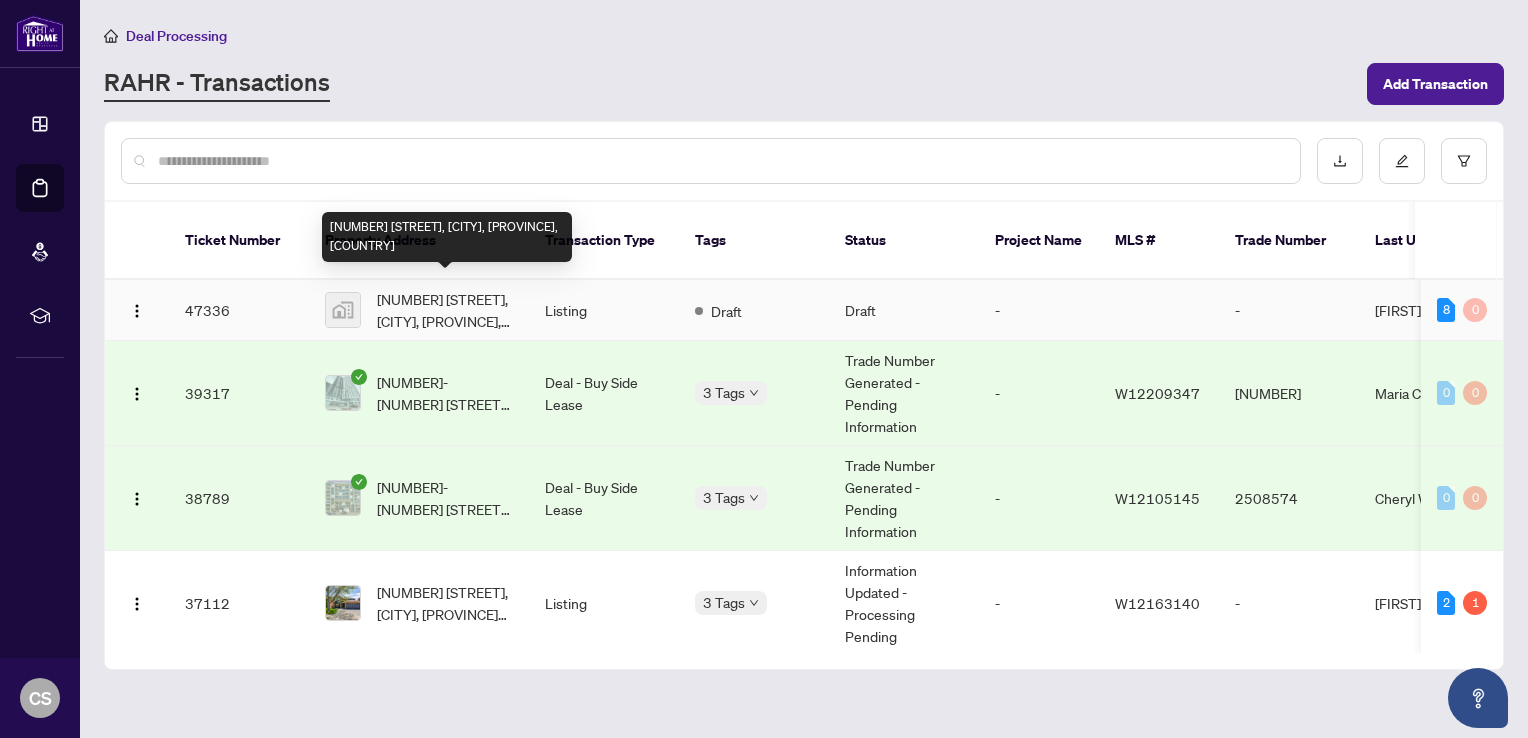 click on "[NUMBER] [STREET], [CITY], [PROVINCE], [COUNTRY]" at bounding box center [445, 310] 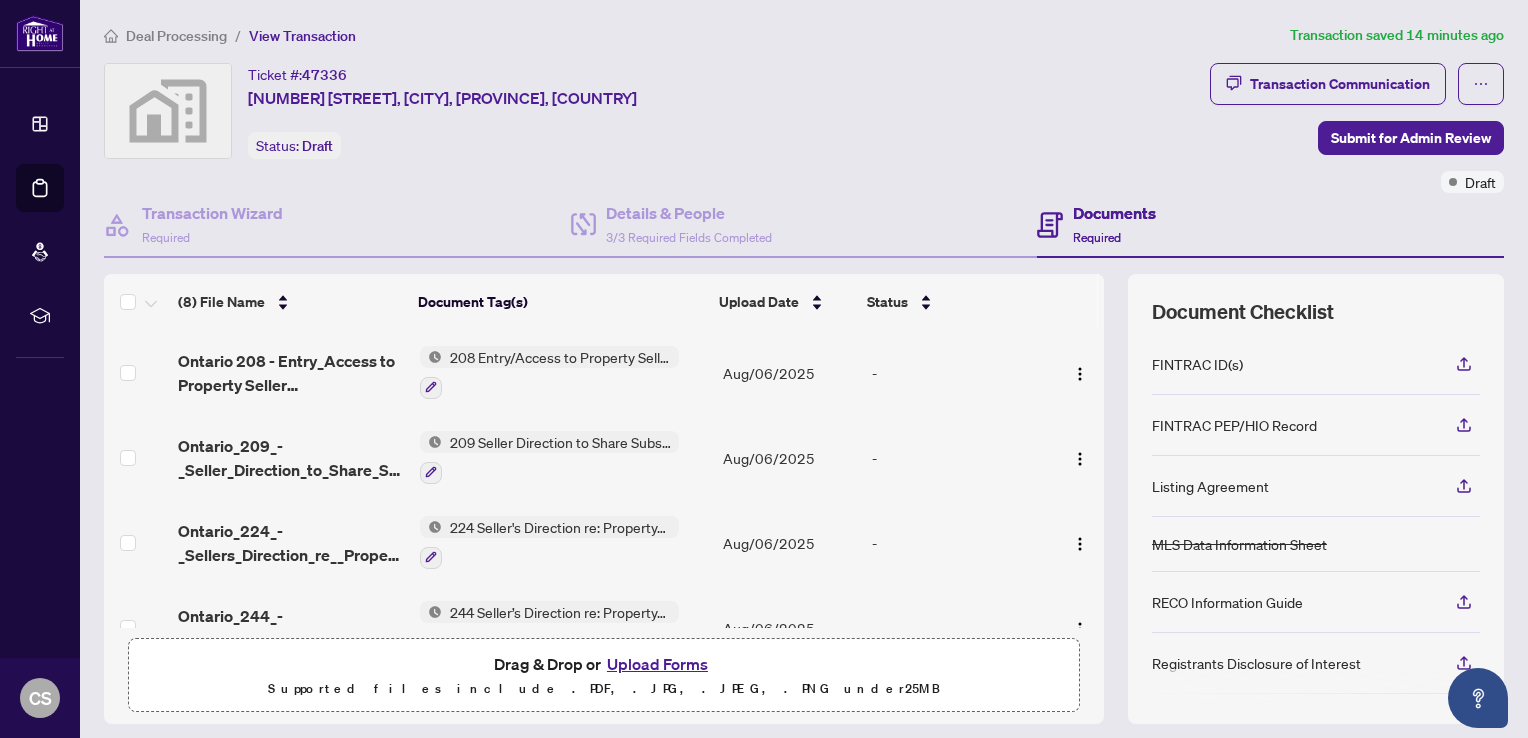 click on "Upload Forms" at bounding box center (657, 664) 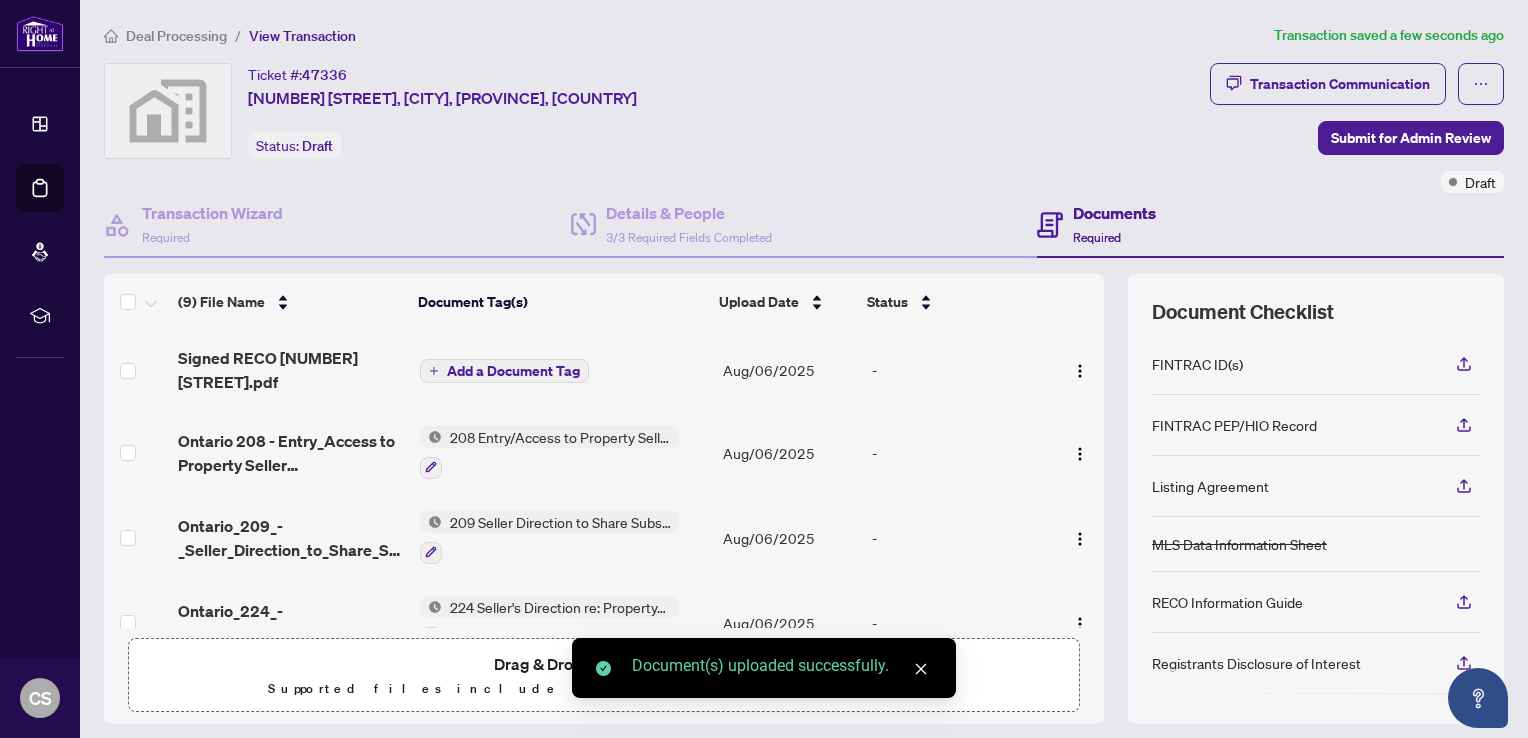 click on "Add a Document Tag" at bounding box center (513, 371) 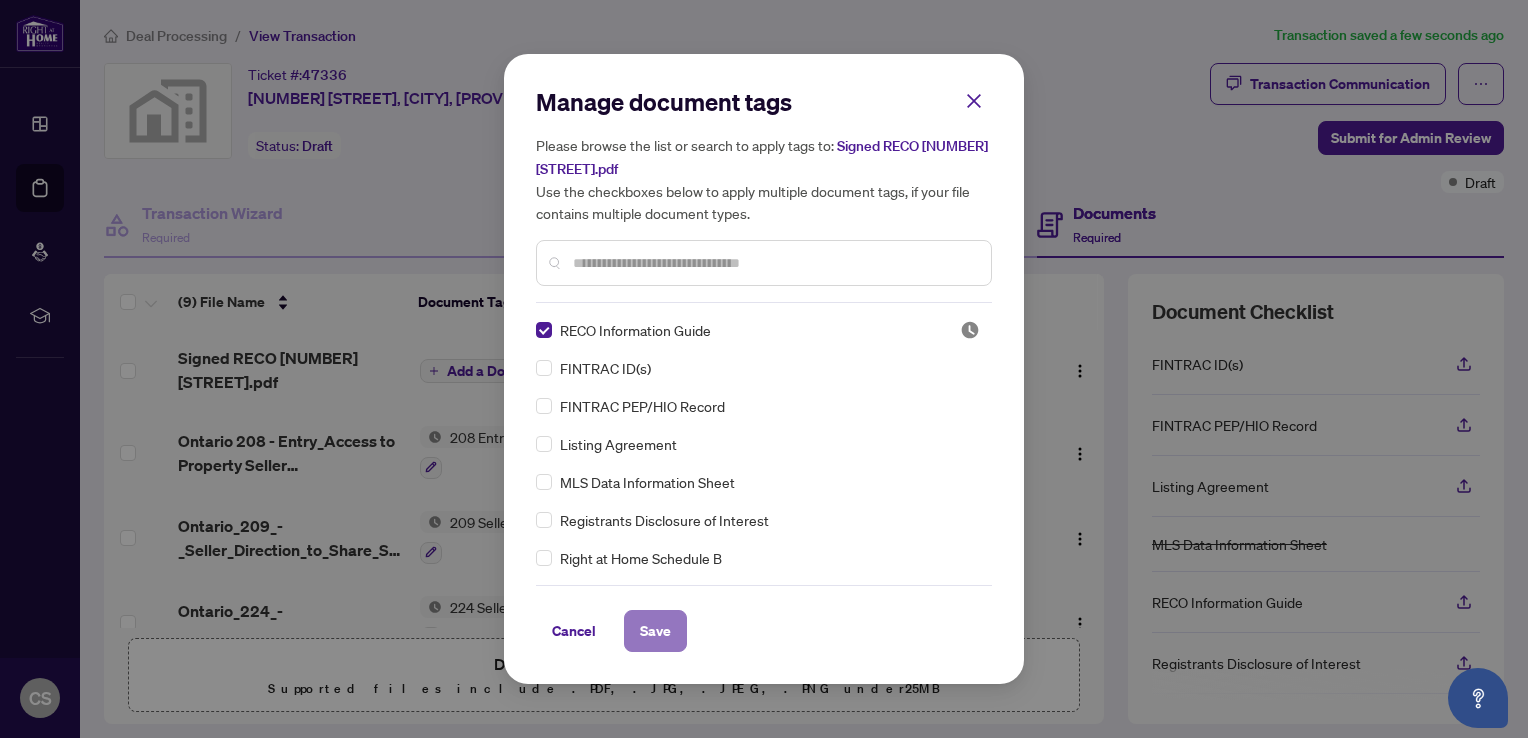 click on "Save" at bounding box center (655, 631) 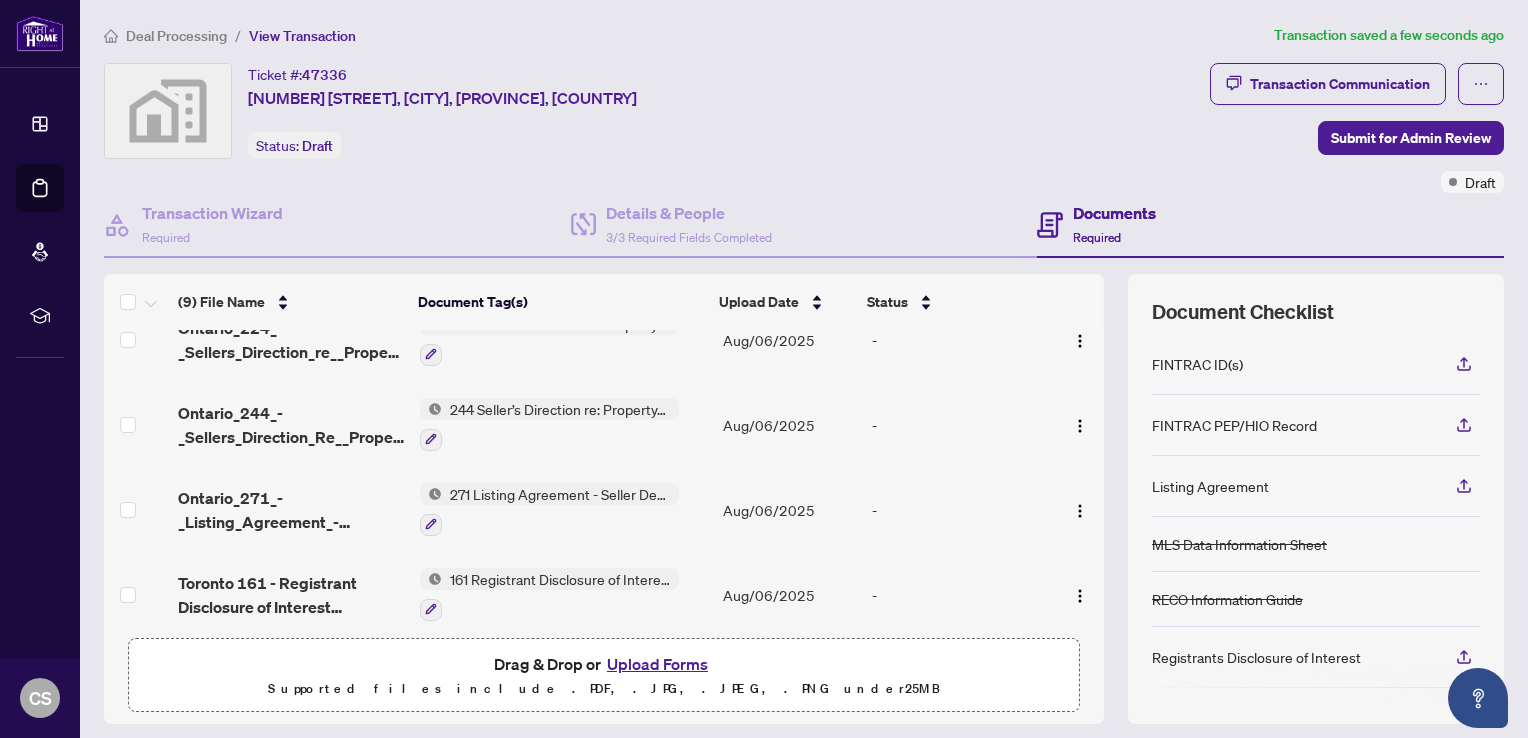 scroll, scrollTop: 300, scrollLeft: 0, axis: vertical 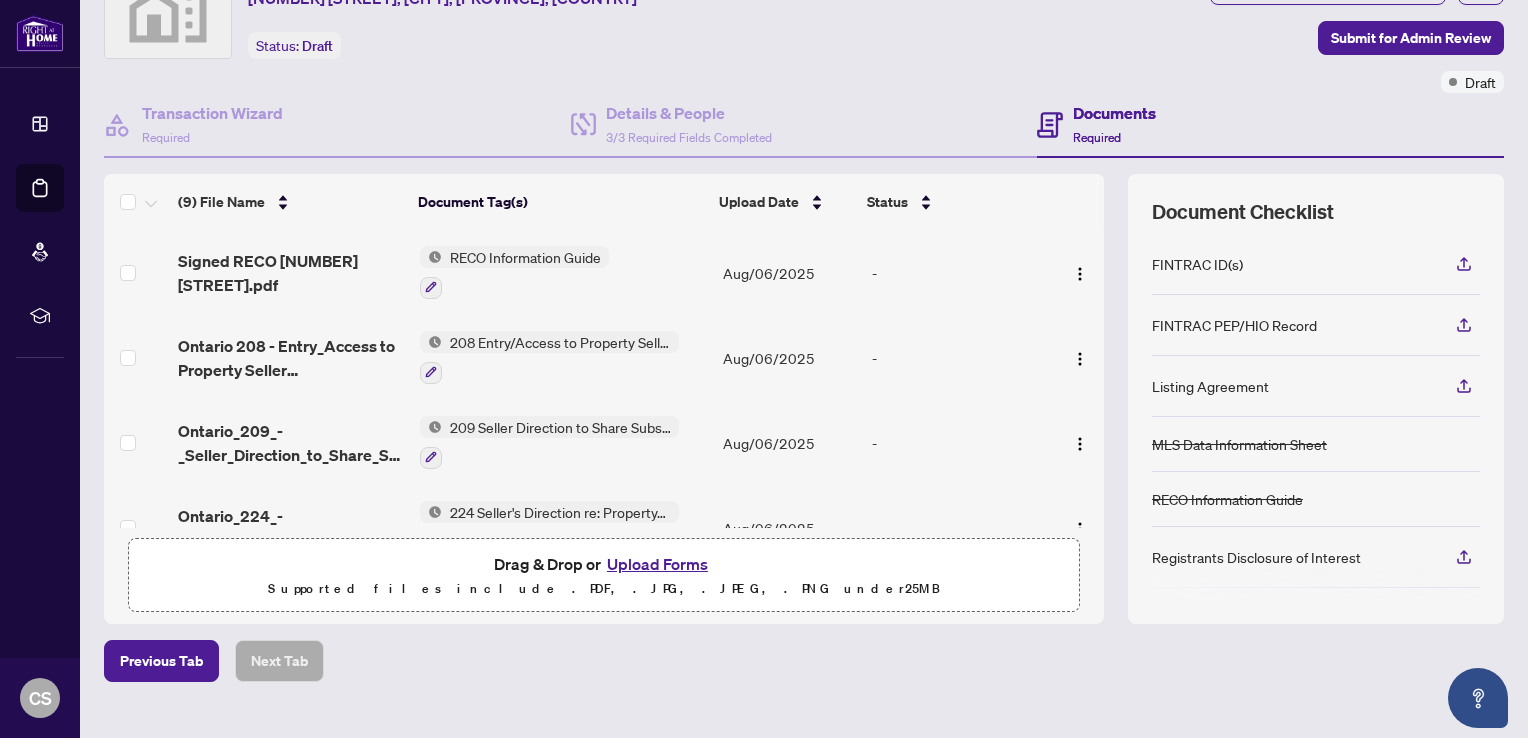 click on "Upload Forms" at bounding box center (657, 564) 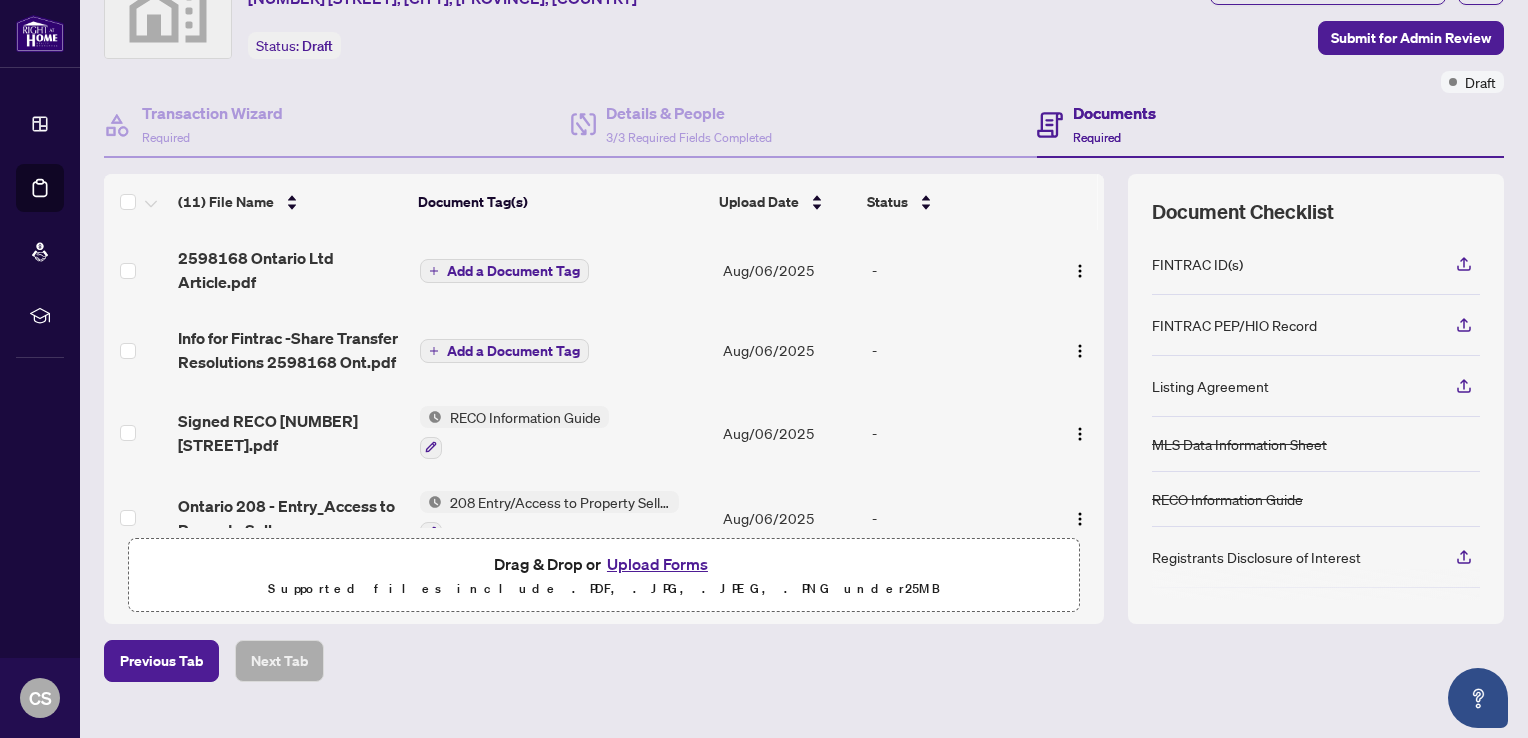 click on "Add a Document Tag" at bounding box center (513, 271) 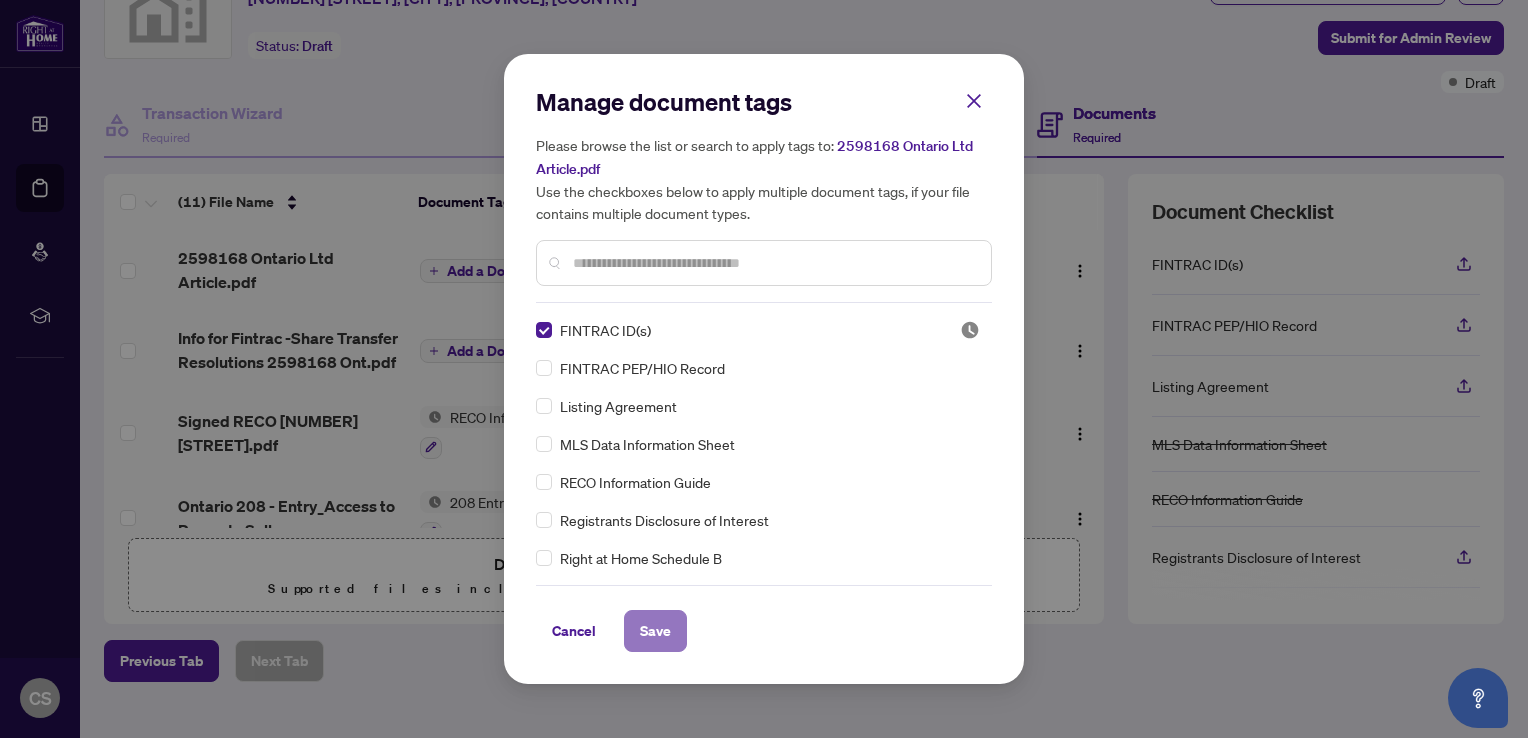 click on "Save" at bounding box center (655, 631) 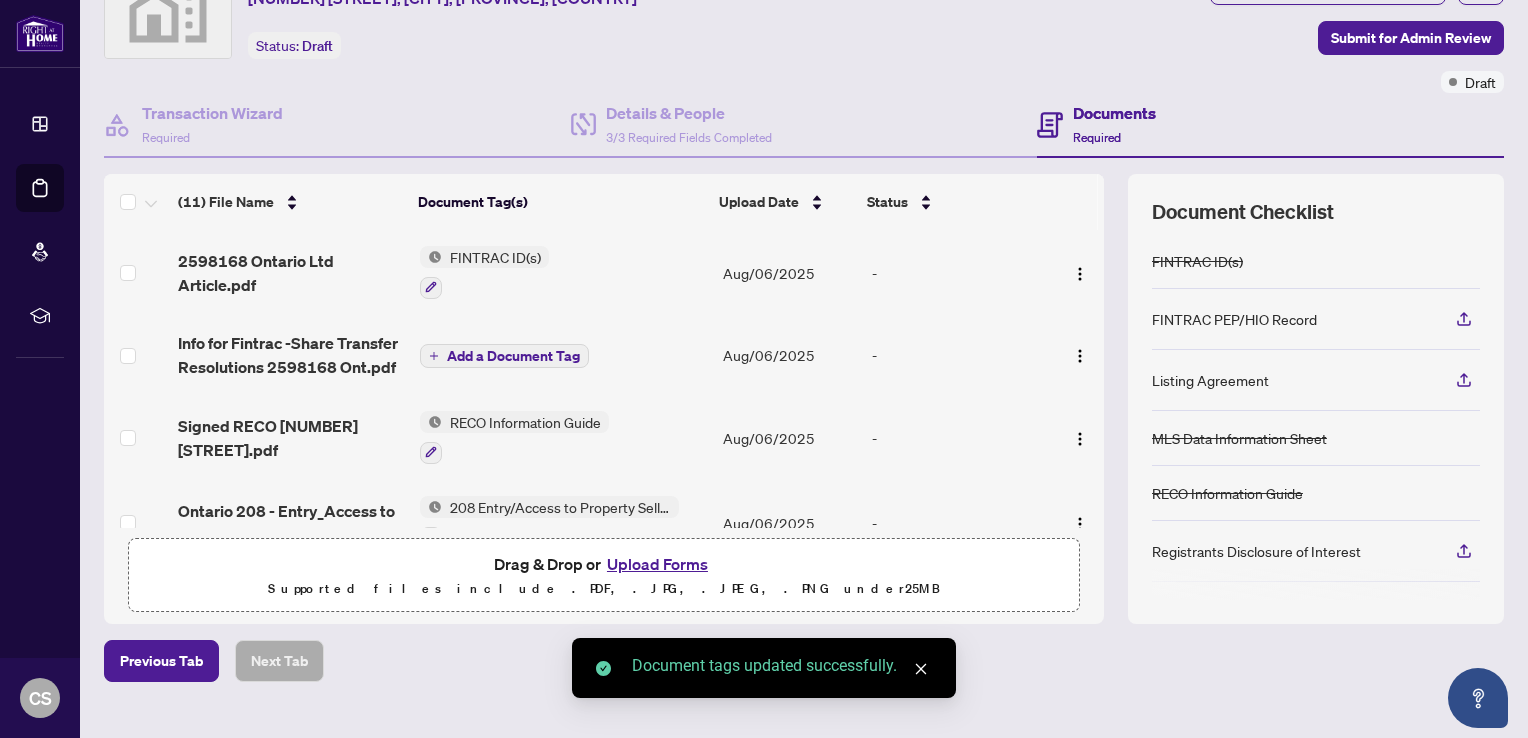 click on "Add a Document Tag" at bounding box center [513, 356] 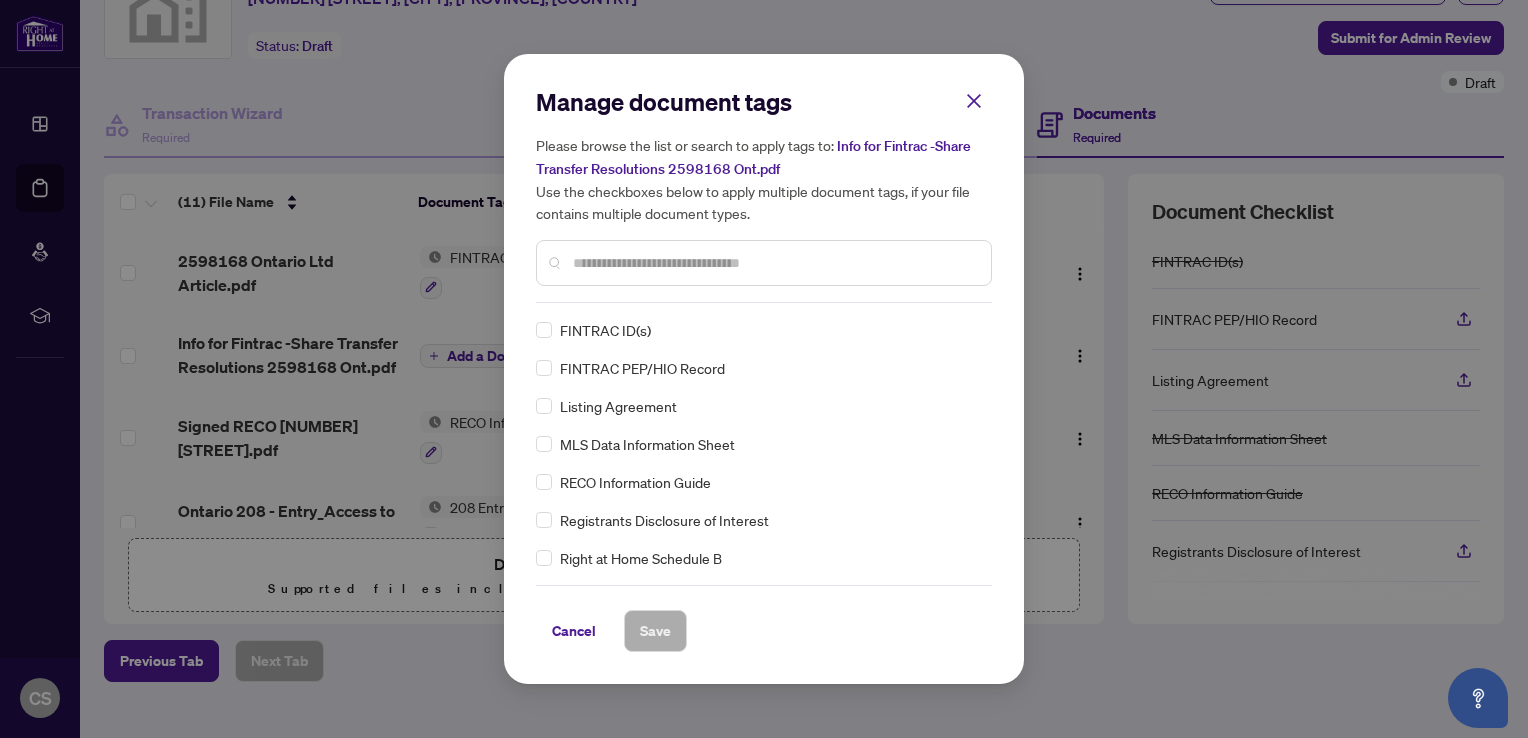 click on "FINTRAC ID(s)" at bounding box center (605, 330) 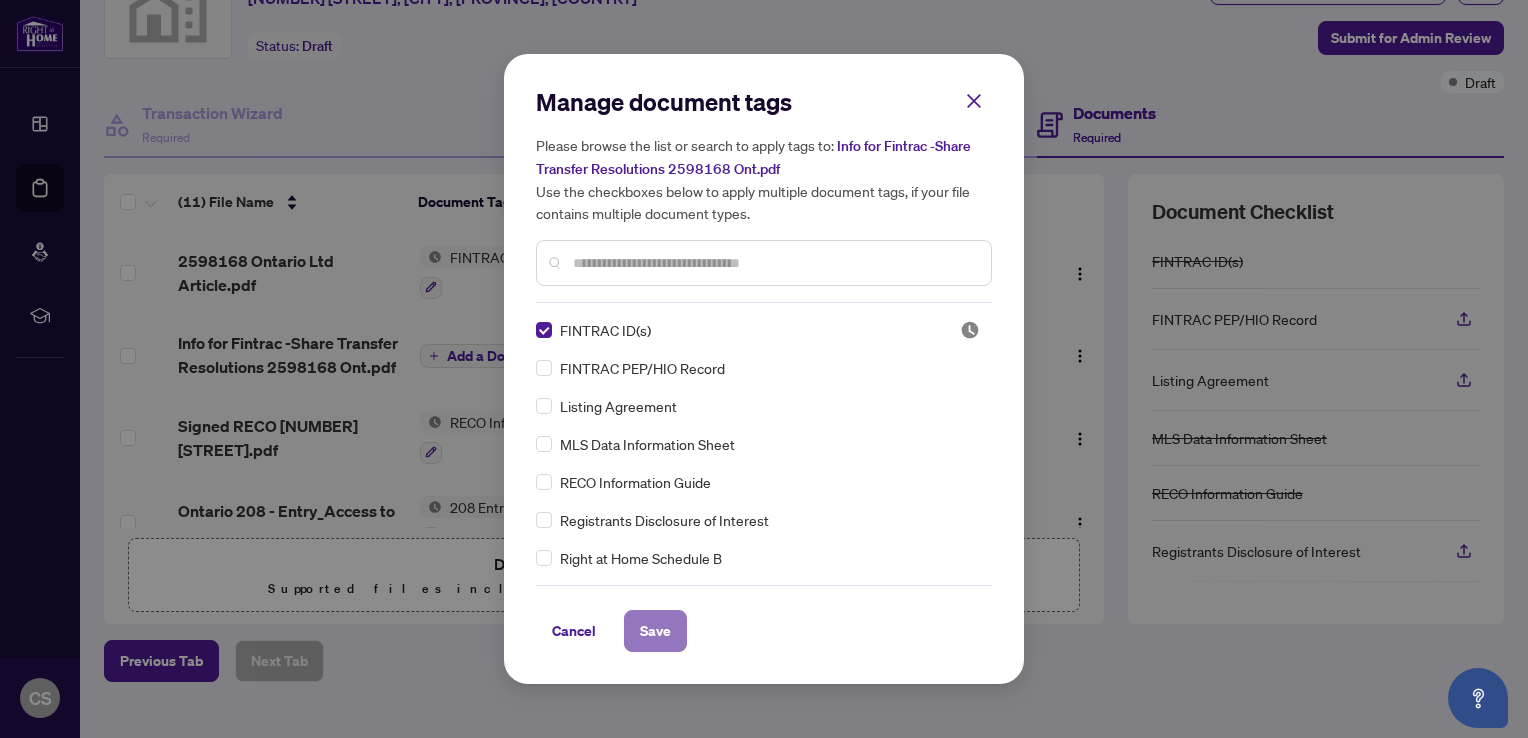 click on "Save" at bounding box center [655, 631] 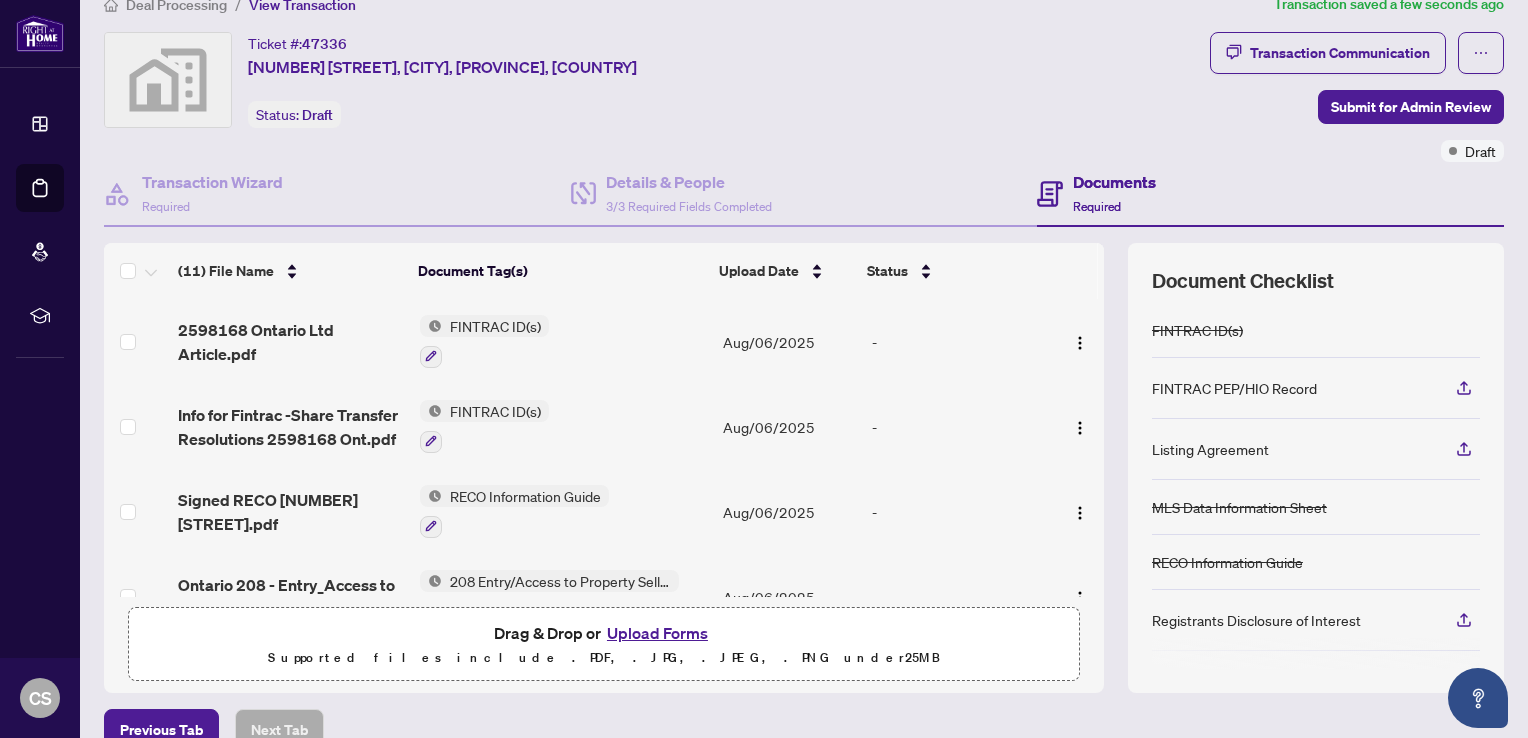 scroll, scrollTop: 0, scrollLeft: 0, axis: both 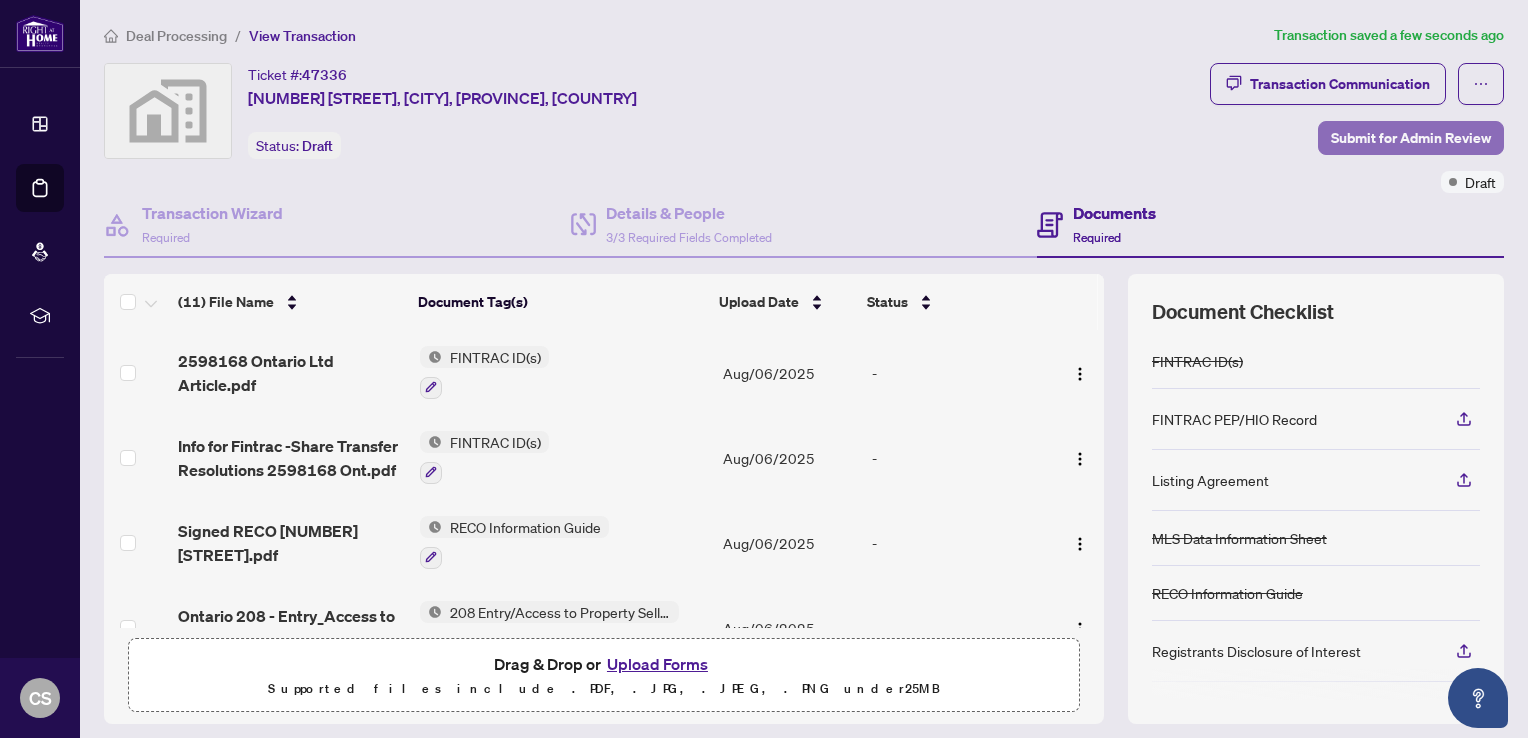 click on "Submit for Admin Review" at bounding box center [1411, 138] 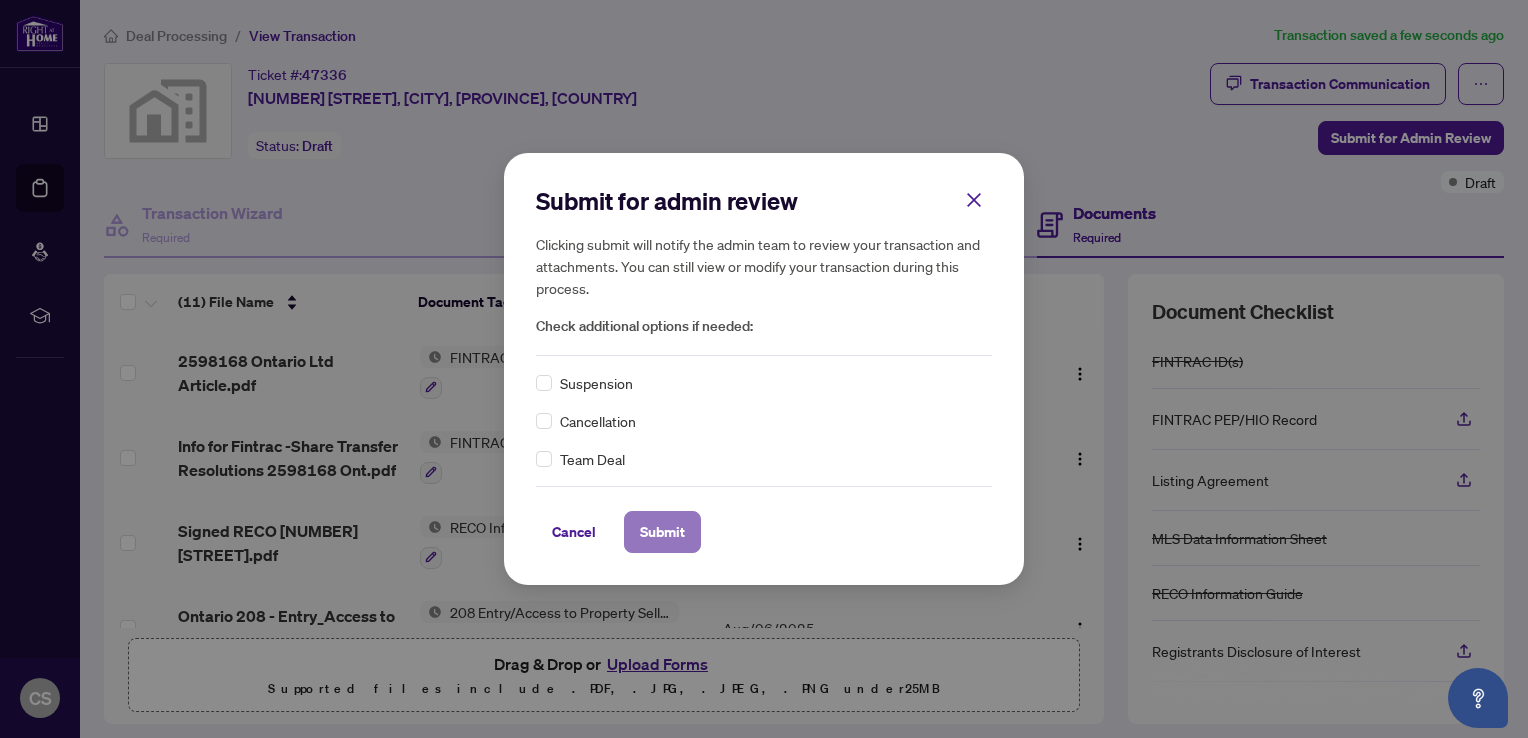 click on "Submit" at bounding box center (662, 532) 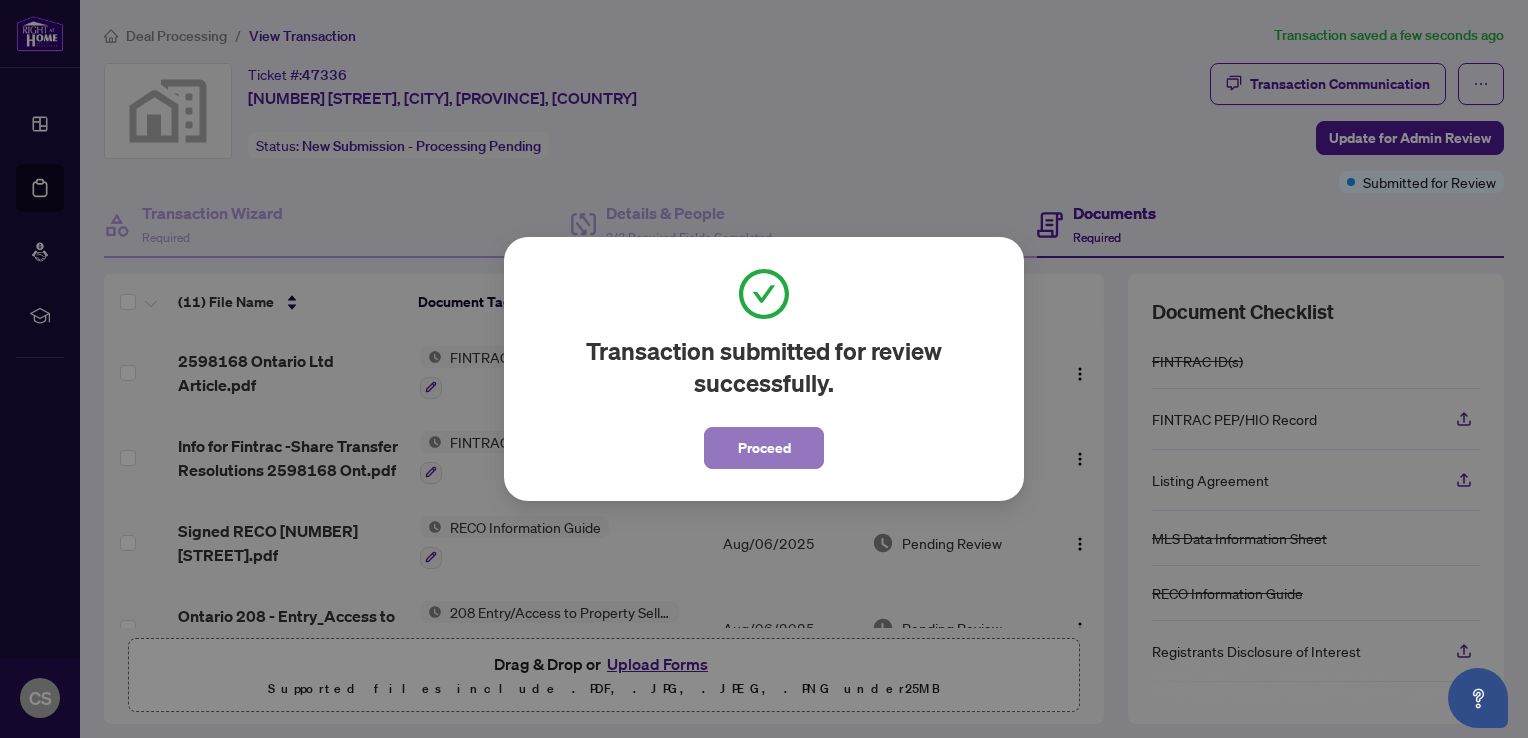 click on "Proceed" at bounding box center [764, 448] 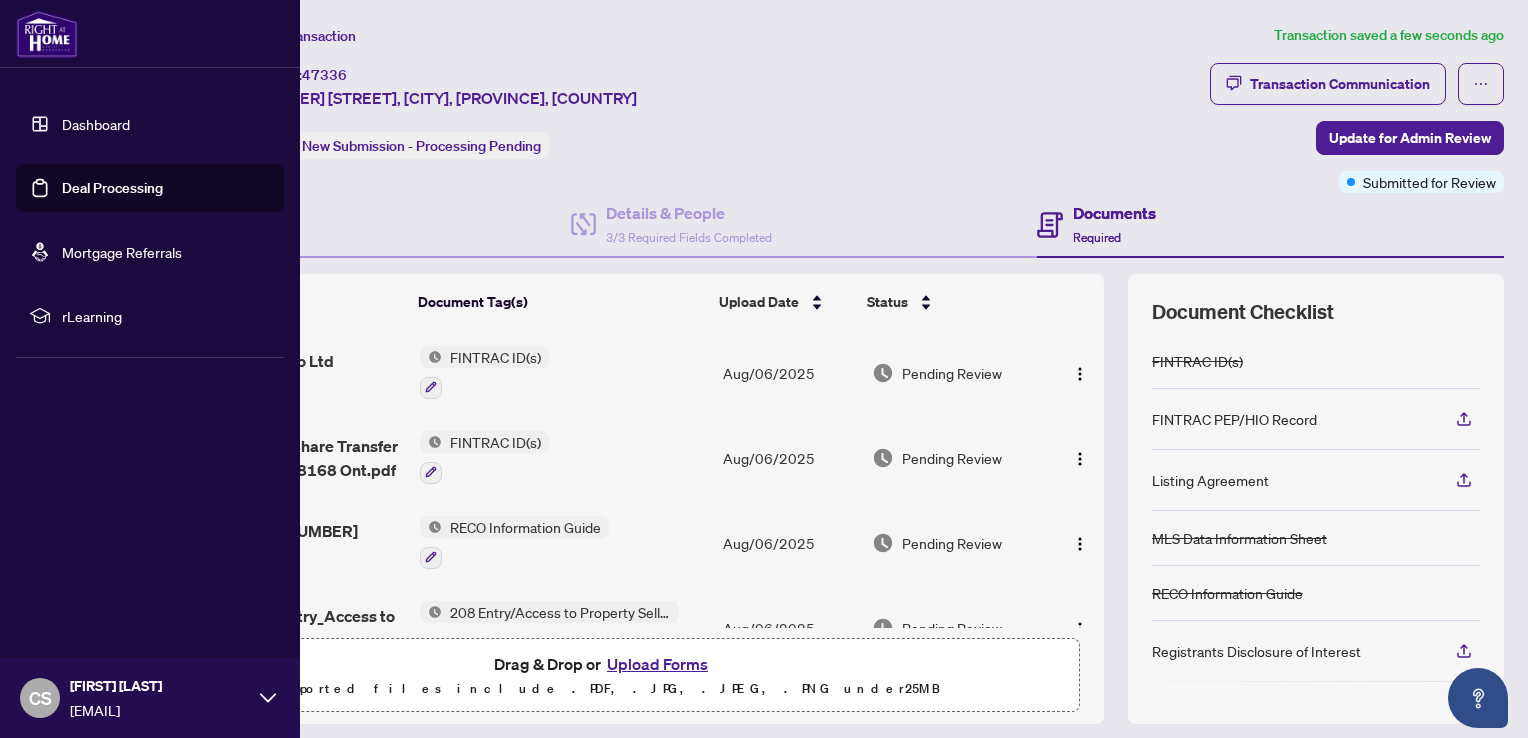 click on "Deal Processing" at bounding box center (112, 188) 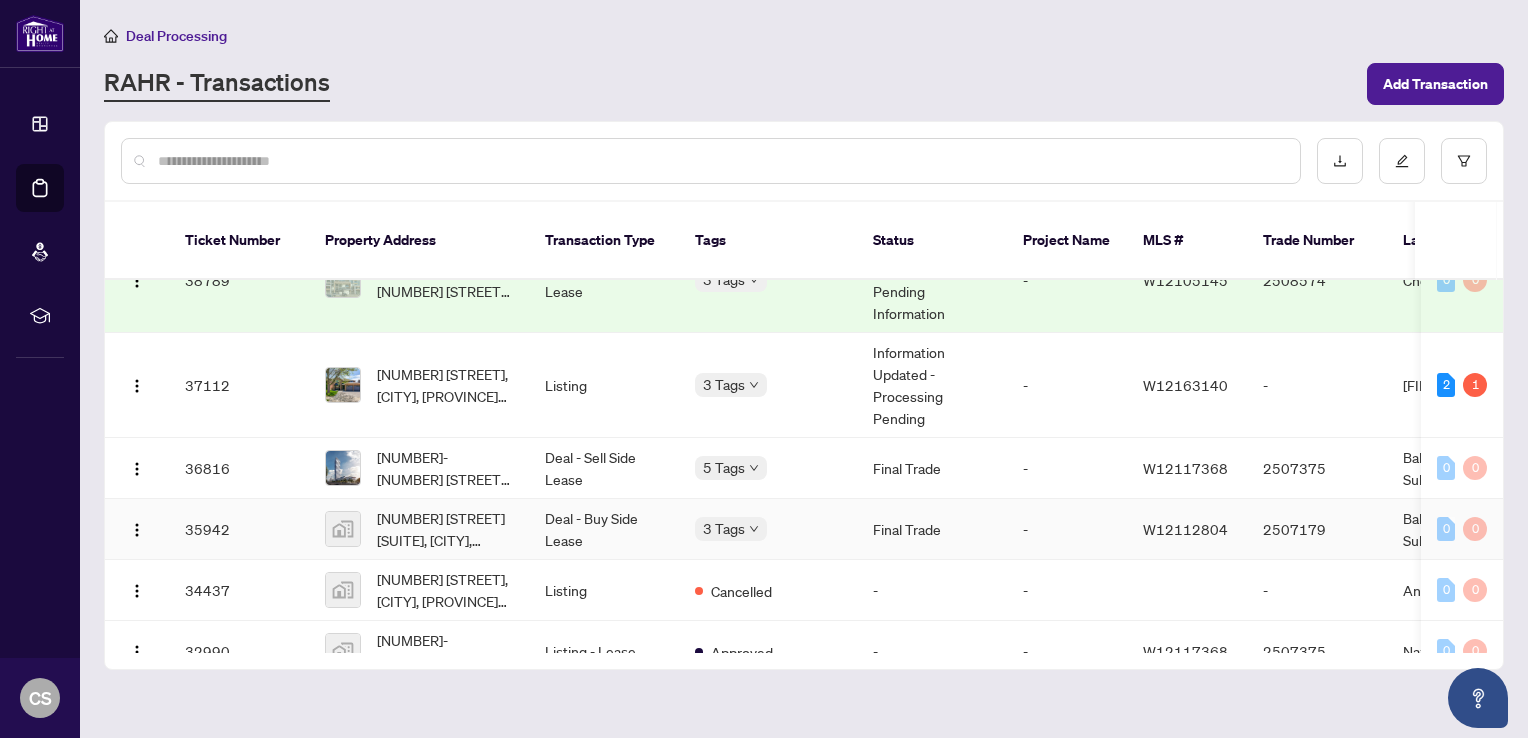 scroll, scrollTop: 300, scrollLeft: 0, axis: vertical 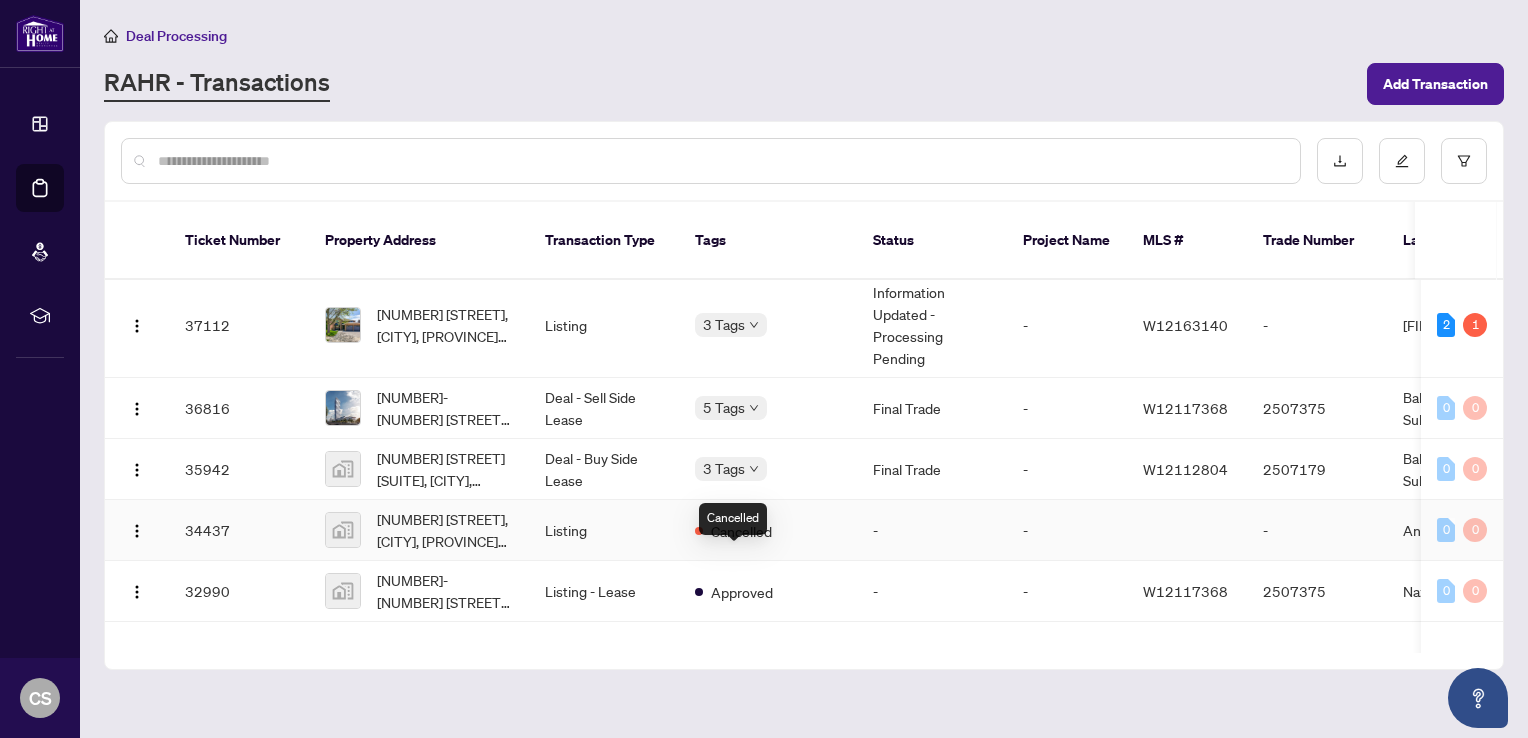 click on "Cancelled" at bounding box center (741, 531) 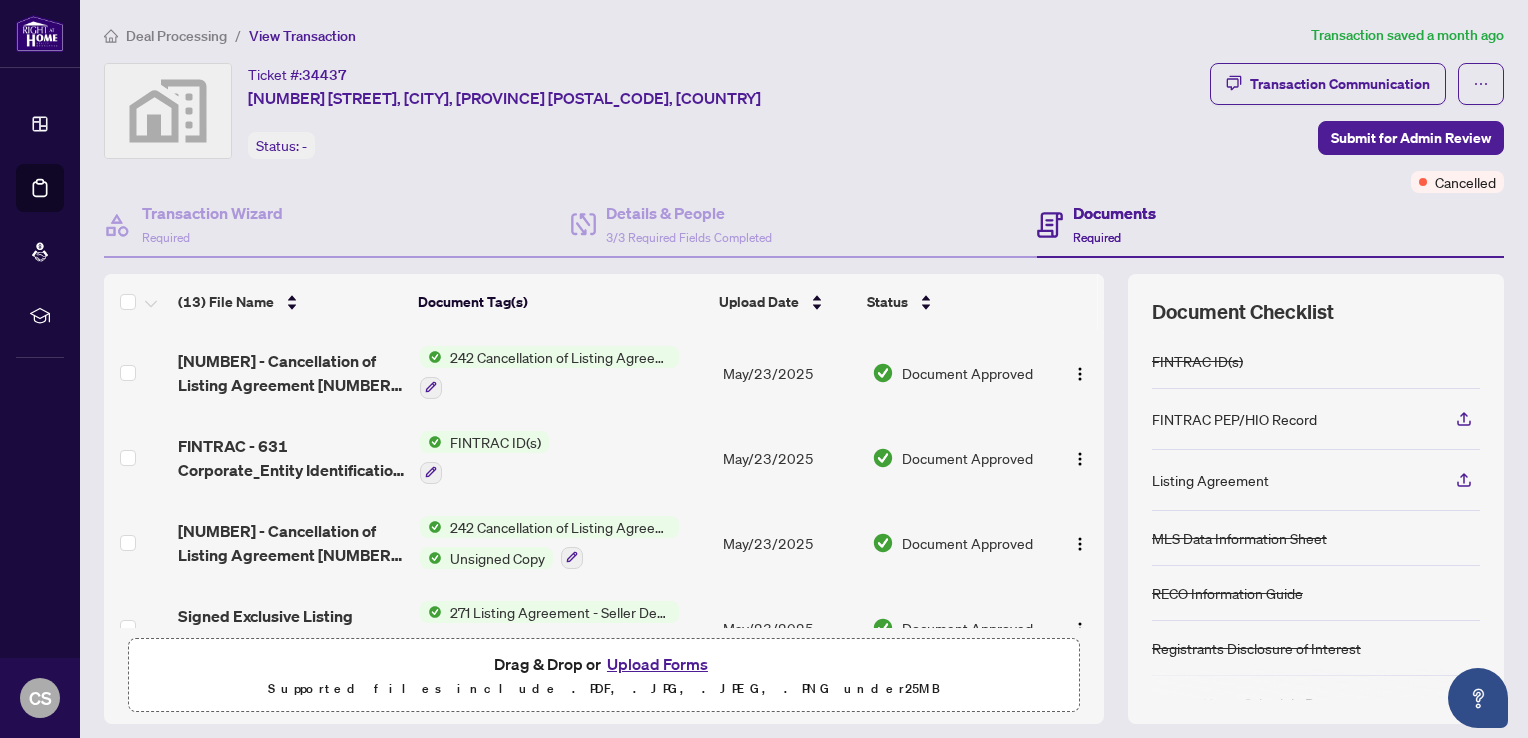 click on "242 Cancellation of Listing Agreement - Authority to Offer for Sale" at bounding box center (560, 357) 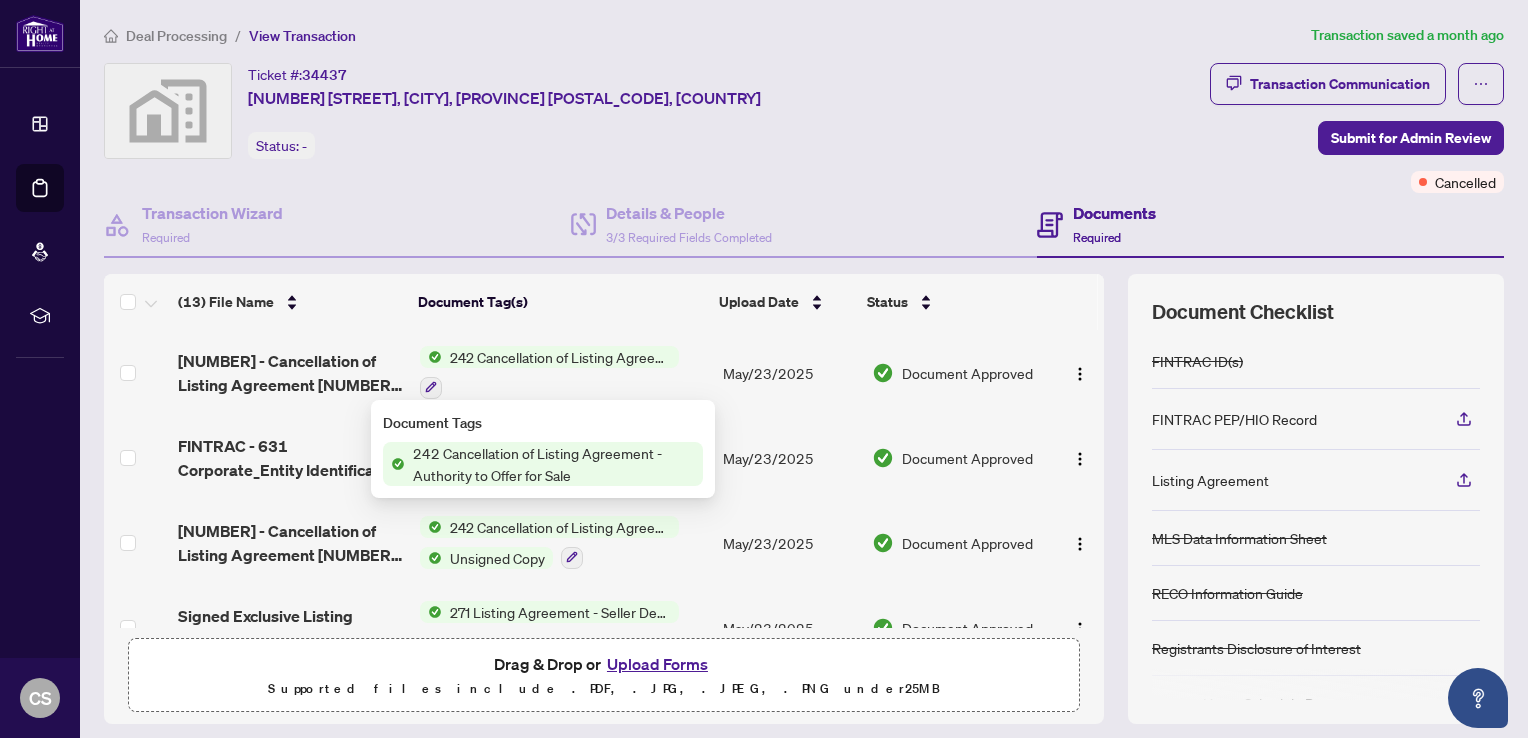 click on "242 Cancellation of Listing Agreement - Authority to Offer for Sale" at bounding box center [554, 464] 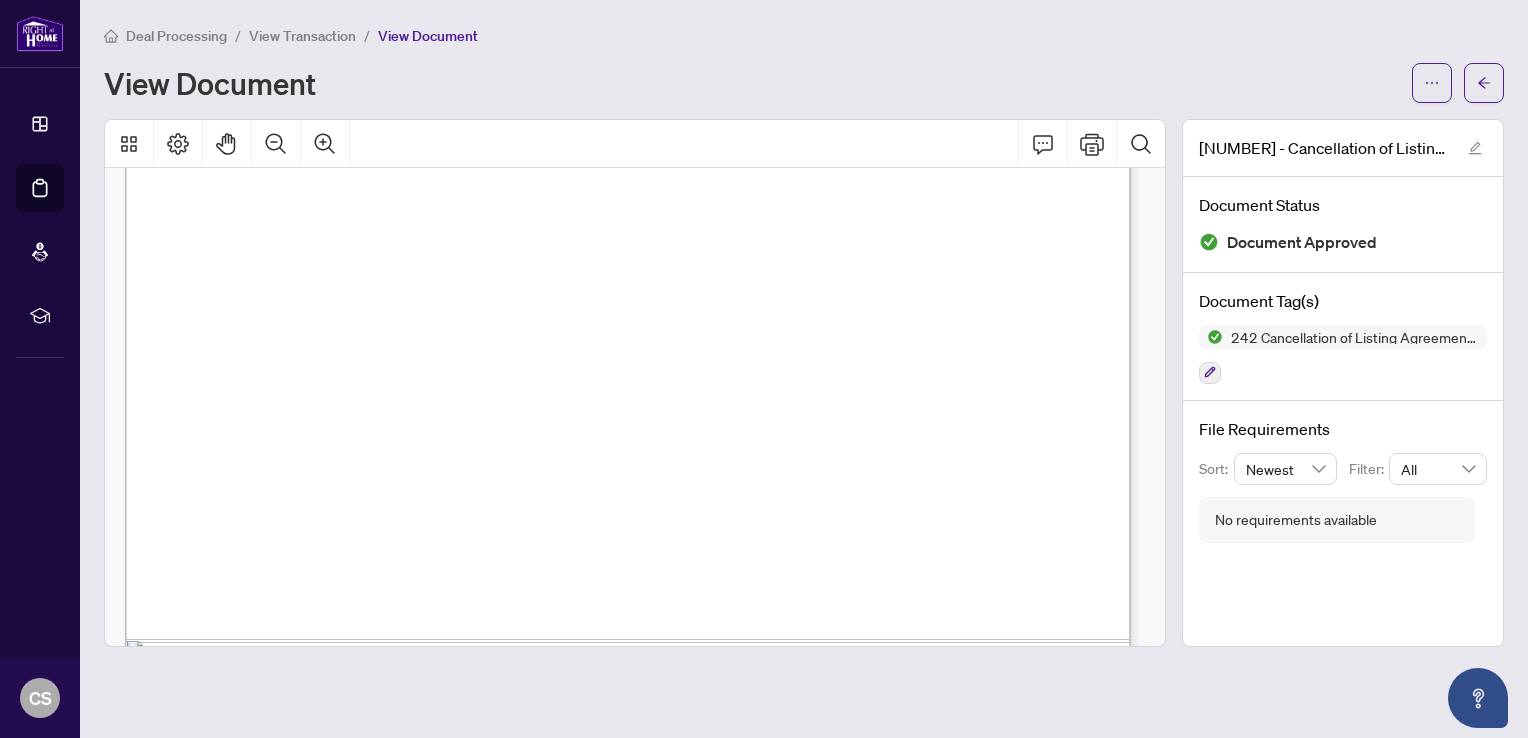 scroll, scrollTop: 800, scrollLeft: 0, axis: vertical 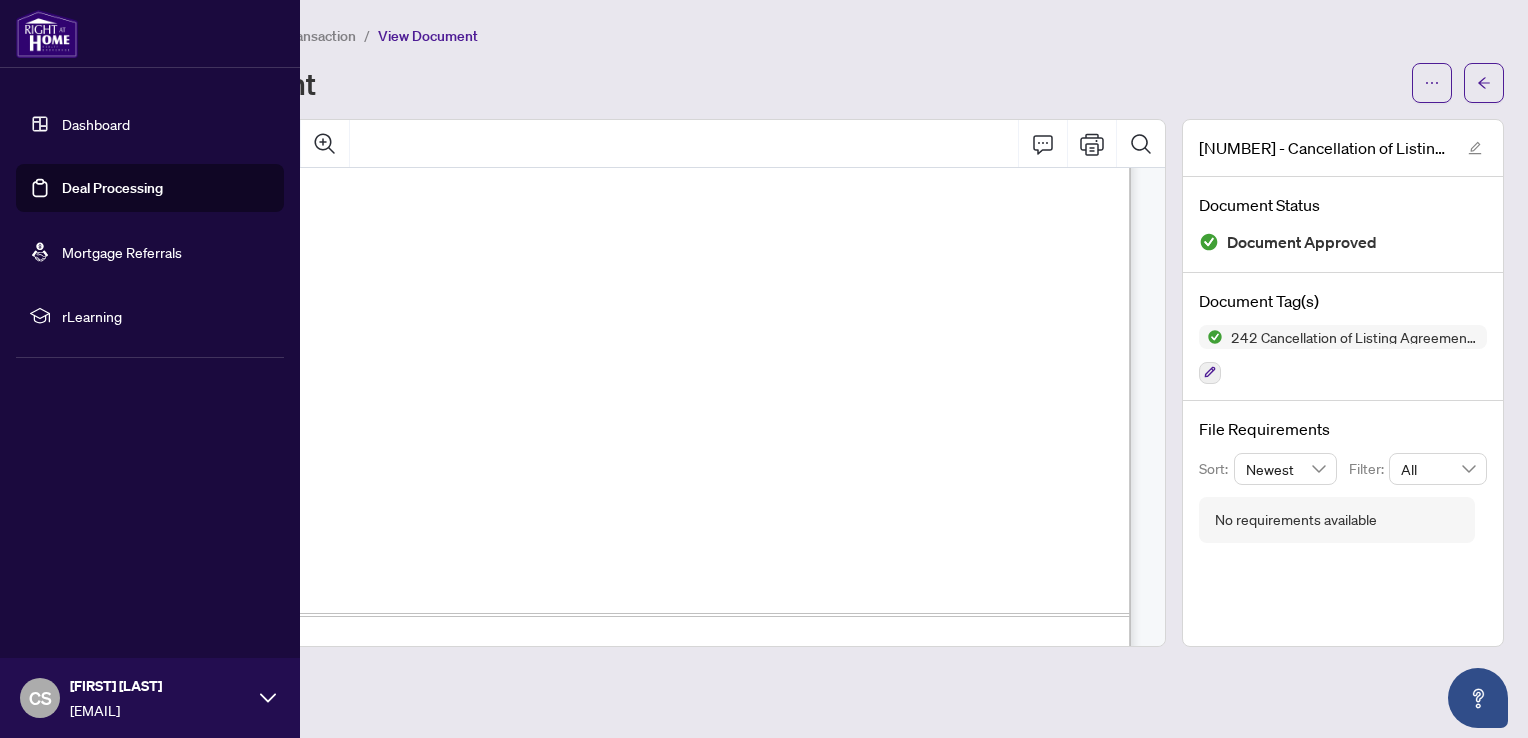 click on "Deal Processing" at bounding box center (112, 188) 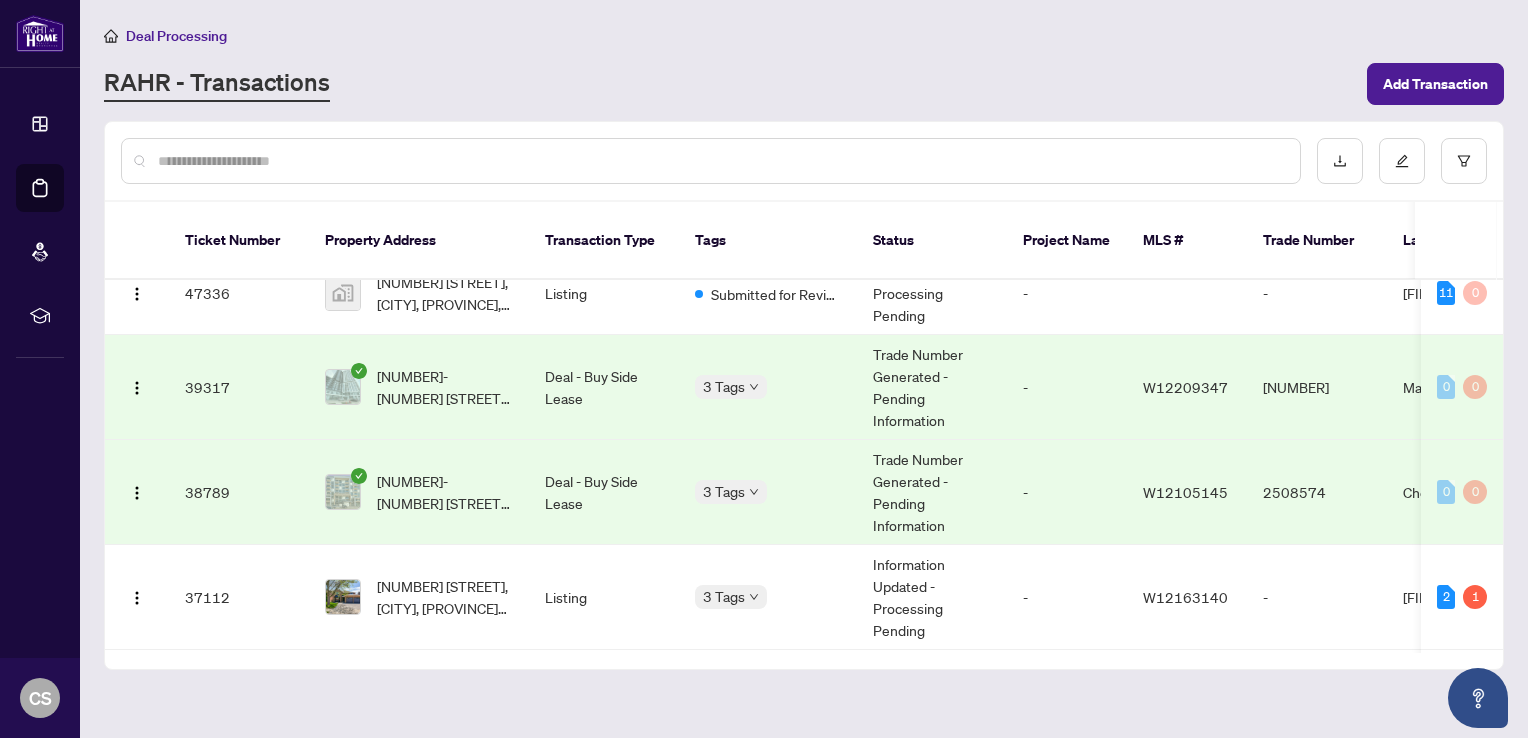 scroll, scrollTop: 0, scrollLeft: 0, axis: both 